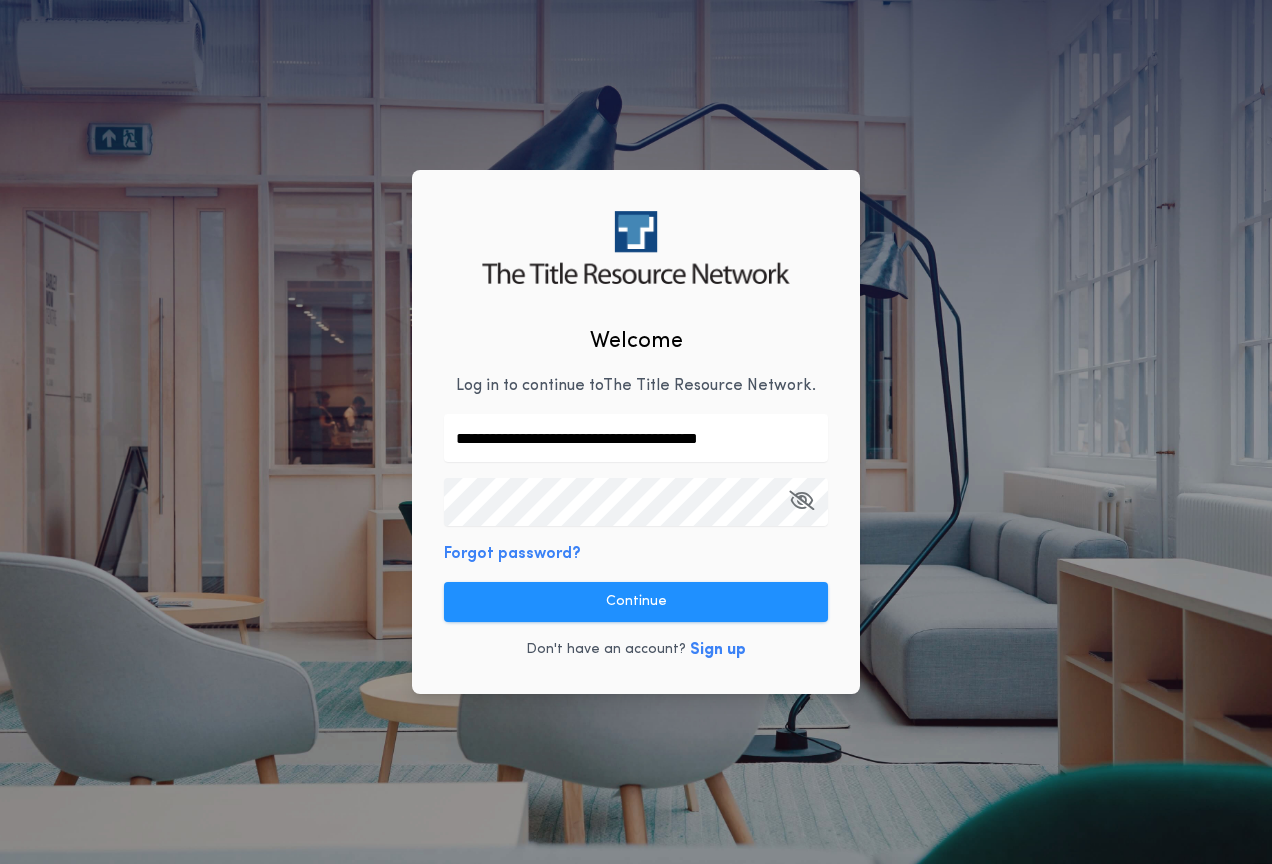 scroll, scrollTop: 0, scrollLeft: 0, axis: both 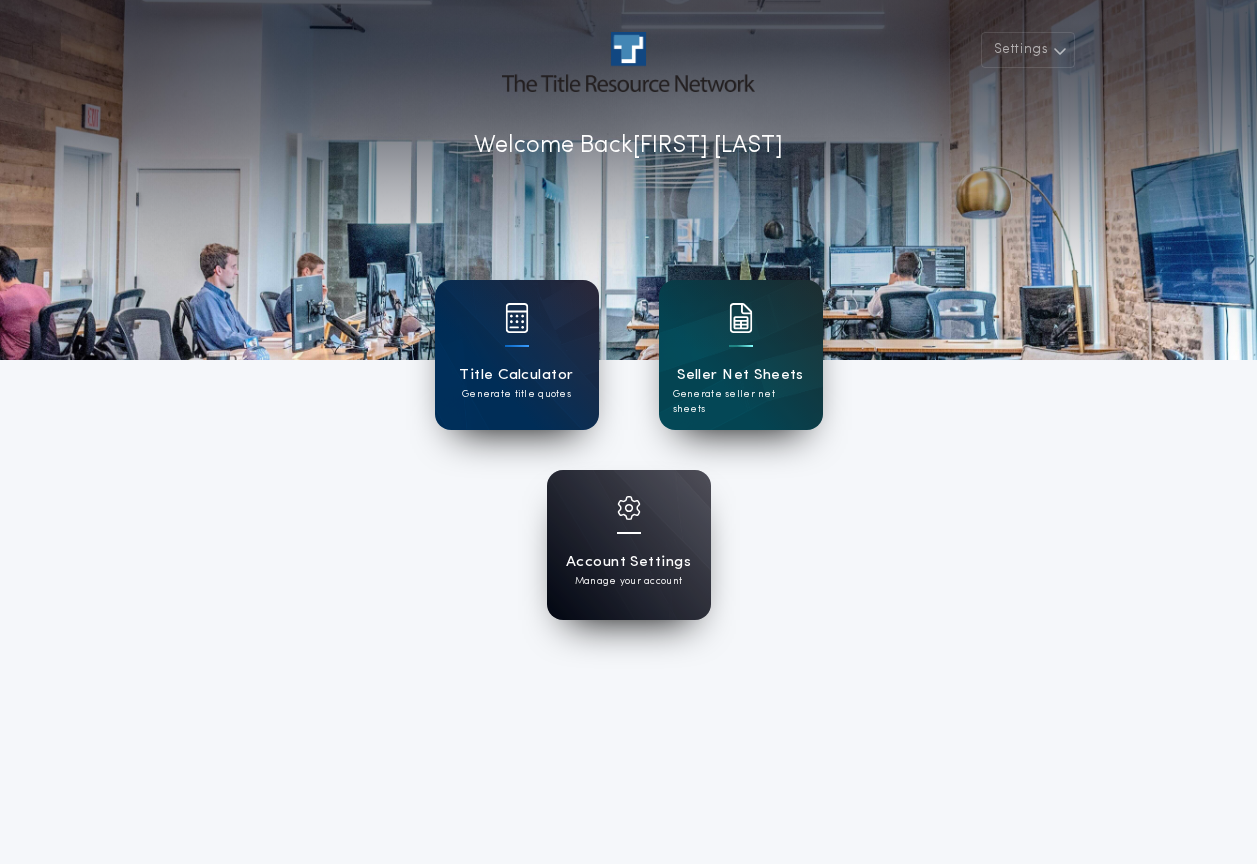 click at bounding box center [629, 521] 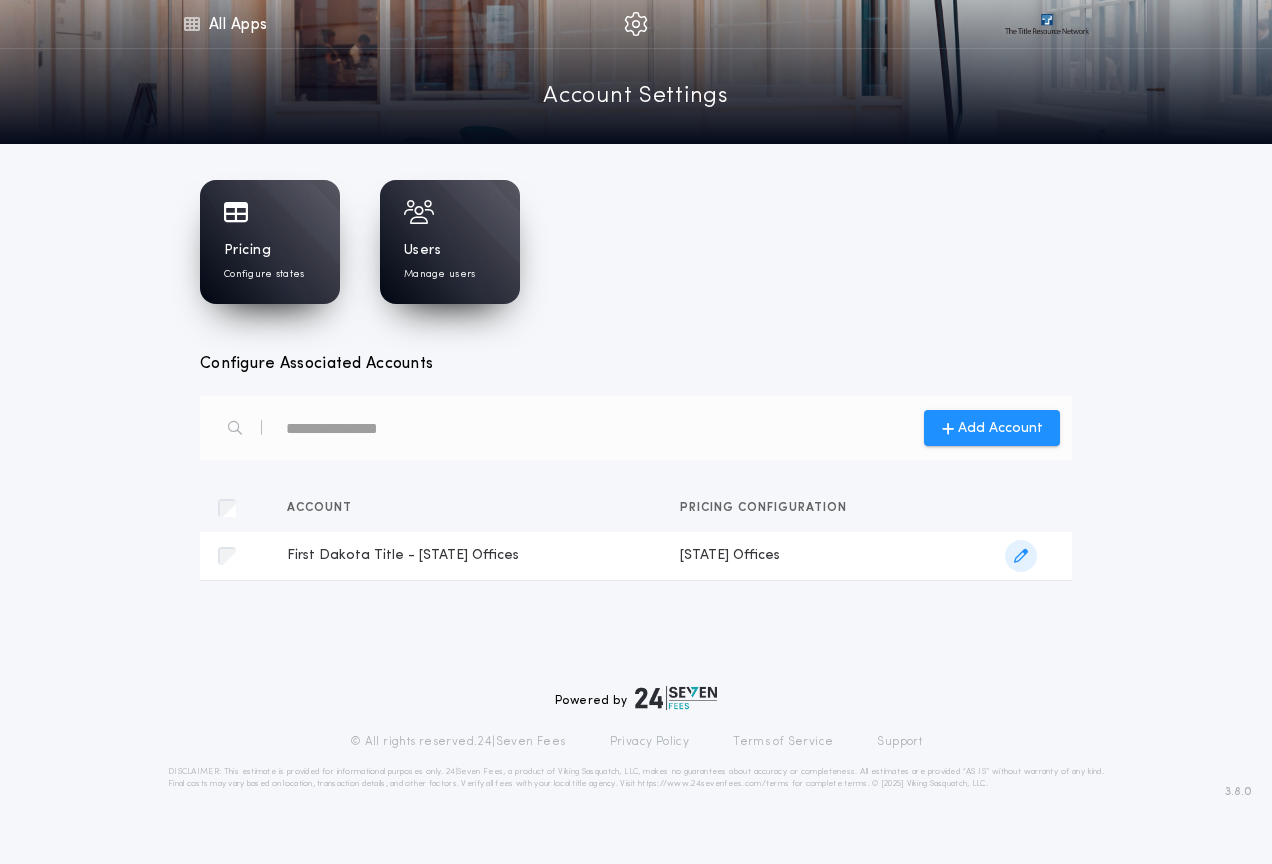 click at bounding box center (1021, 556) 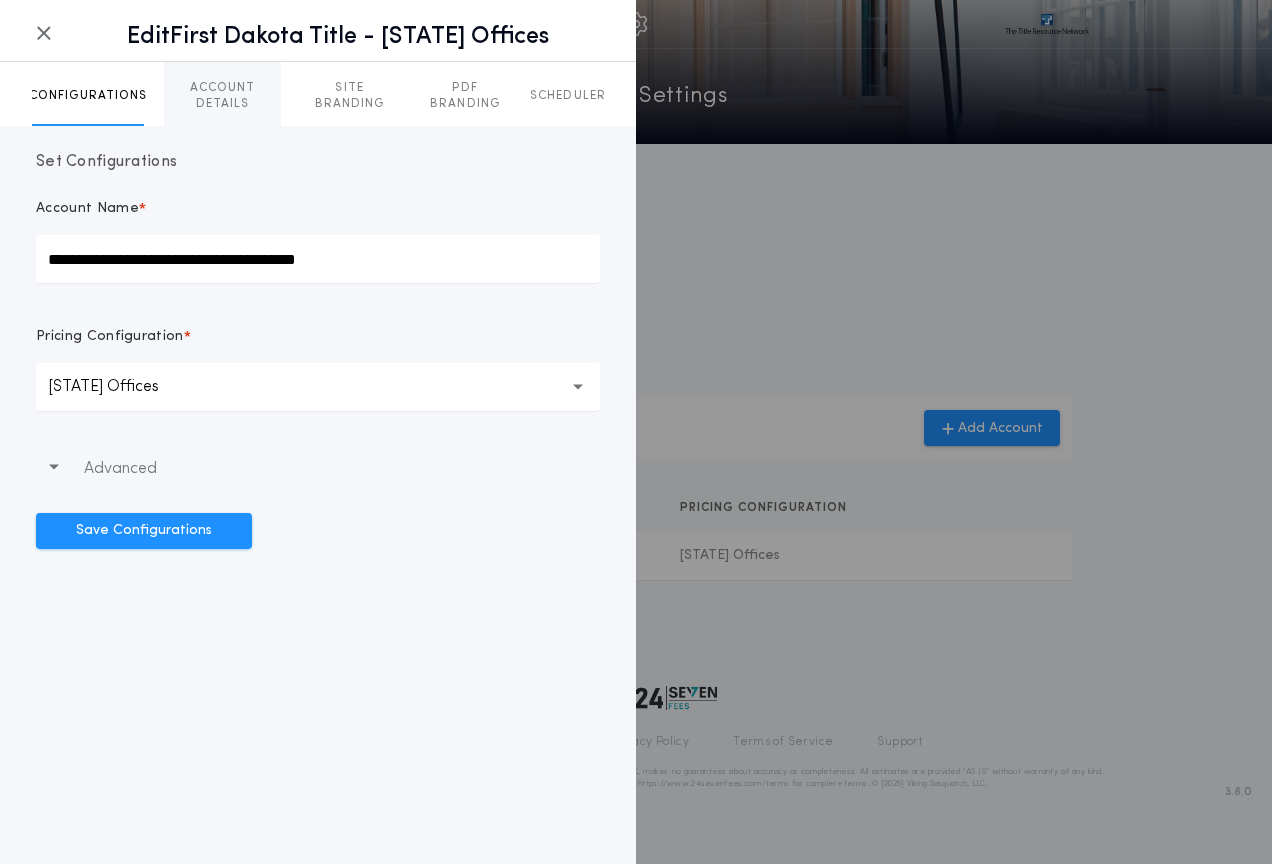 click on "ACCOUNT DETAILS" at bounding box center [222, 96] 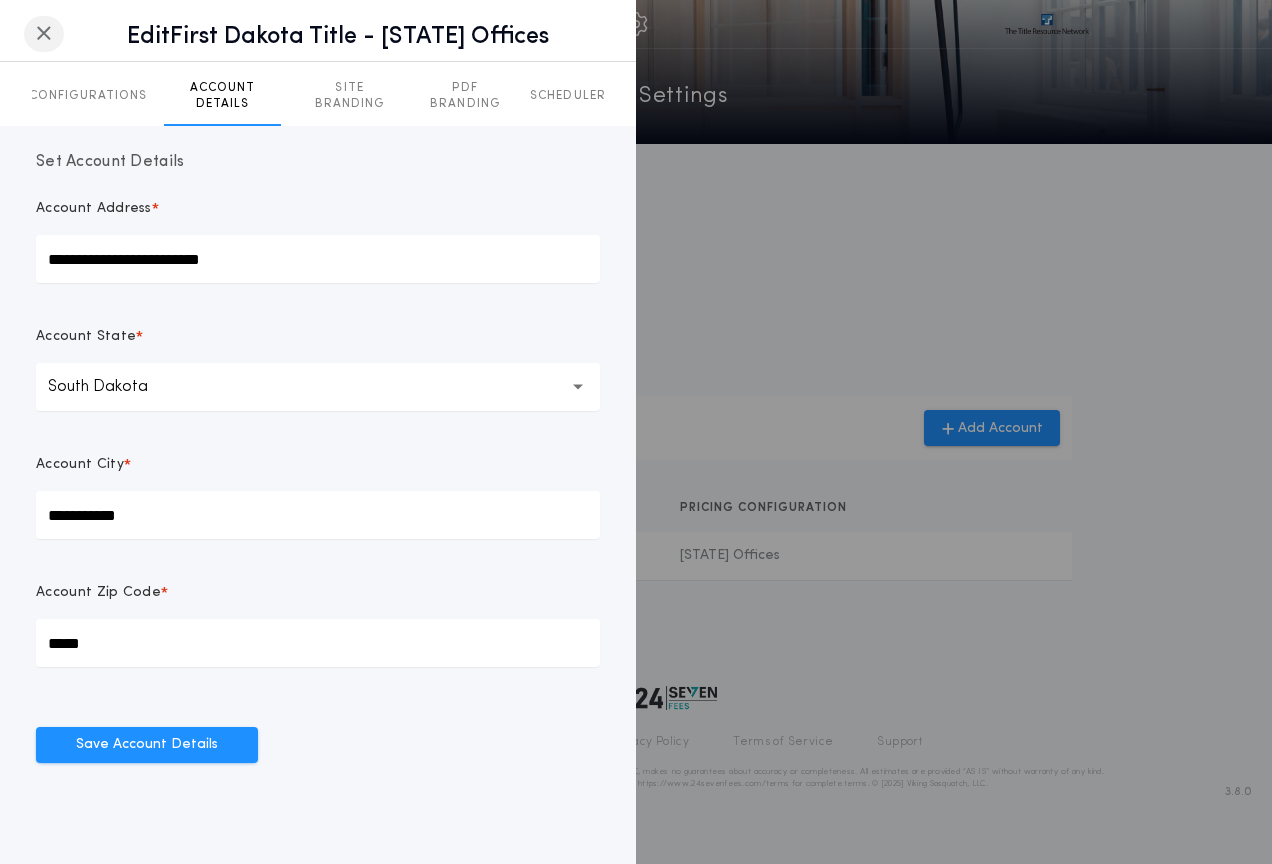 click at bounding box center [44, 34] 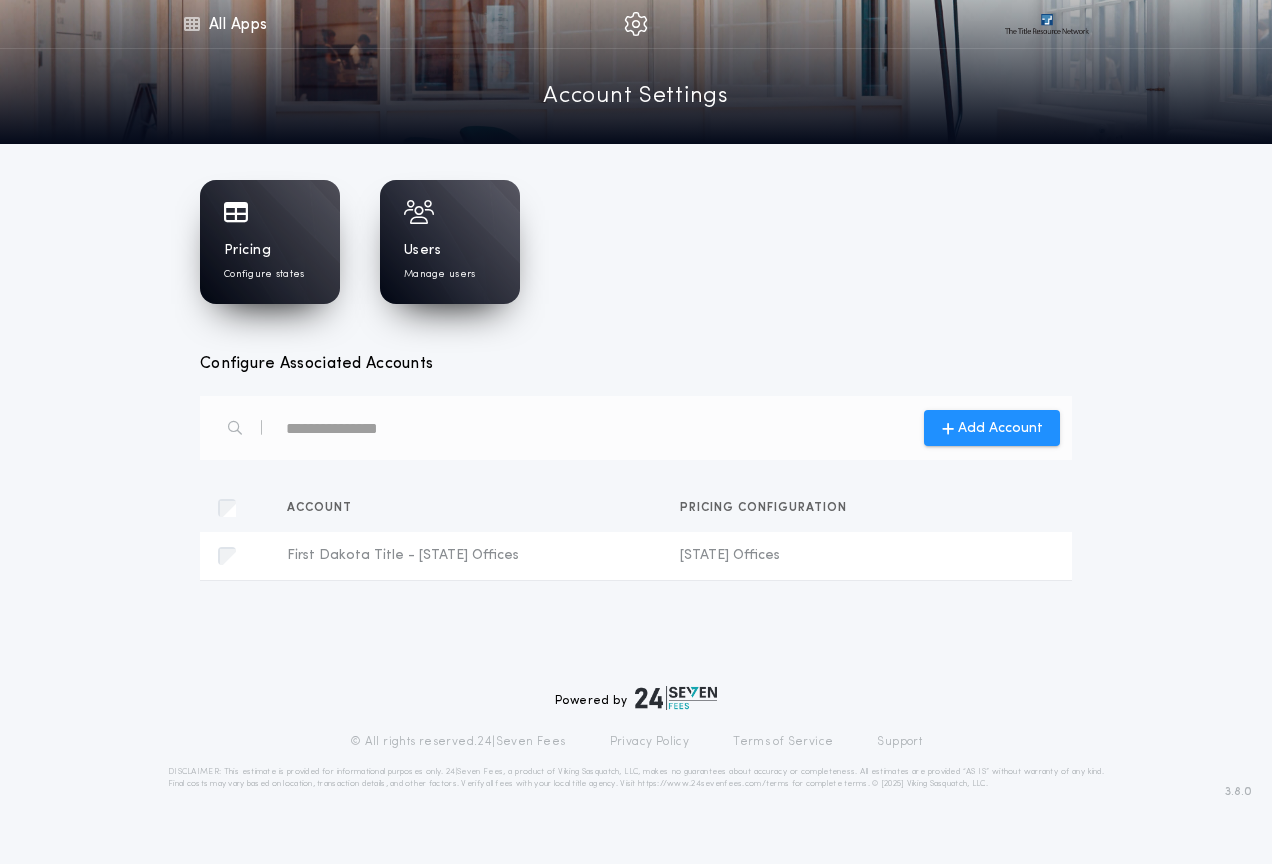 click on "Pricing Configure states" at bounding box center (270, 242) 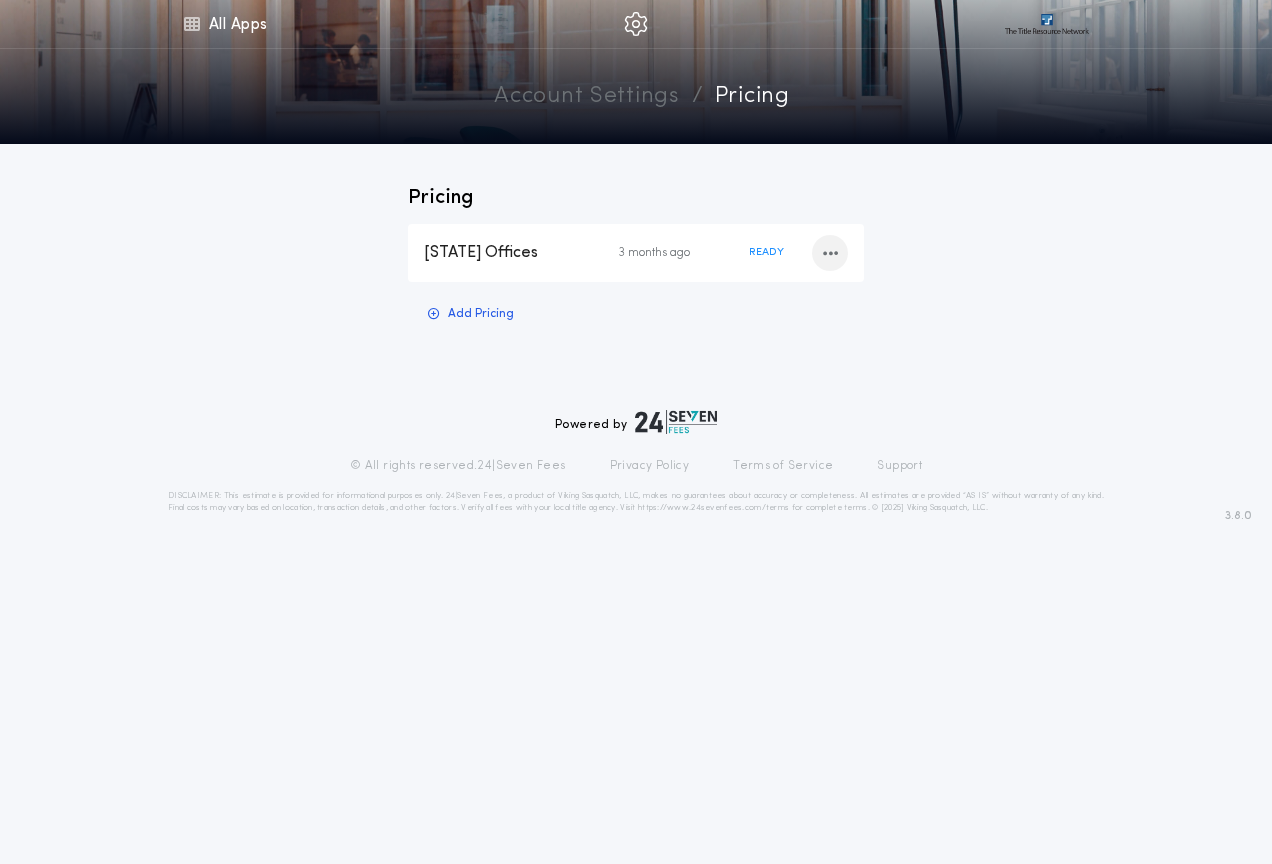 click at bounding box center [830, 253] 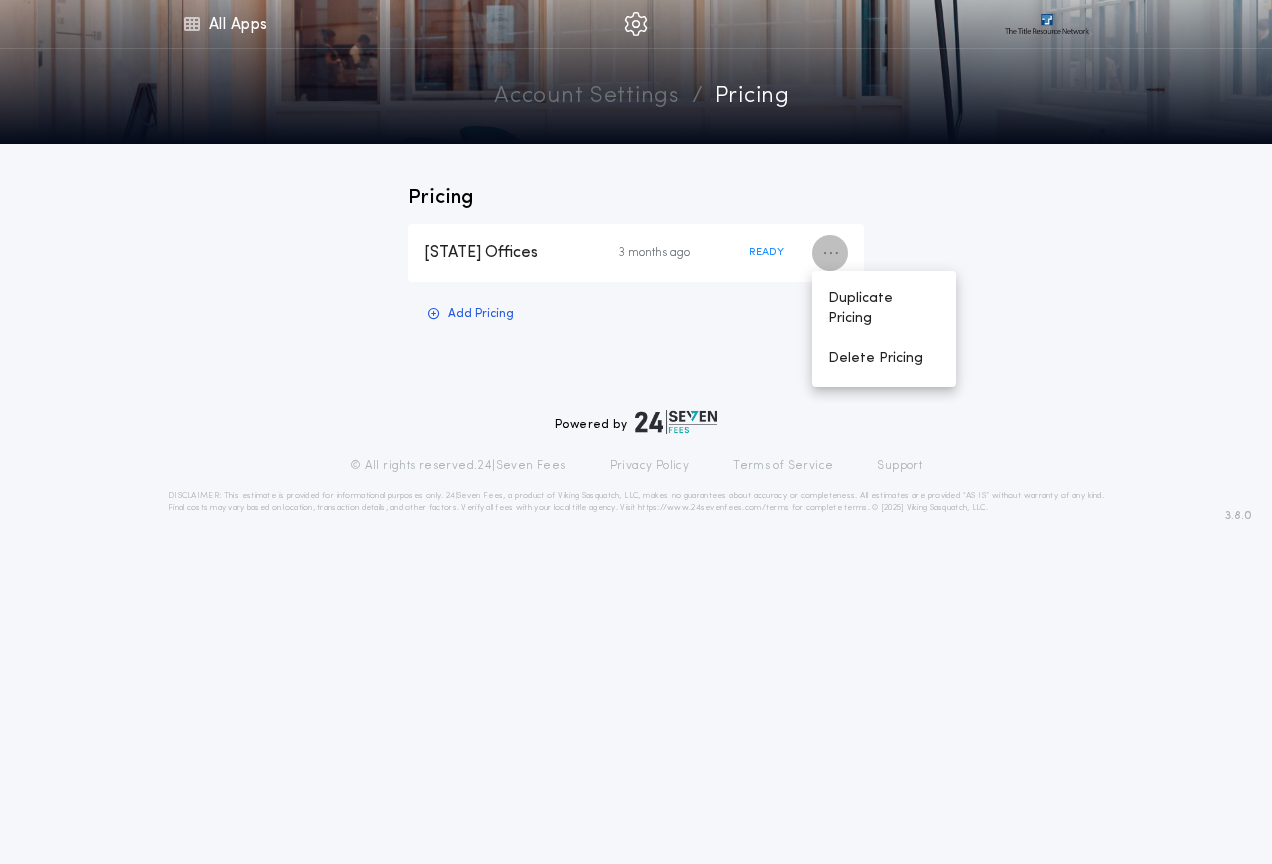 click on "[STATE] Offices 3 months ago READY Duplicate Pricing Delete Pricing  Add Pricing" at bounding box center [636, 269] 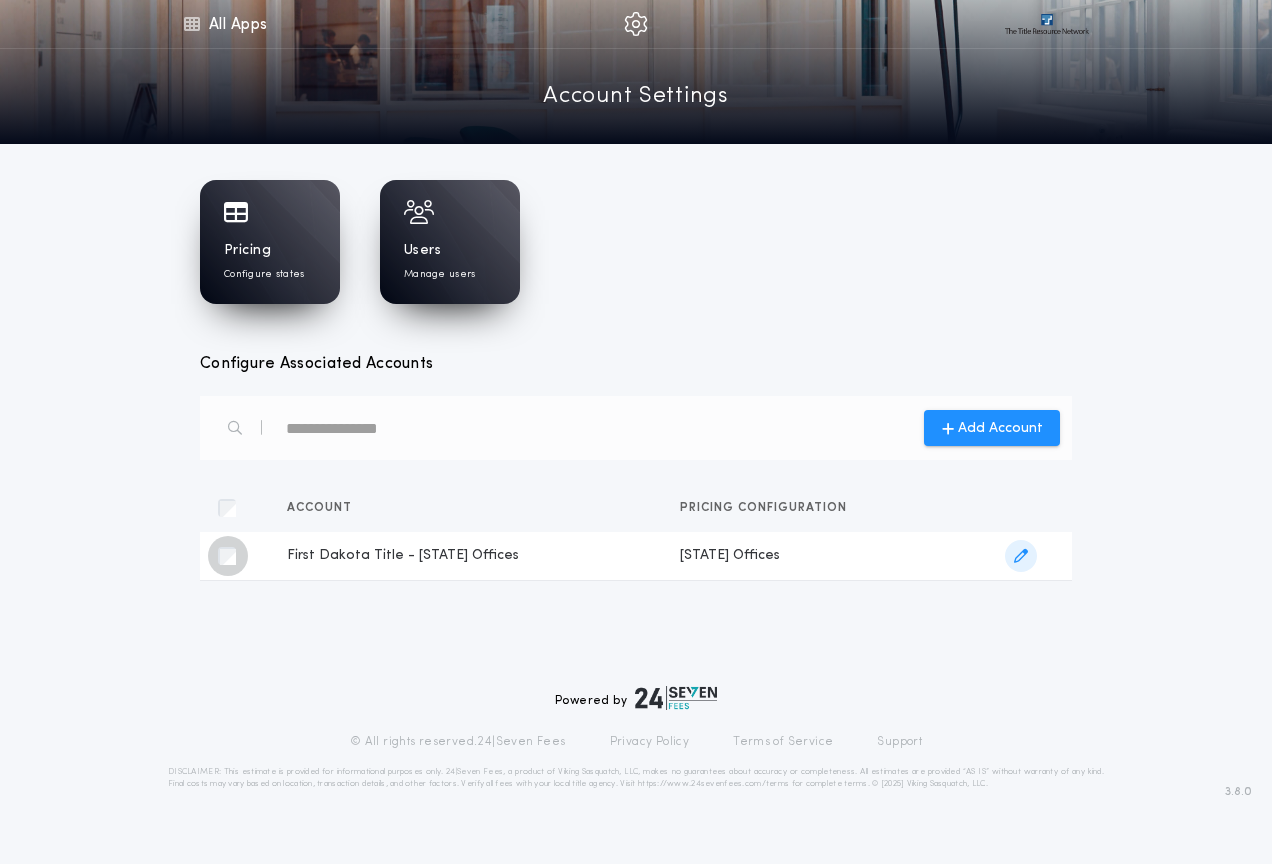 click at bounding box center (228, 556) 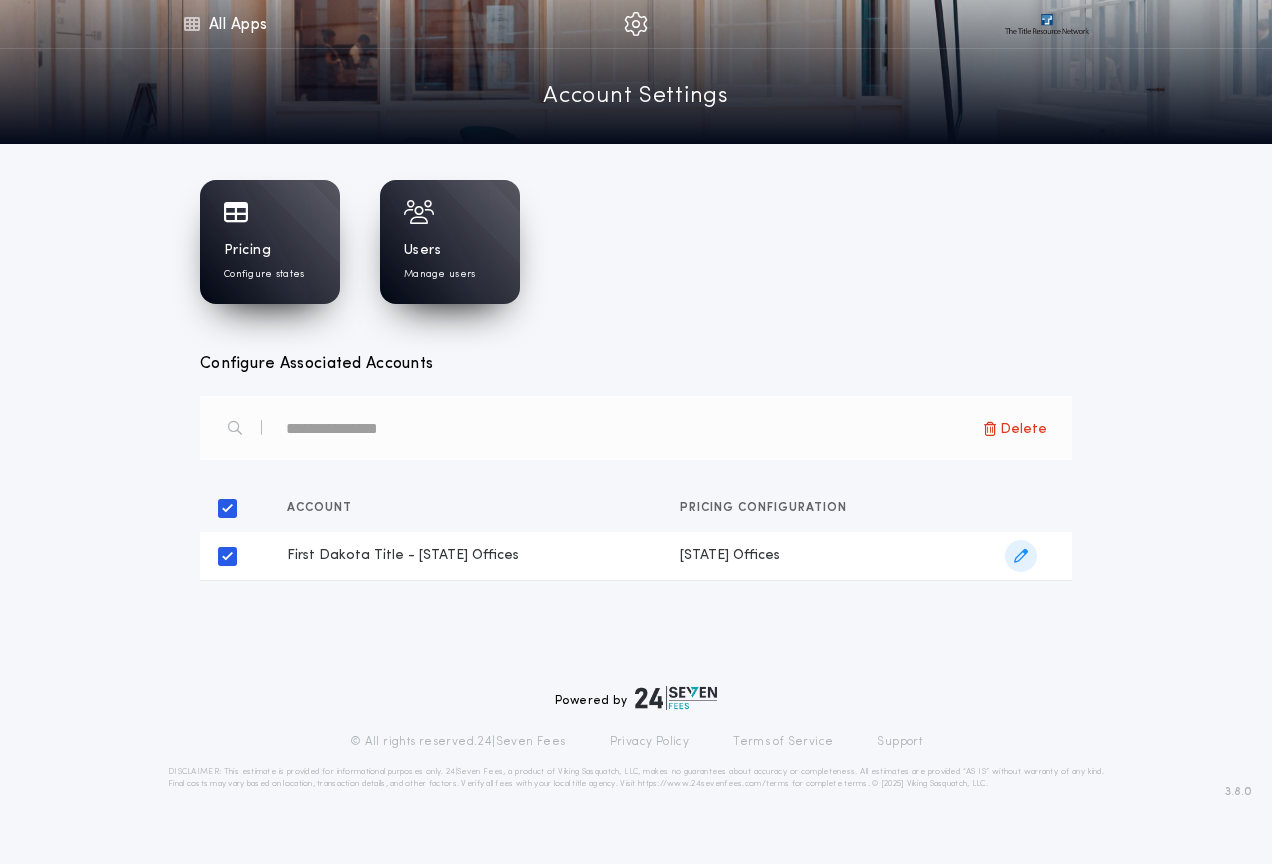 click at bounding box center (1021, 556) 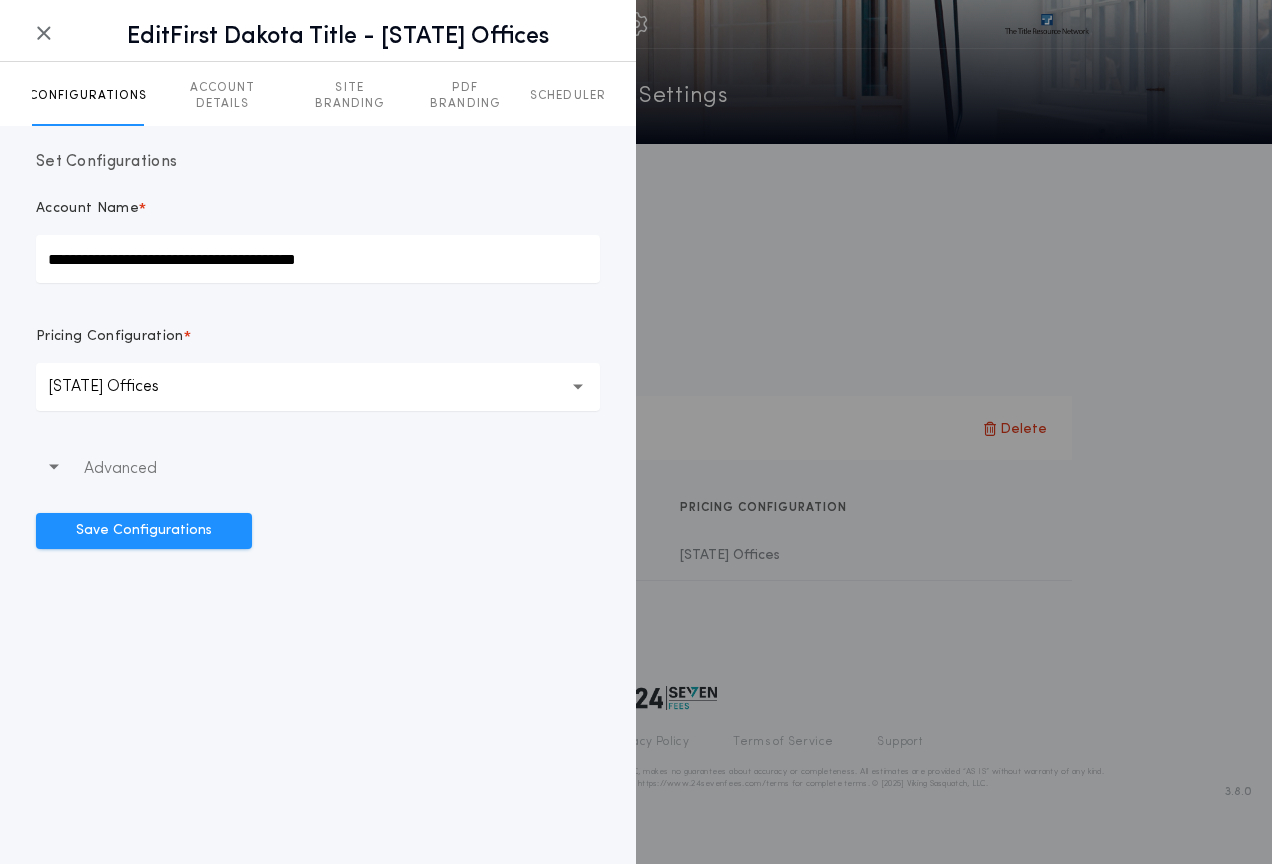 click on "[STATE] Offices" at bounding box center (119, 387) 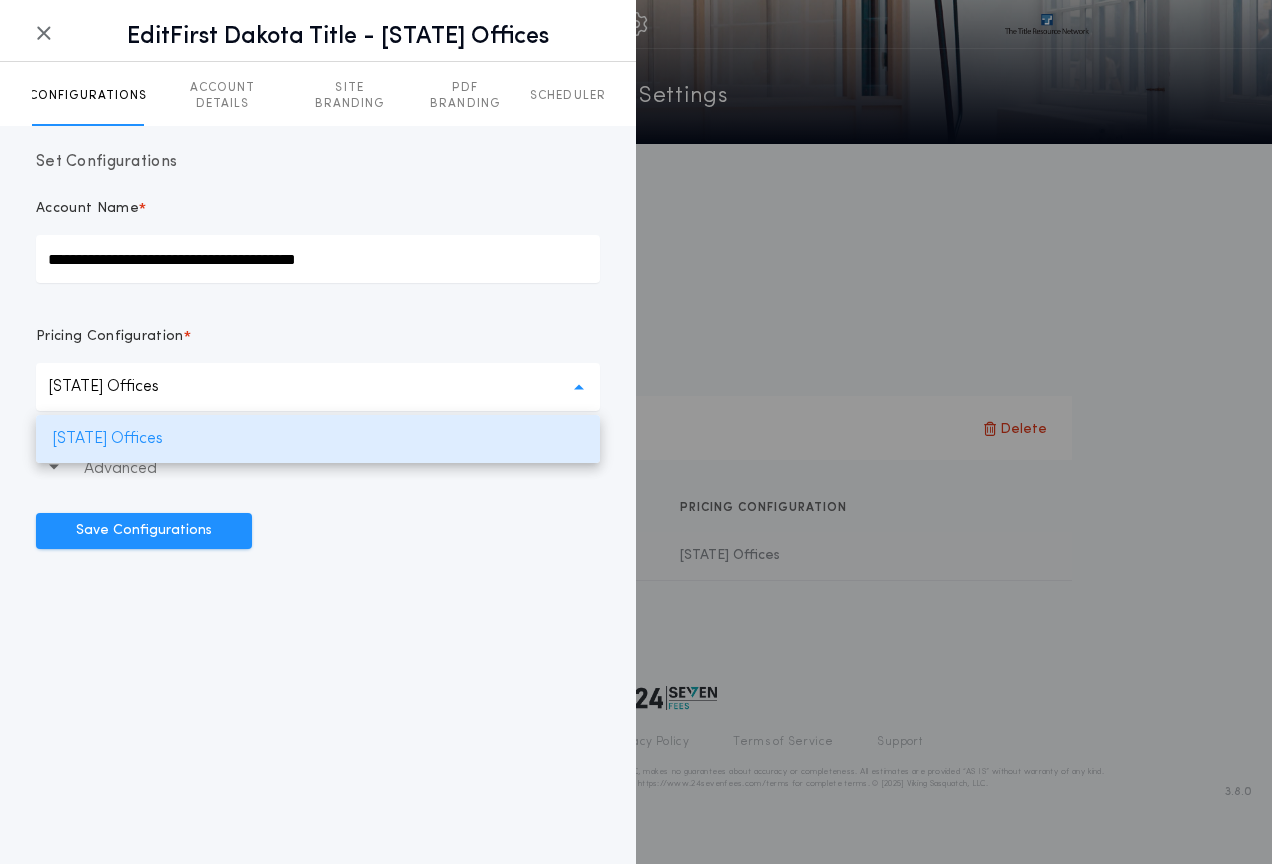 click on "[STATE] Offices" at bounding box center [119, 387] 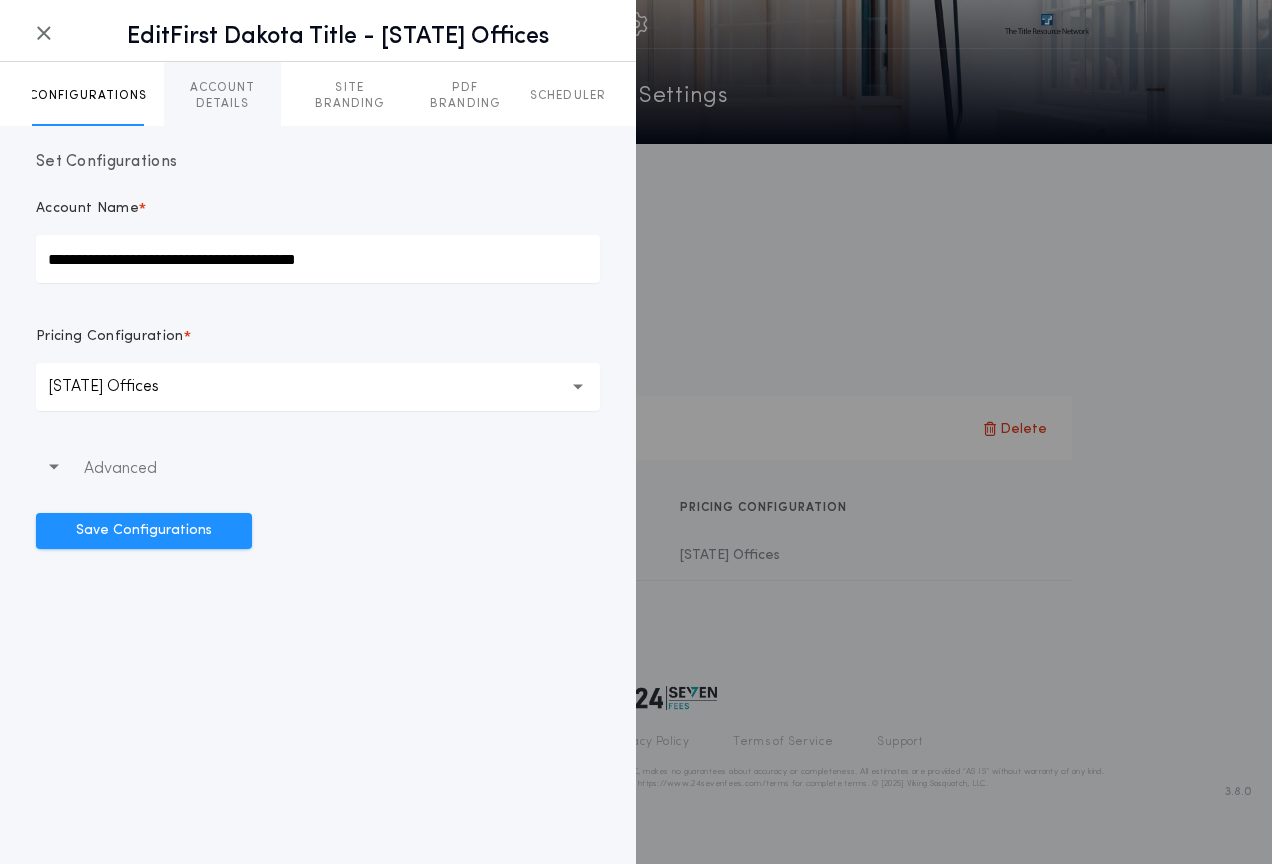 click on "ACCOUNT DETAILS" at bounding box center [222, 96] 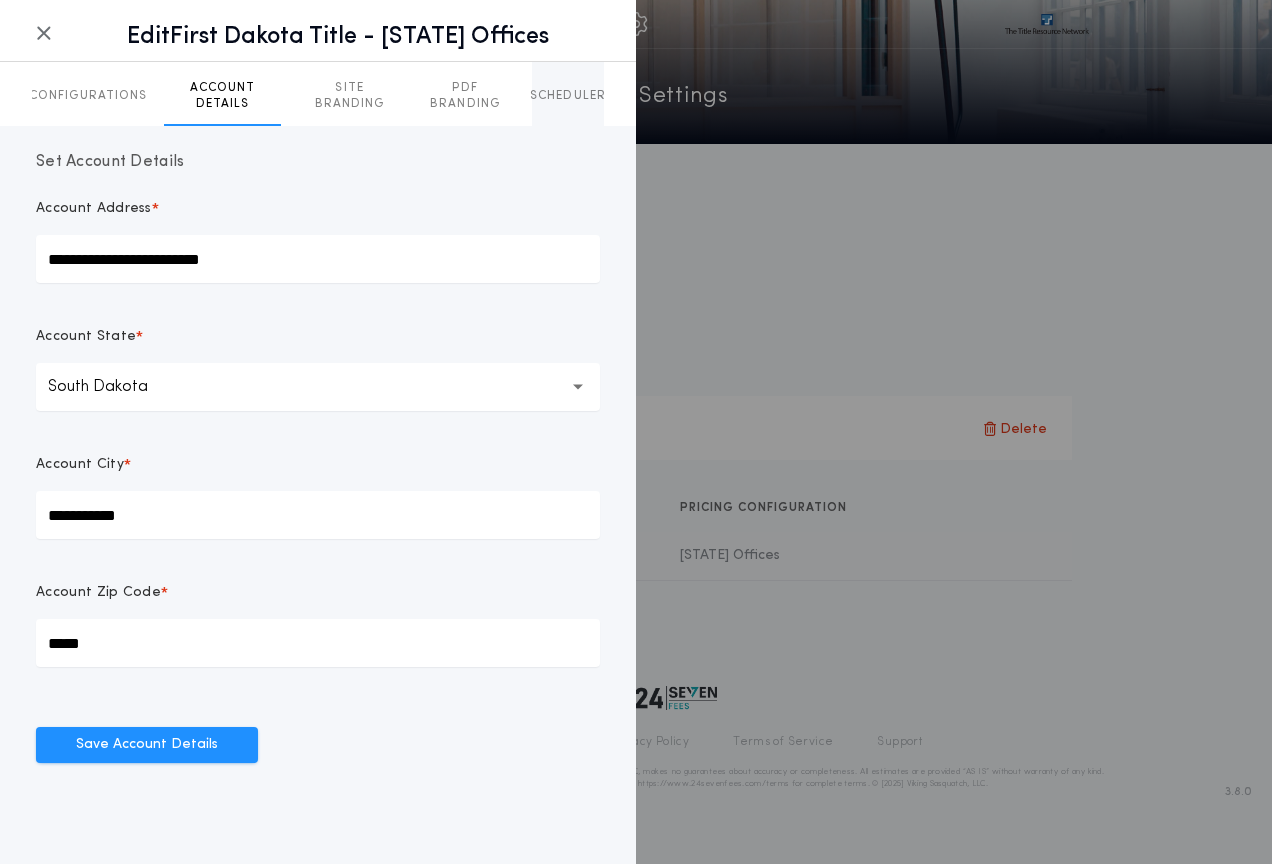 click on "SCHEDULER" at bounding box center (568, 94) 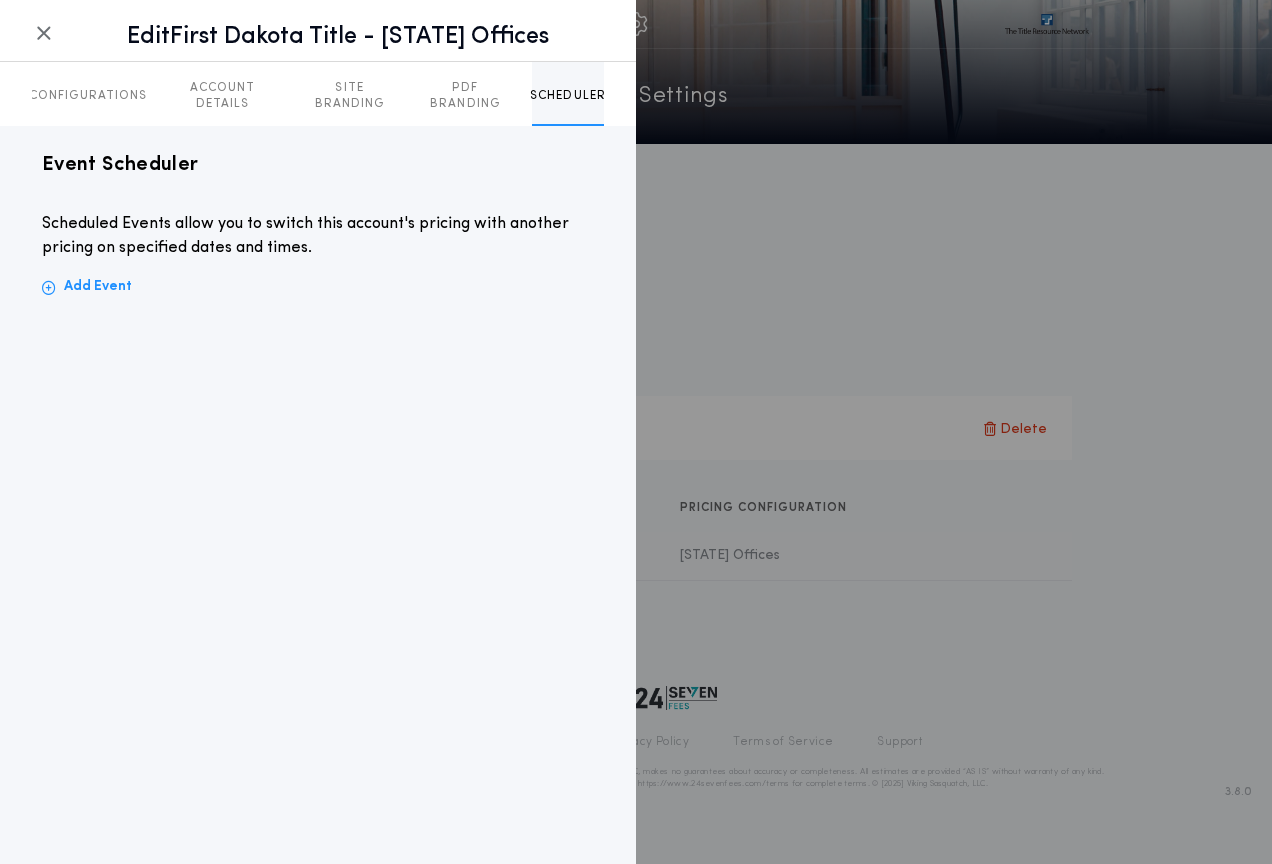 scroll, scrollTop: 0, scrollLeft: 2, axis: horizontal 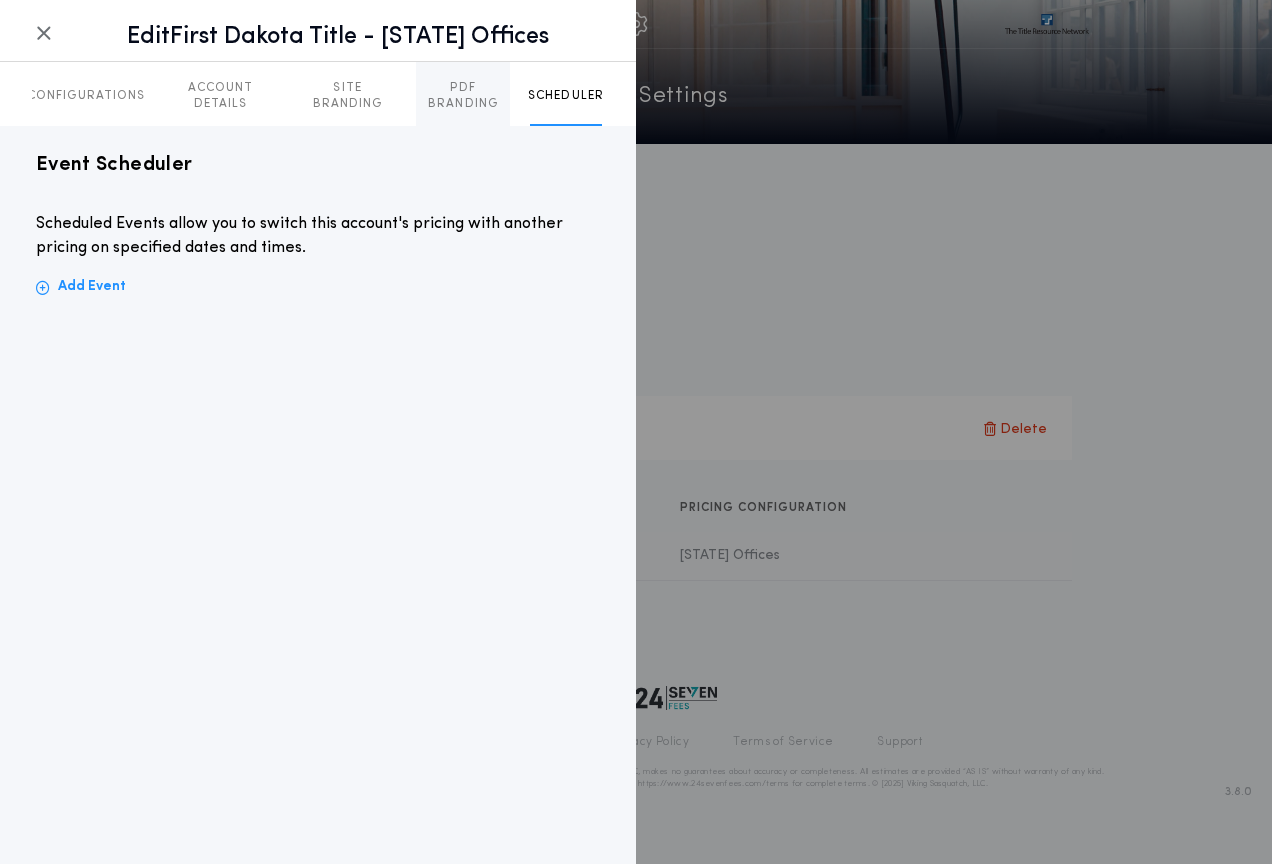 click on "PDF BRANDING" at bounding box center (463, 96) 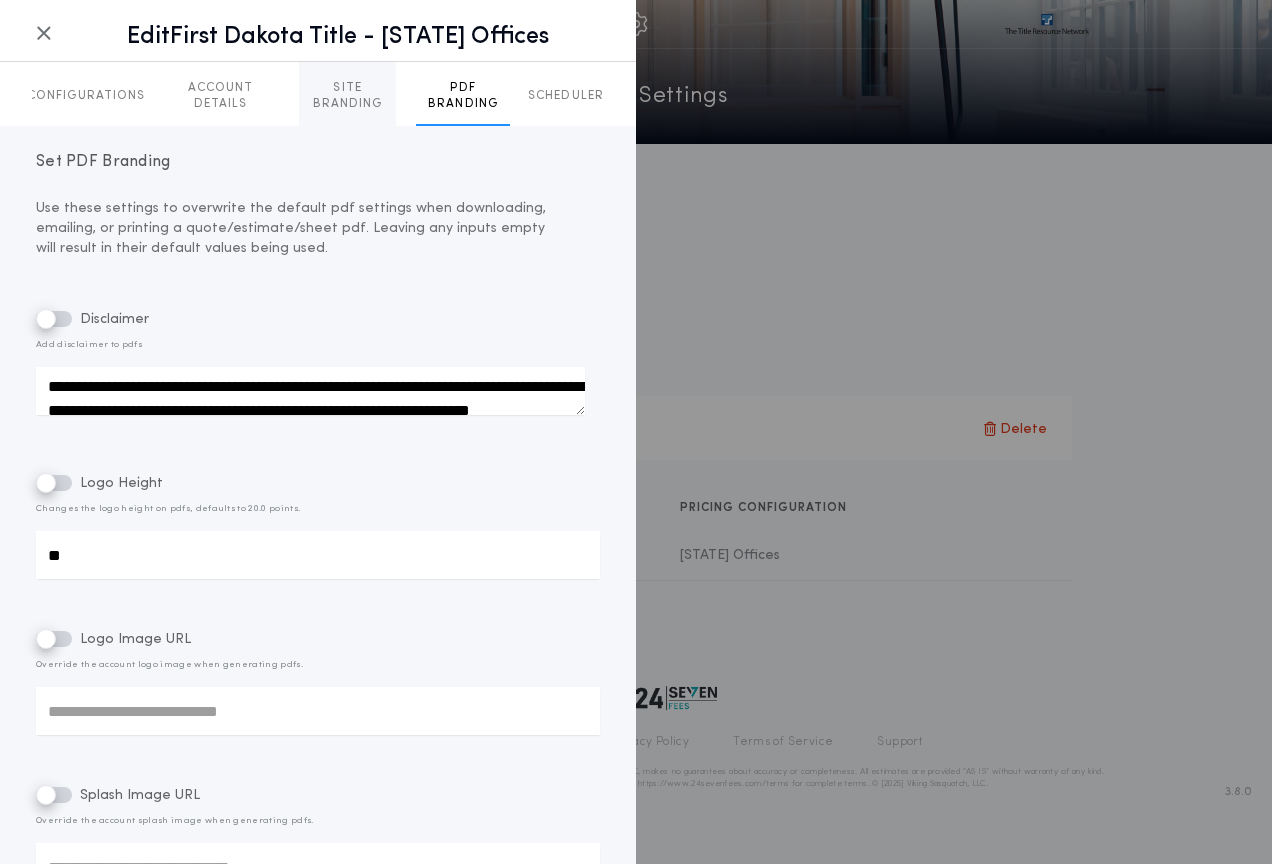 click on "SITE BRANDING" at bounding box center [347, 94] 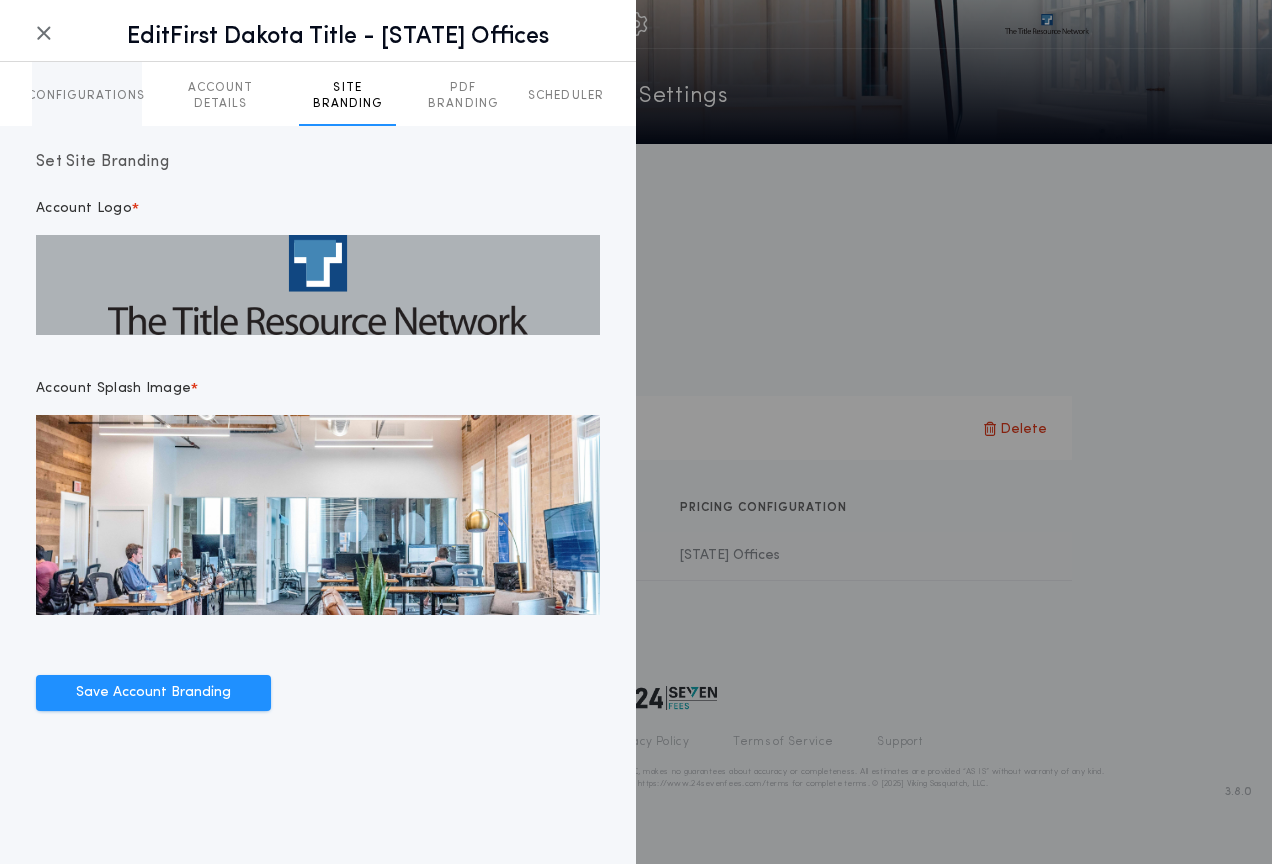 click on "CONFIGURATIONS" at bounding box center (86, 96) 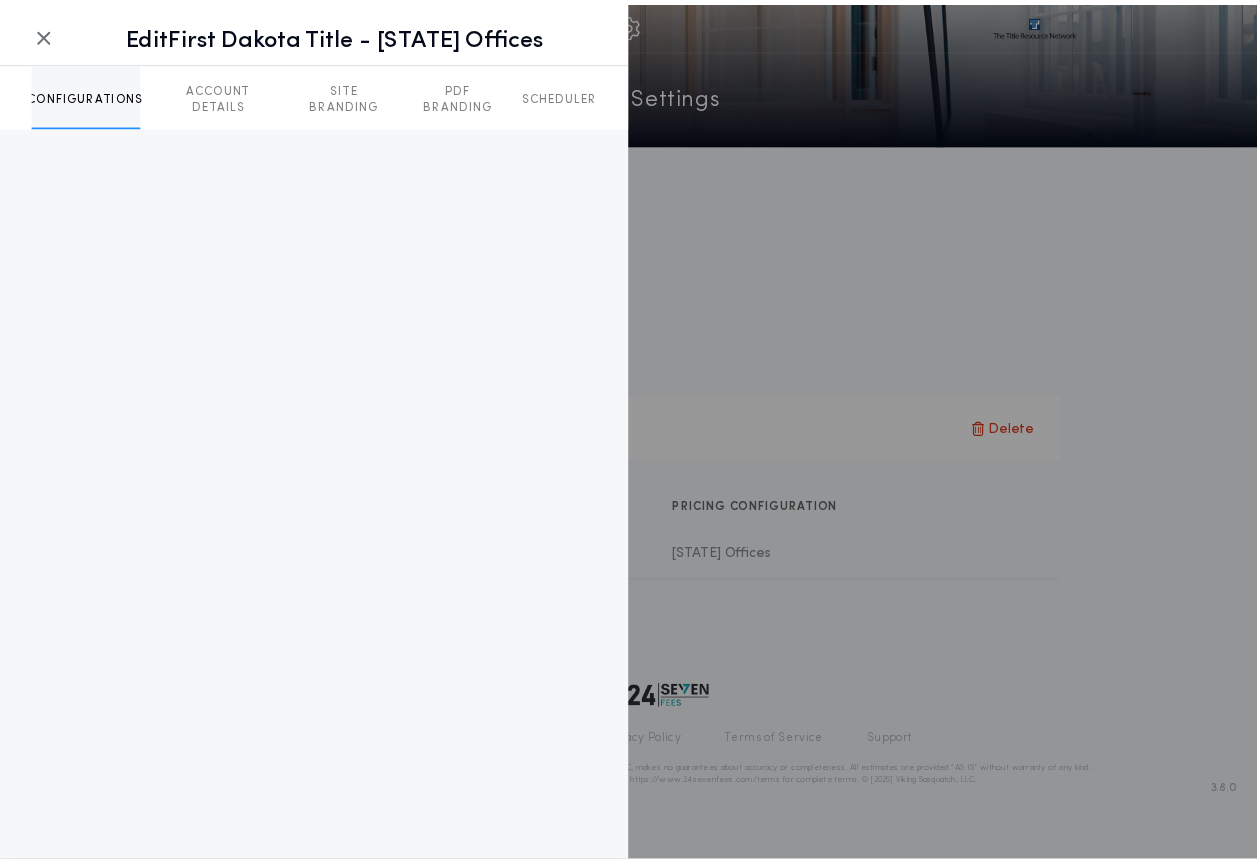 scroll, scrollTop: 0, scrollLeft: 0, axis: both 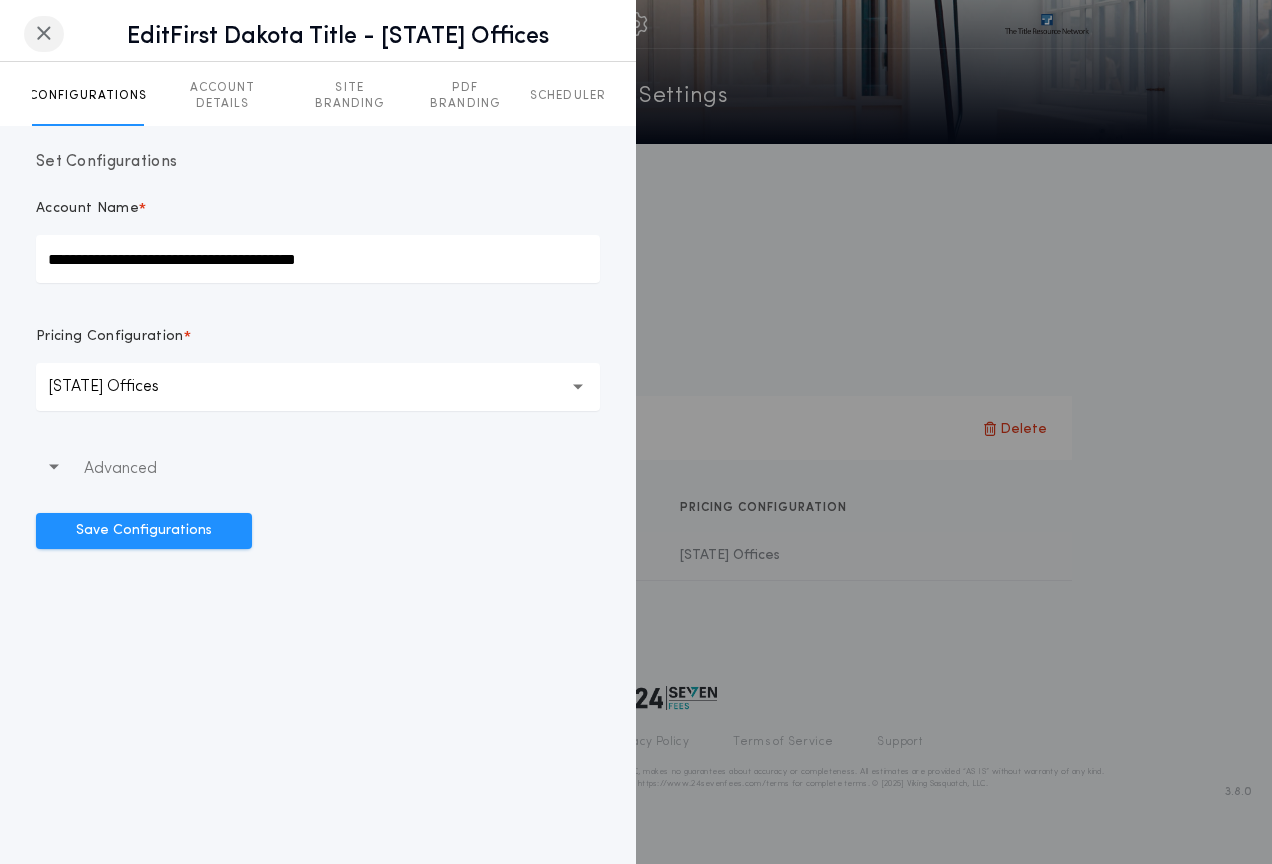 click at bounding box center [44, 34] 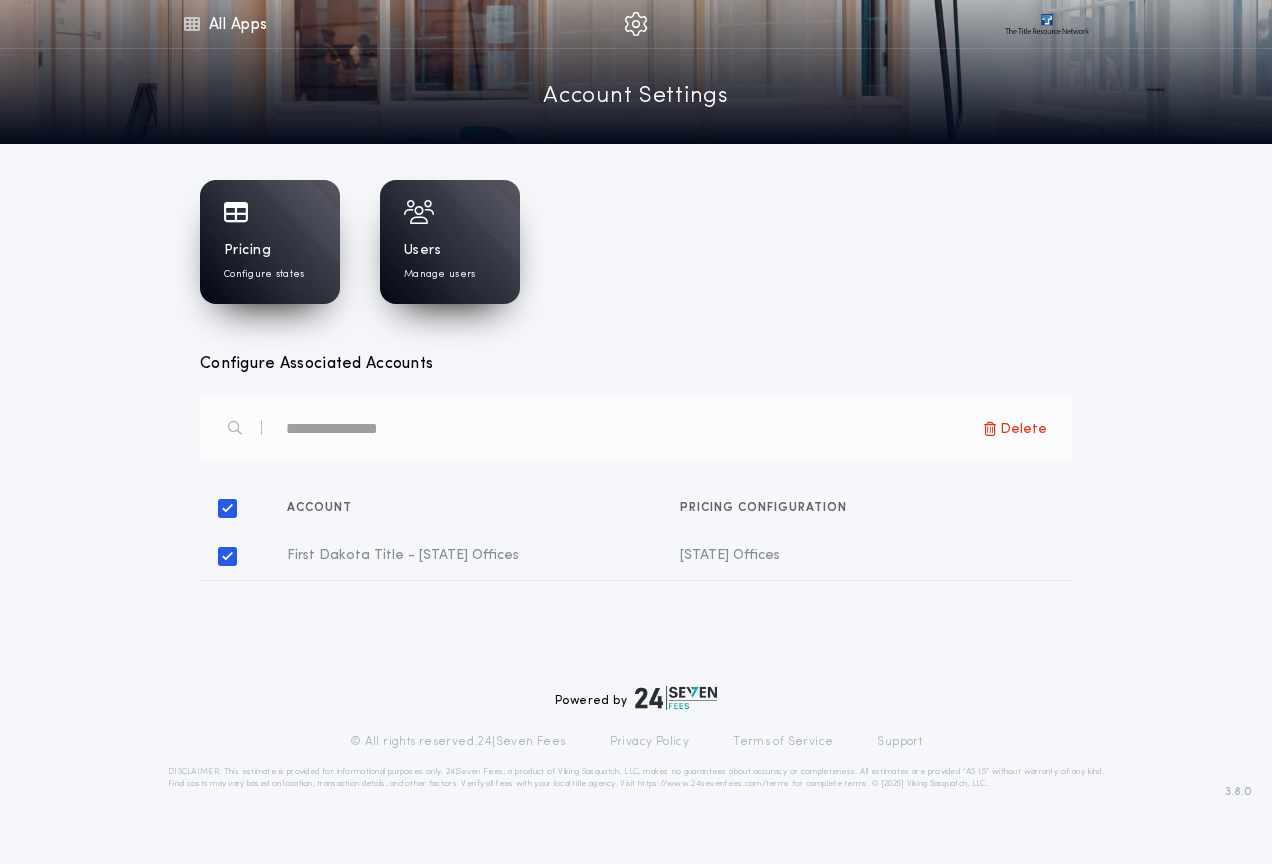 click at bounding box center [636, 24] 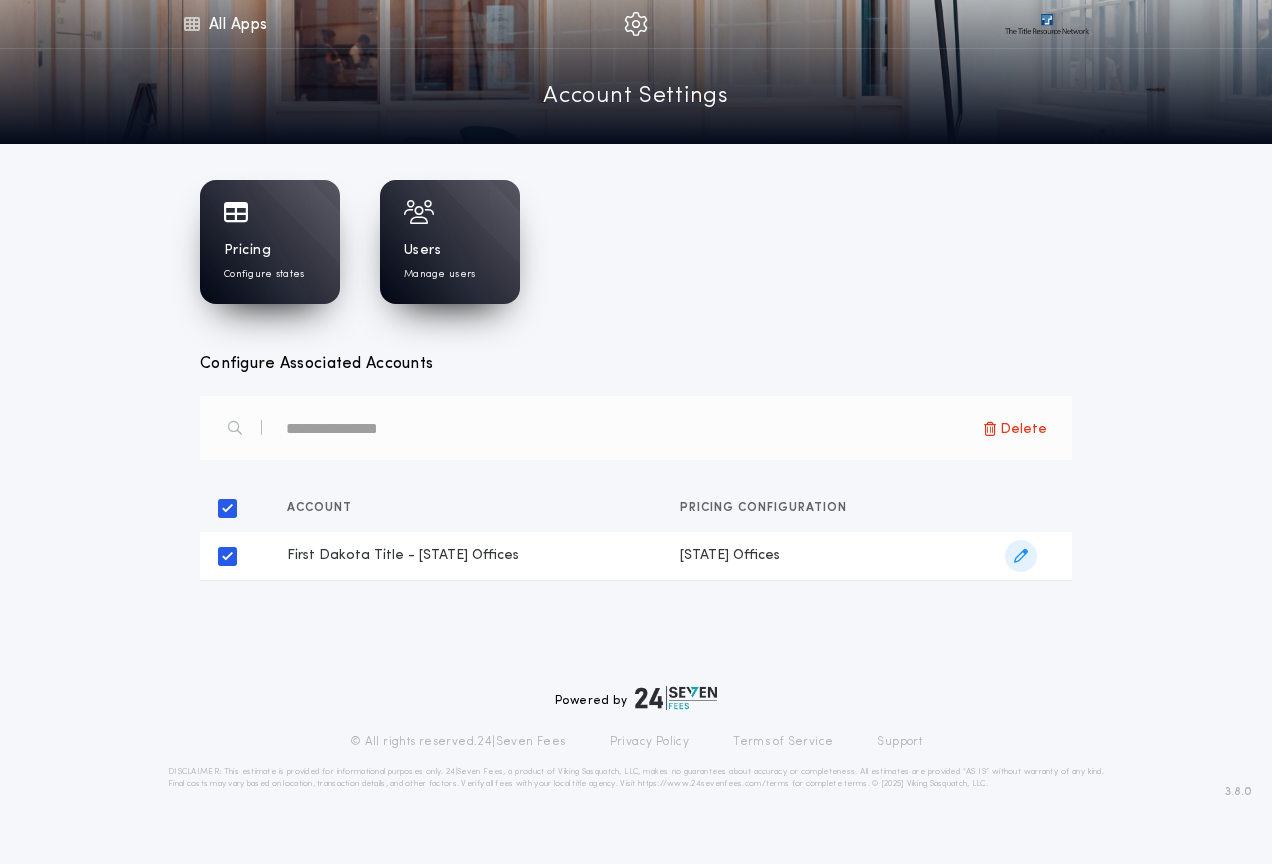 click on "[STATE] Offices" at bounding box center [826, 556] 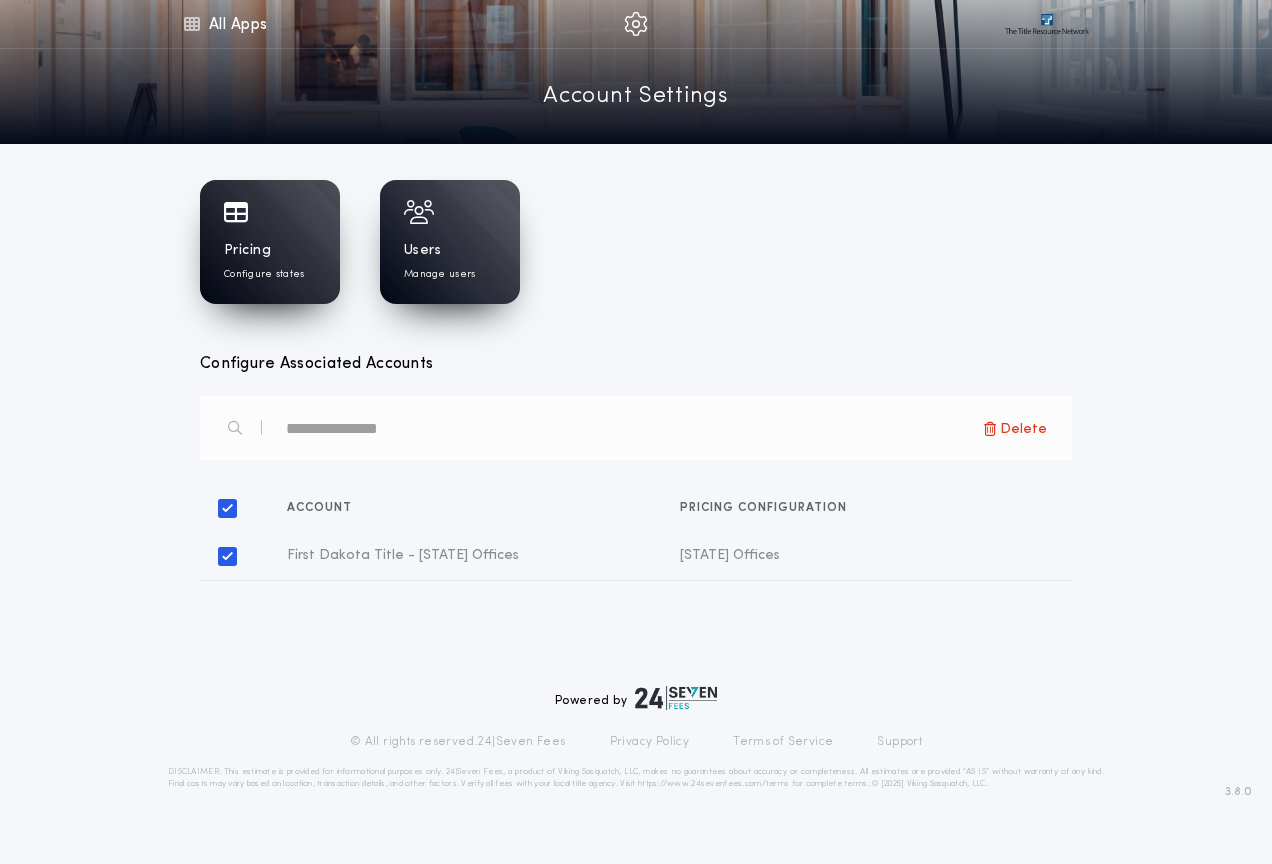 click on "Pricing" at bounding box center (247, 251) 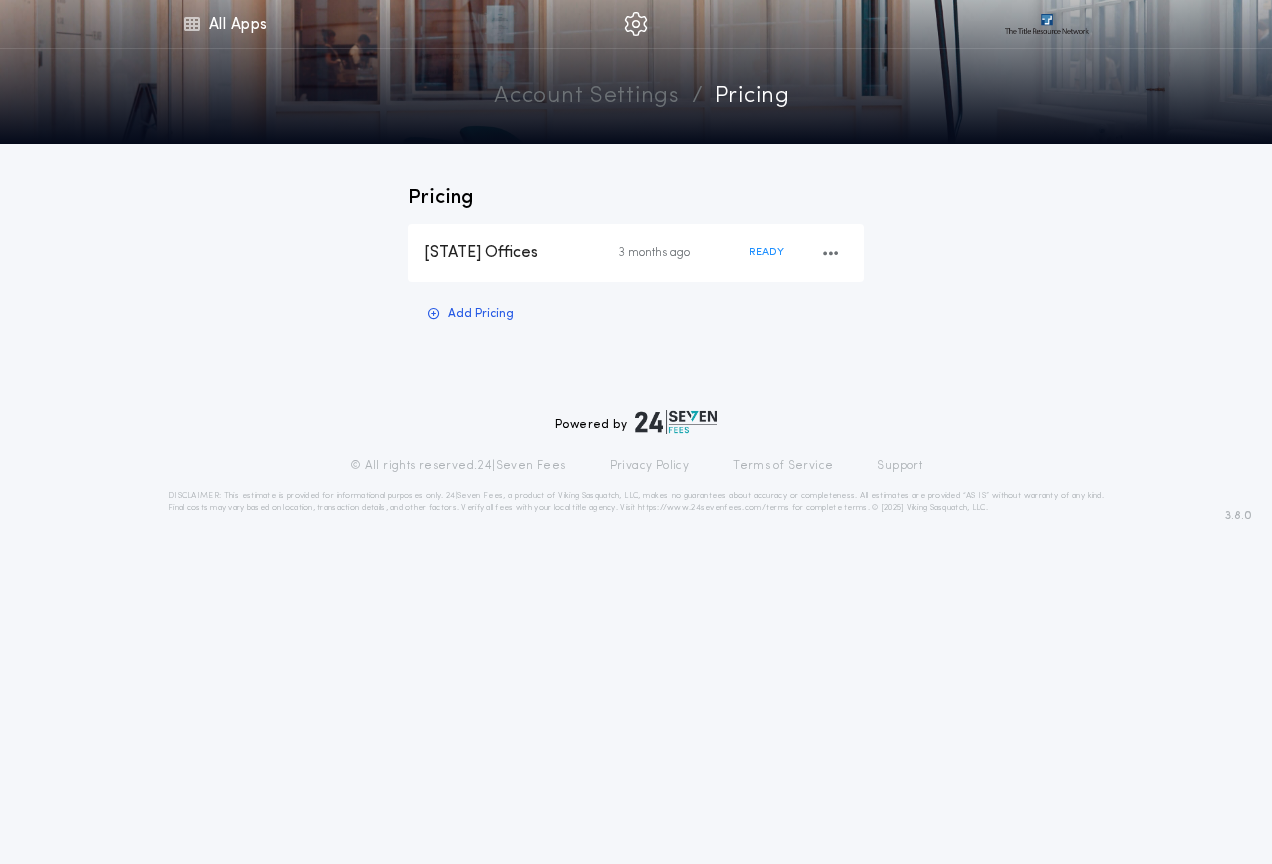 click on "READY" at bounding box center [798, 253] 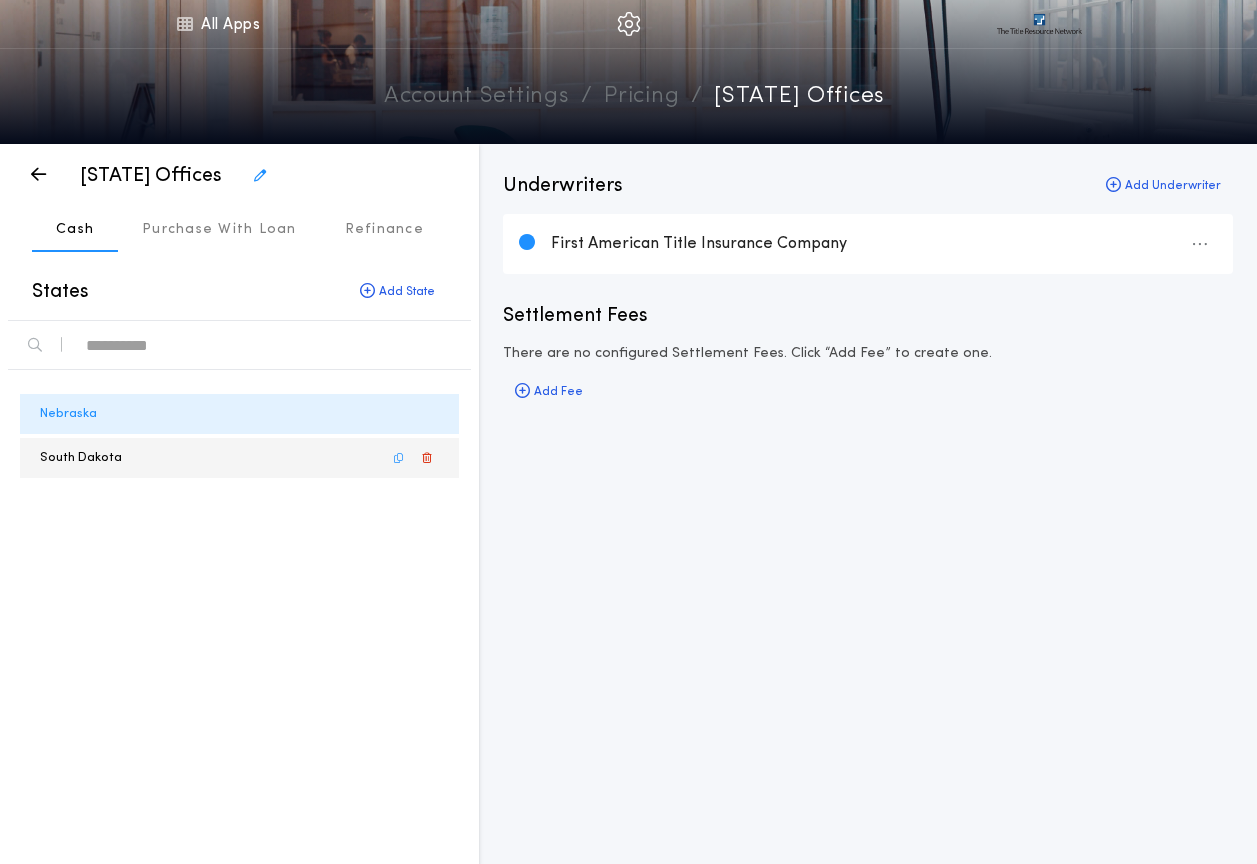 click on "South Dakota" at bounding box center (81, 457) 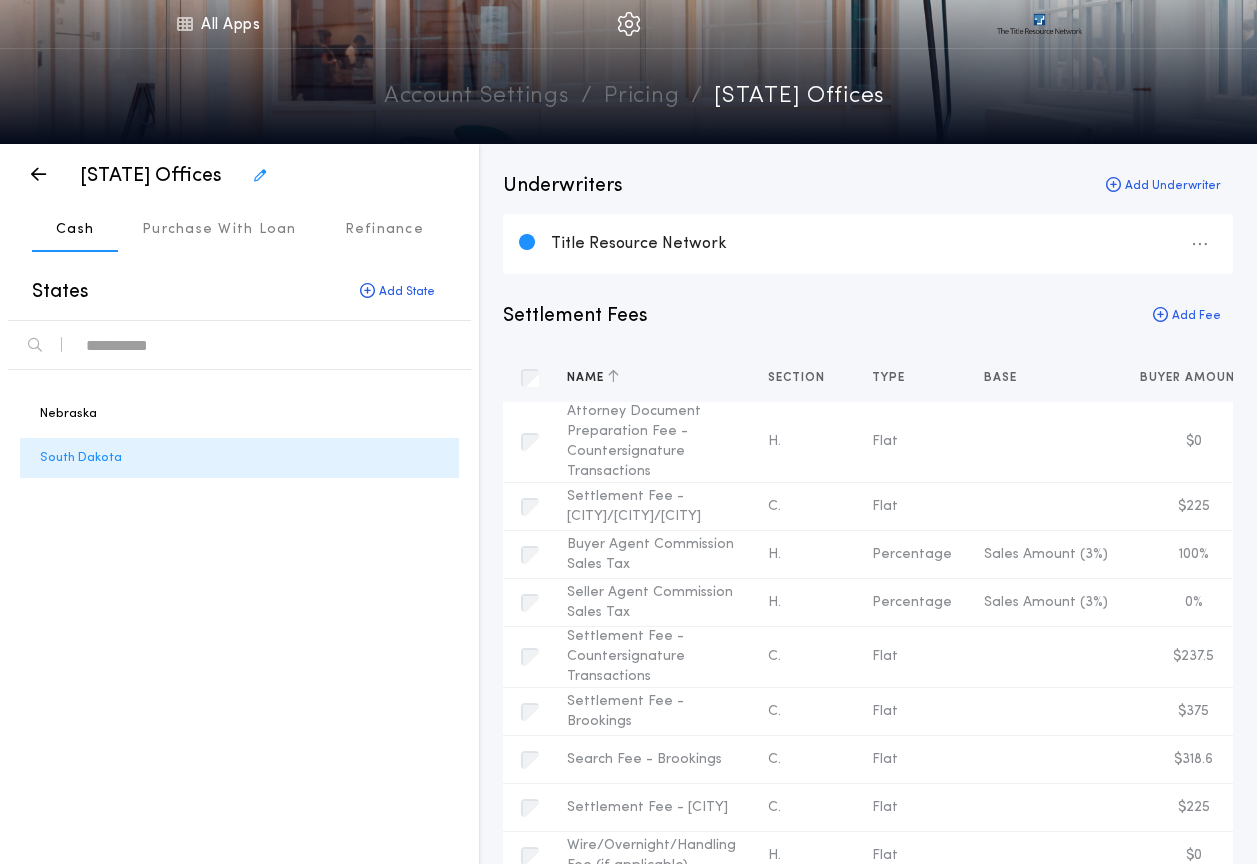 click on "Name" at bounding box center (587, 378) 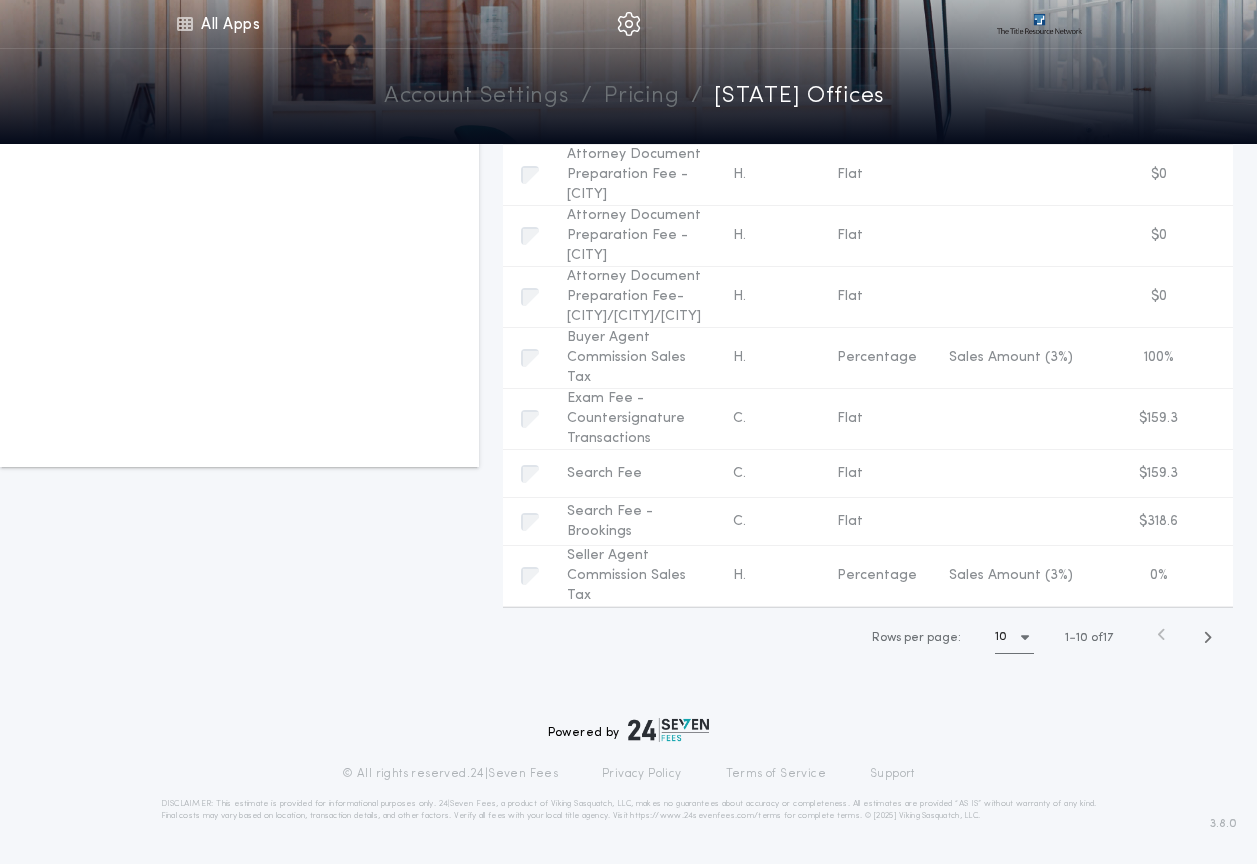 scroll, scrollTop: 400, scrollLeft: 0, axis: vertical 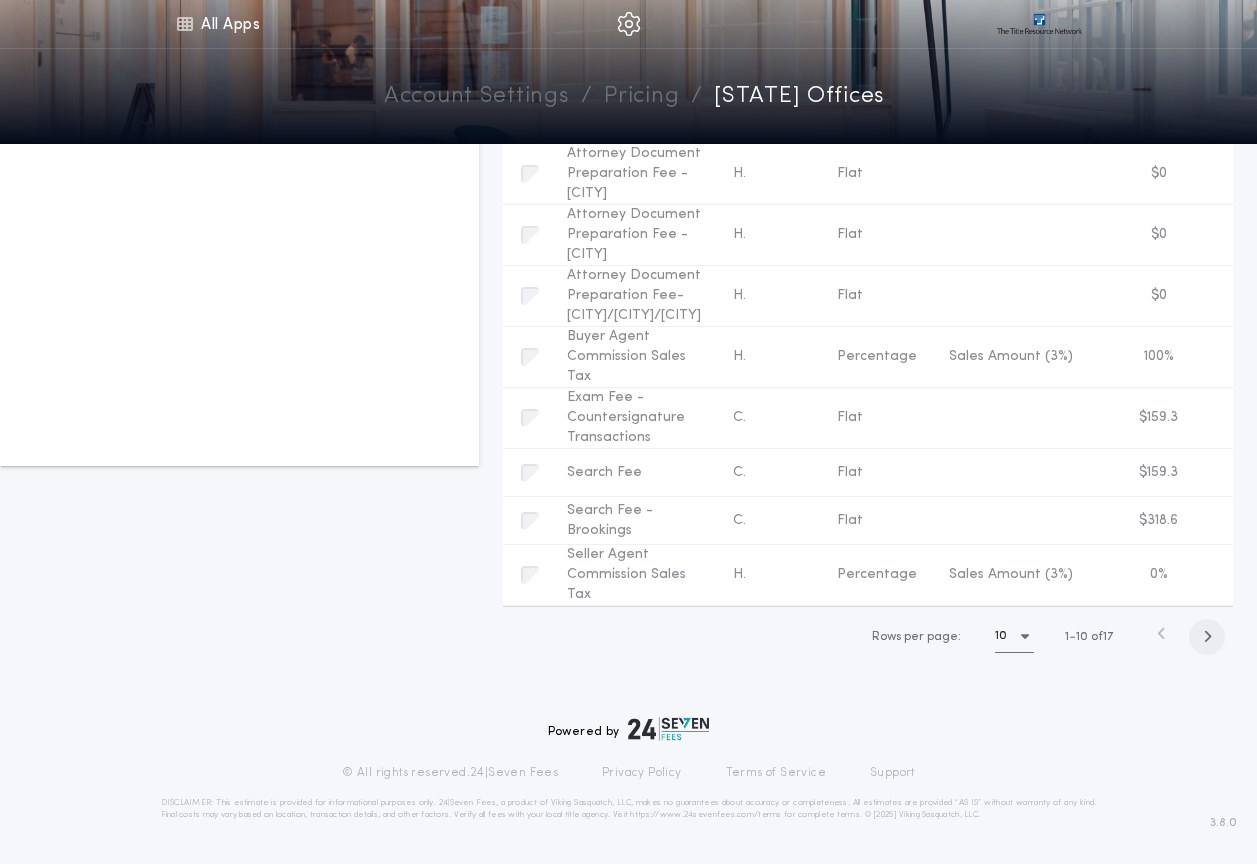 click at bounding box center [1207, 637] 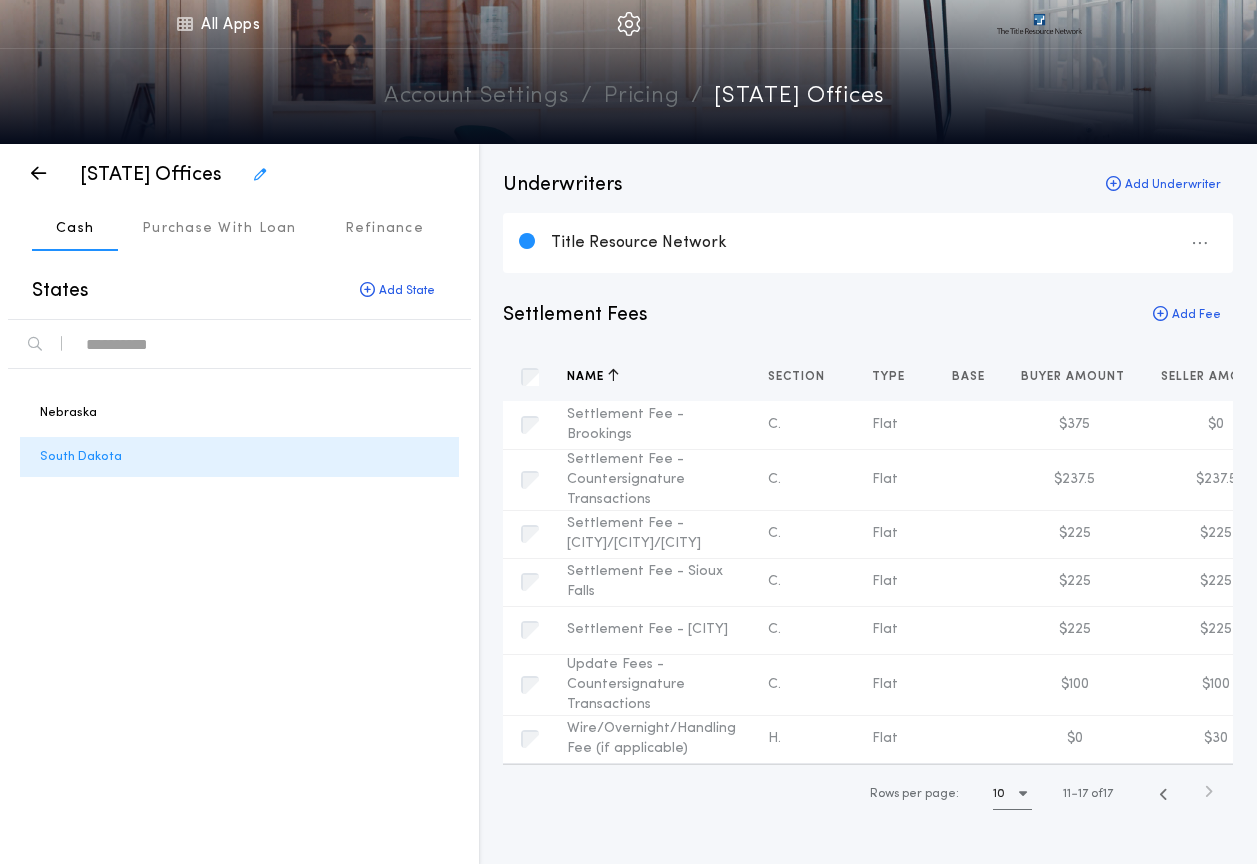 scroll, scrollTop: 0, scrollLeft: 0, axis: both 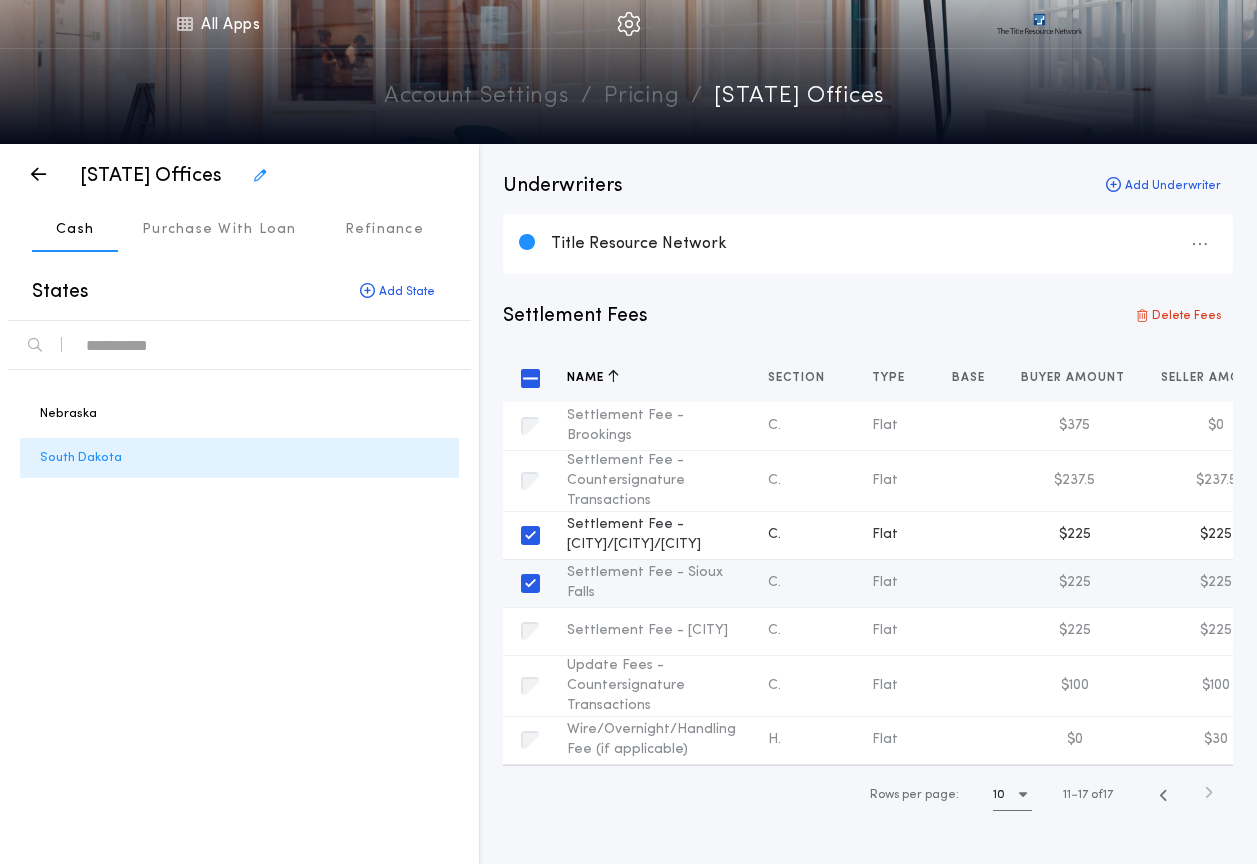 click on "Settlement Fee - [CITY]/[CITY]/[CITY]" at bounding box center [634, 534] 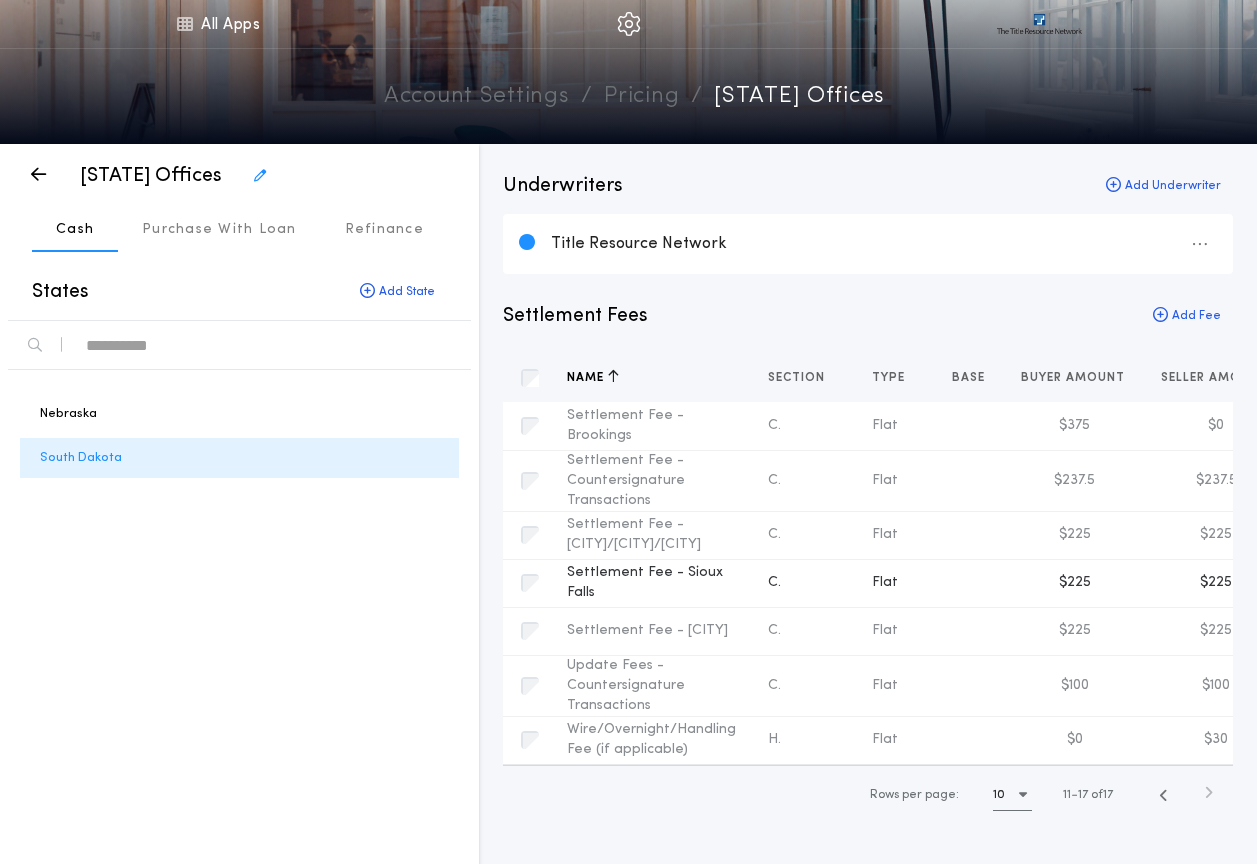 click on "Settlement Fee - Sioux Falls" at bounding box center [645, 582] 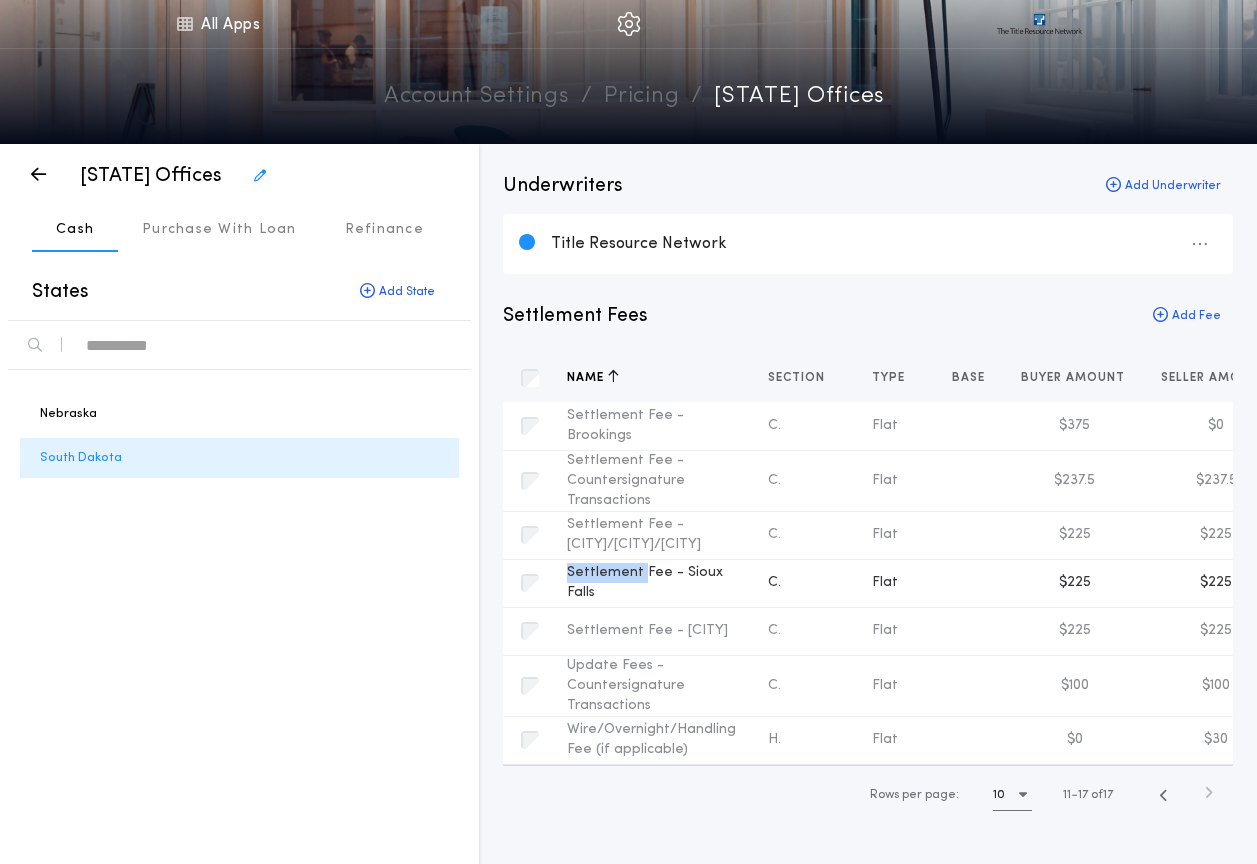 click on "Settlement Fee - Sioux Falls" at bounding box center [645, 582] 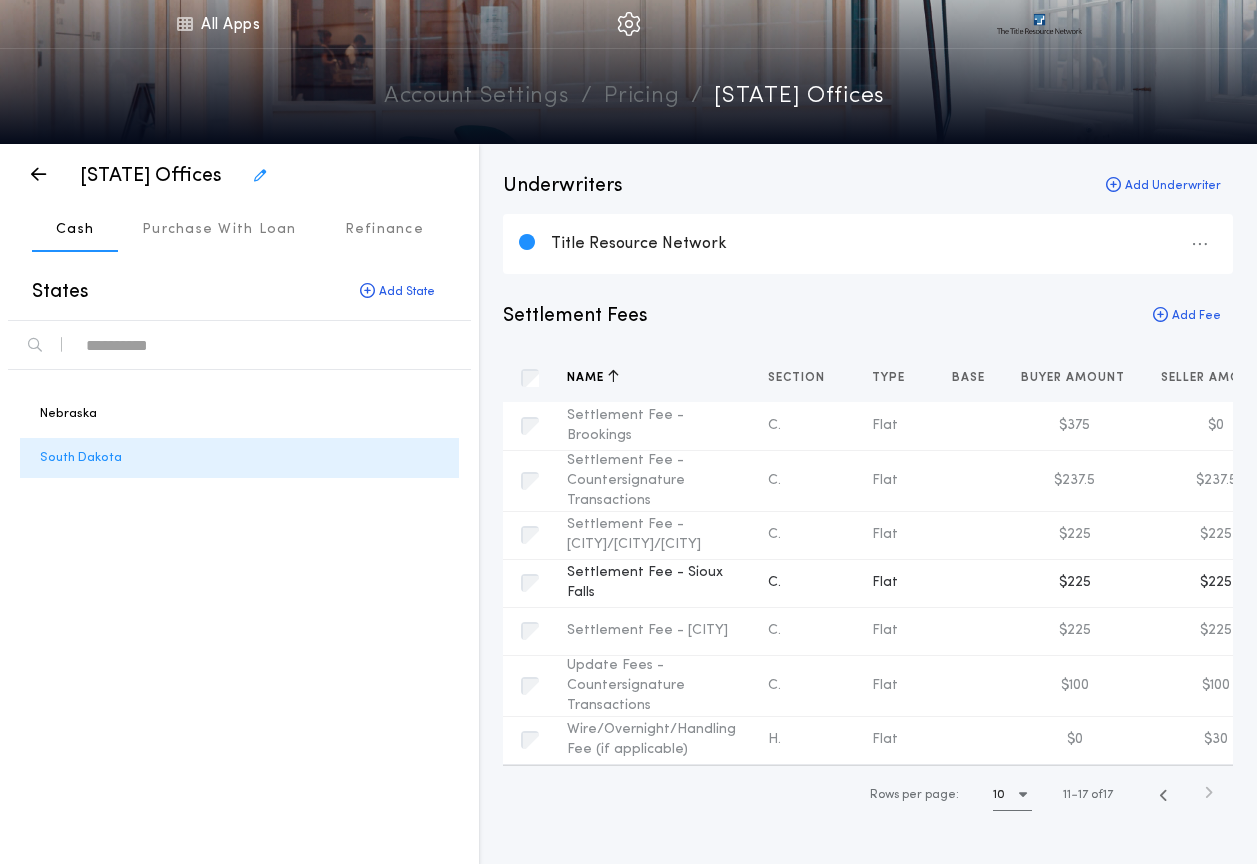 drag, startPoint x: 599, startPoint y: 580, endPoint x: 586, endPoint y: 605, distance: 28.178005 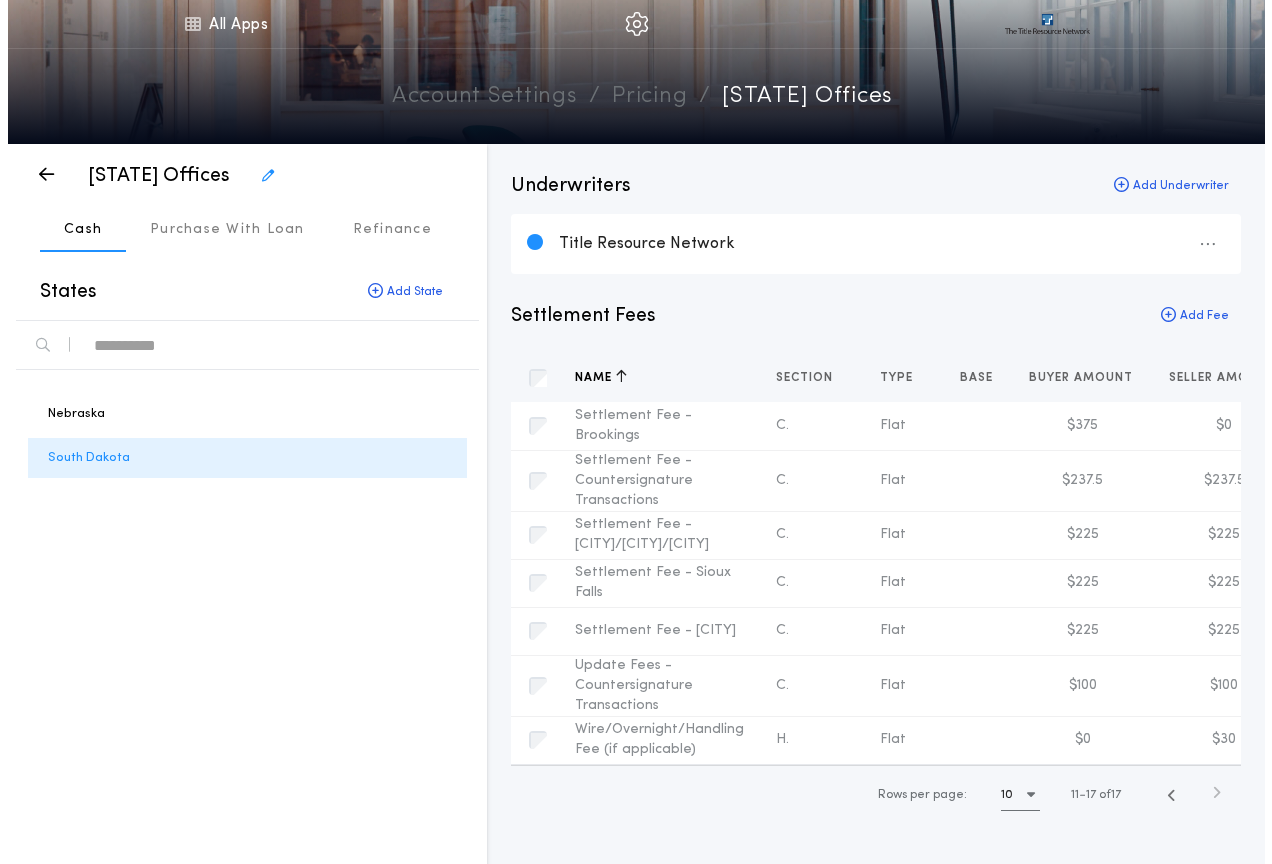 scroll, scrollTop: 0, scrollLeft: 257, axis: horizontal 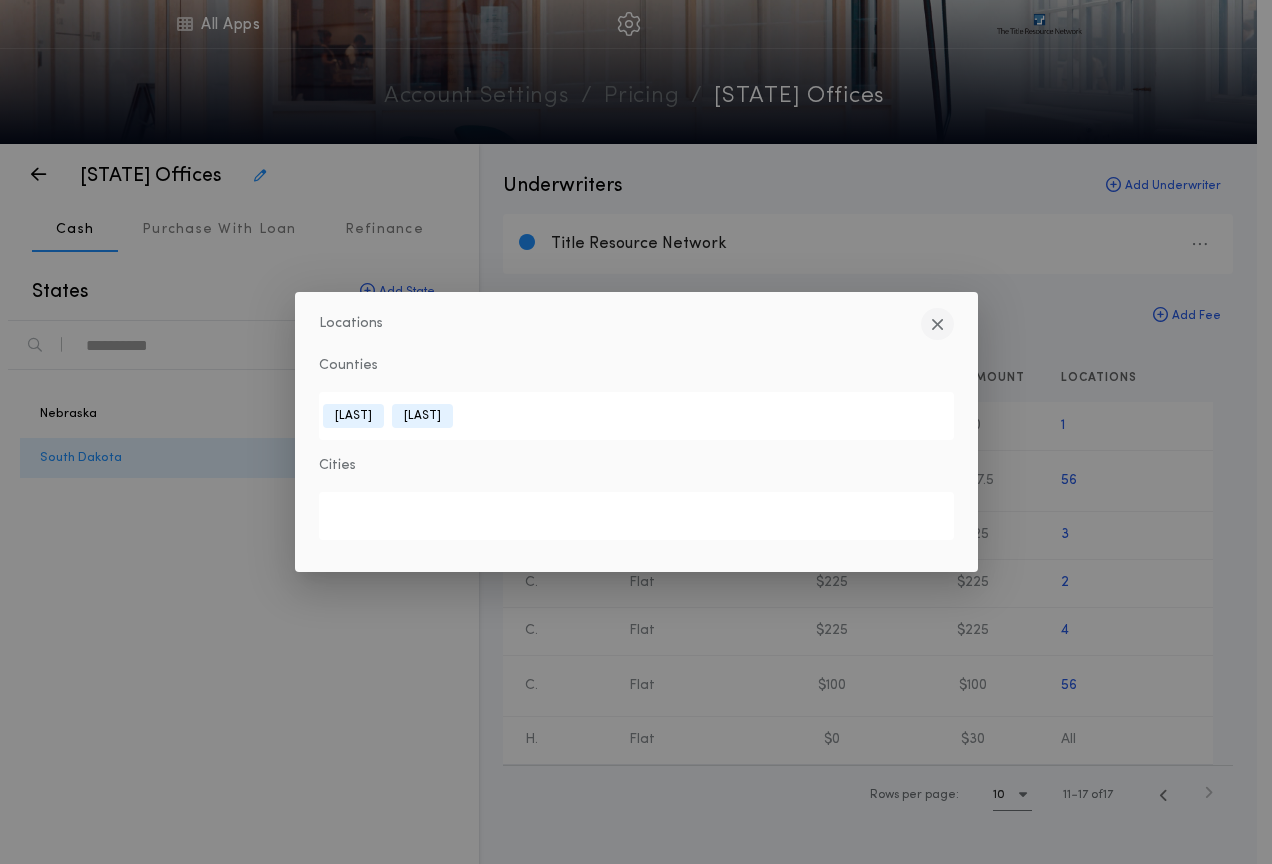 click at bounding box center (937, 324) 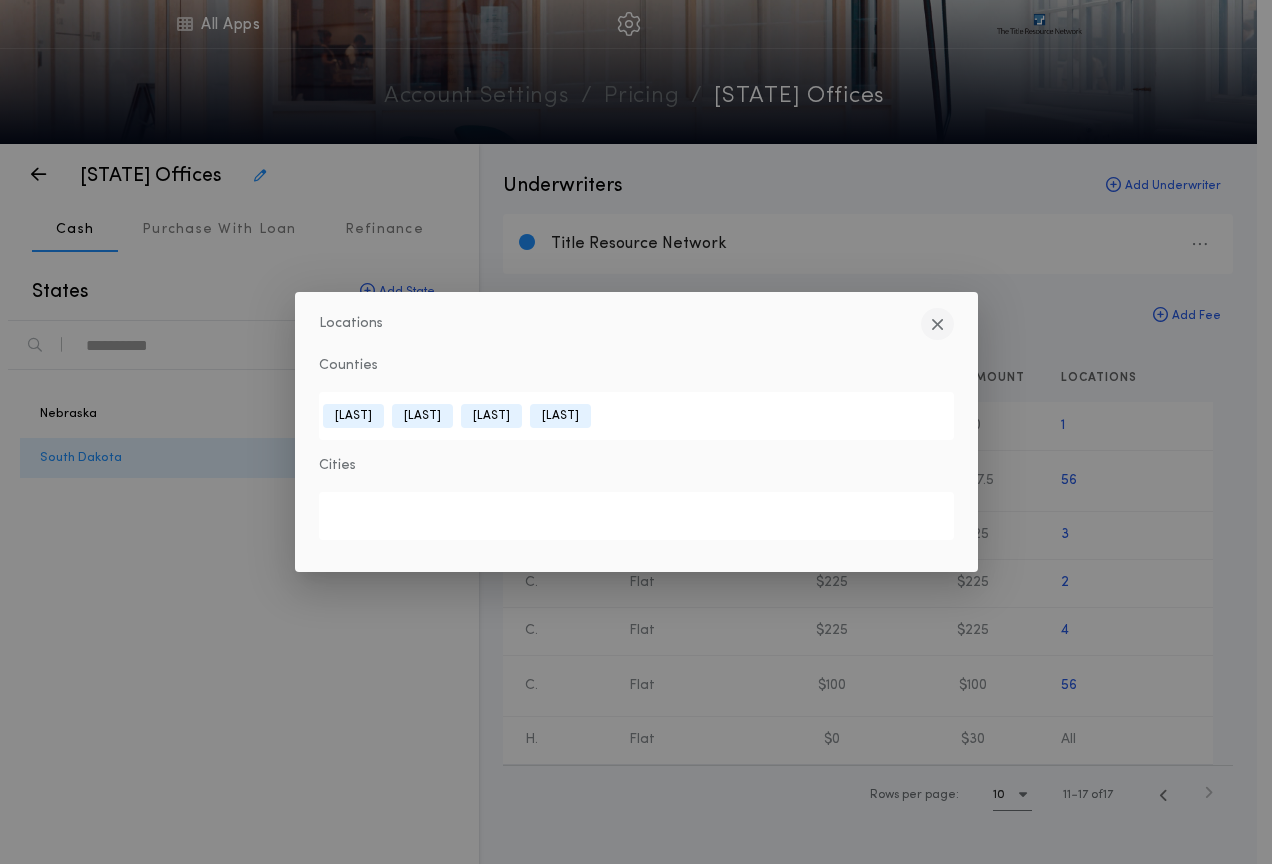 click at bounding box center (937, 324) 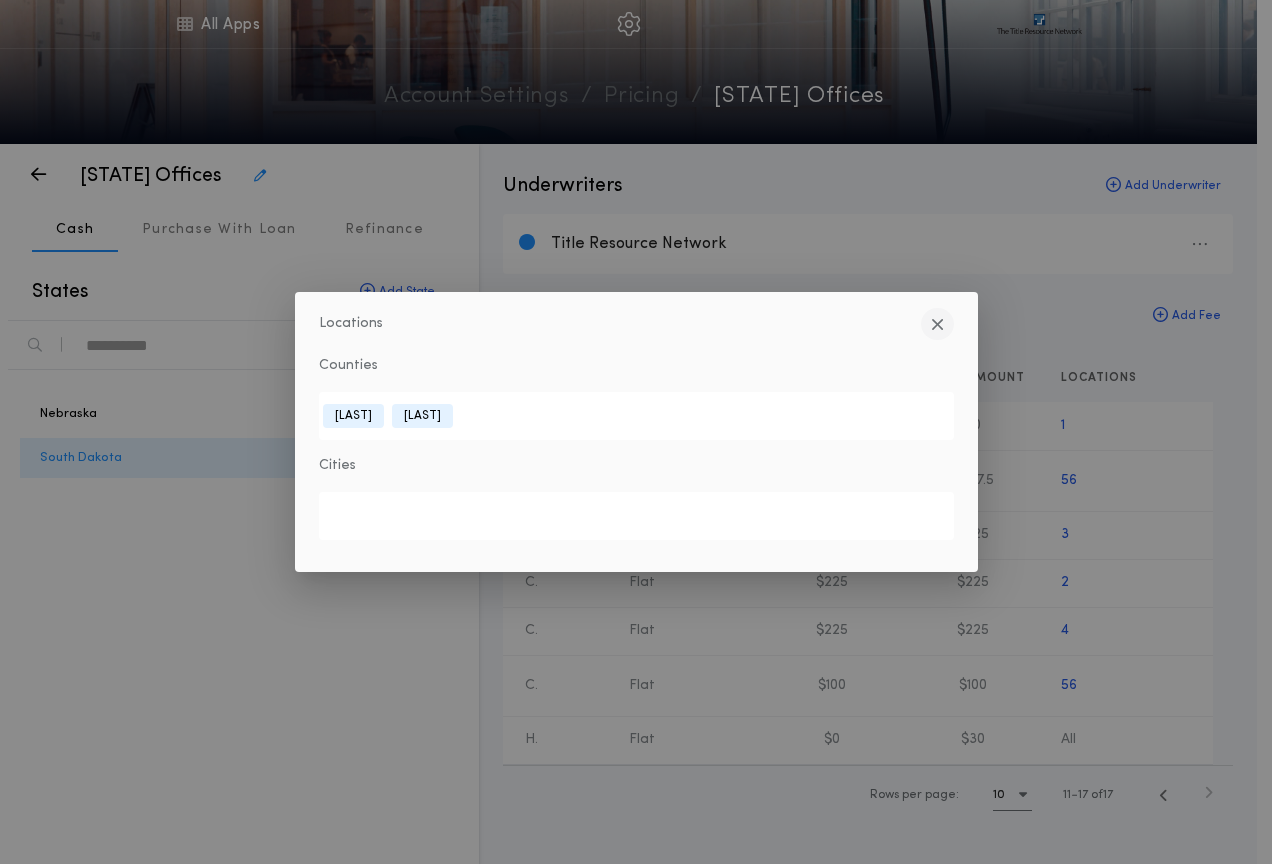 click at bounding box center [937, 324] 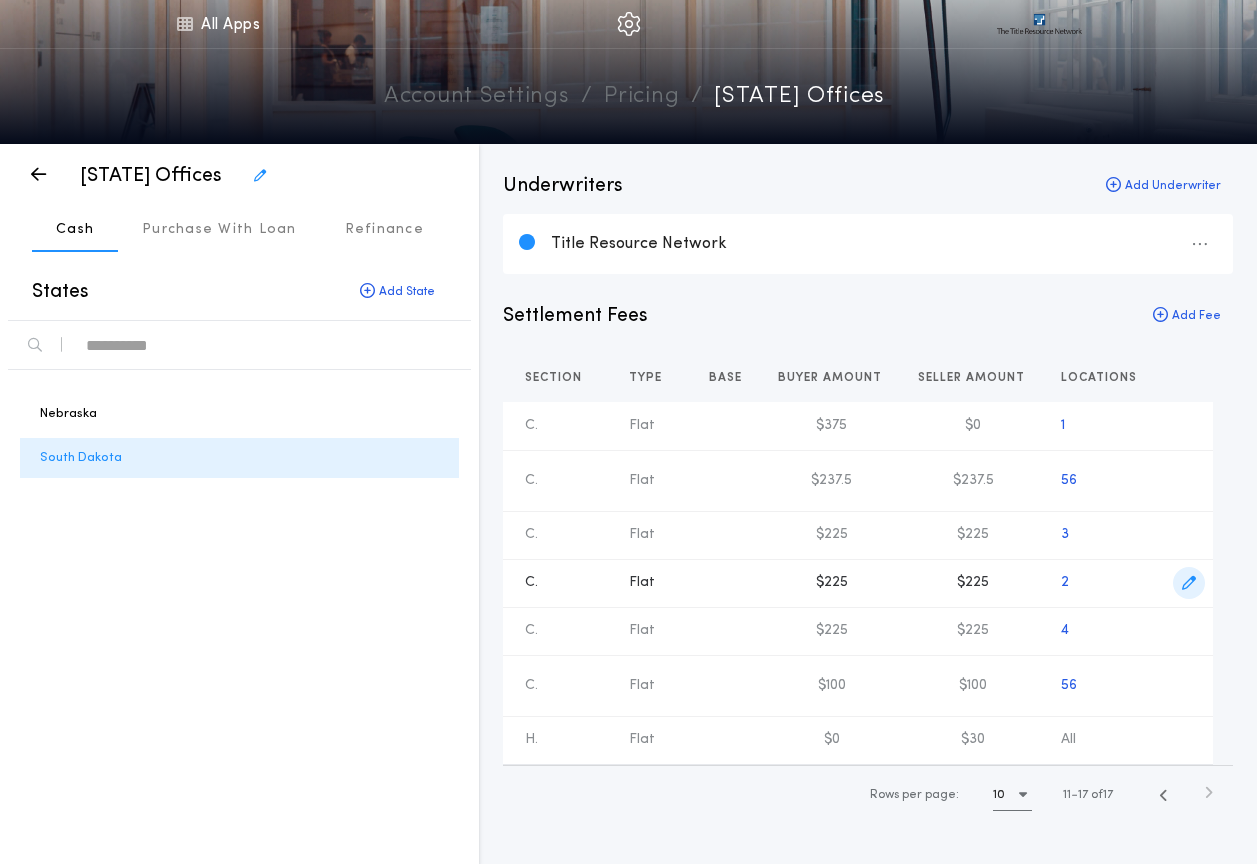 click at bounding box center (1189, 583) 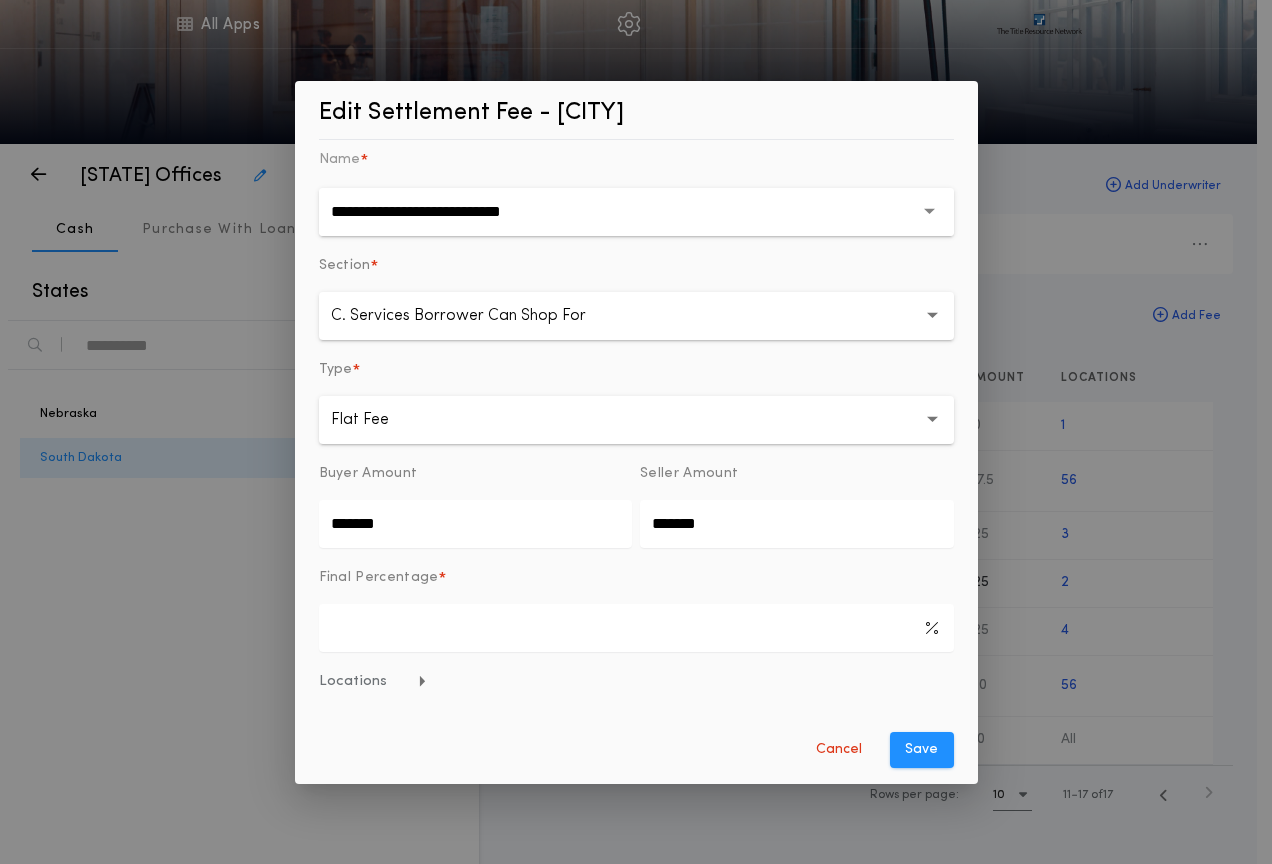 click on "*******" at bounding box center (476, 524) 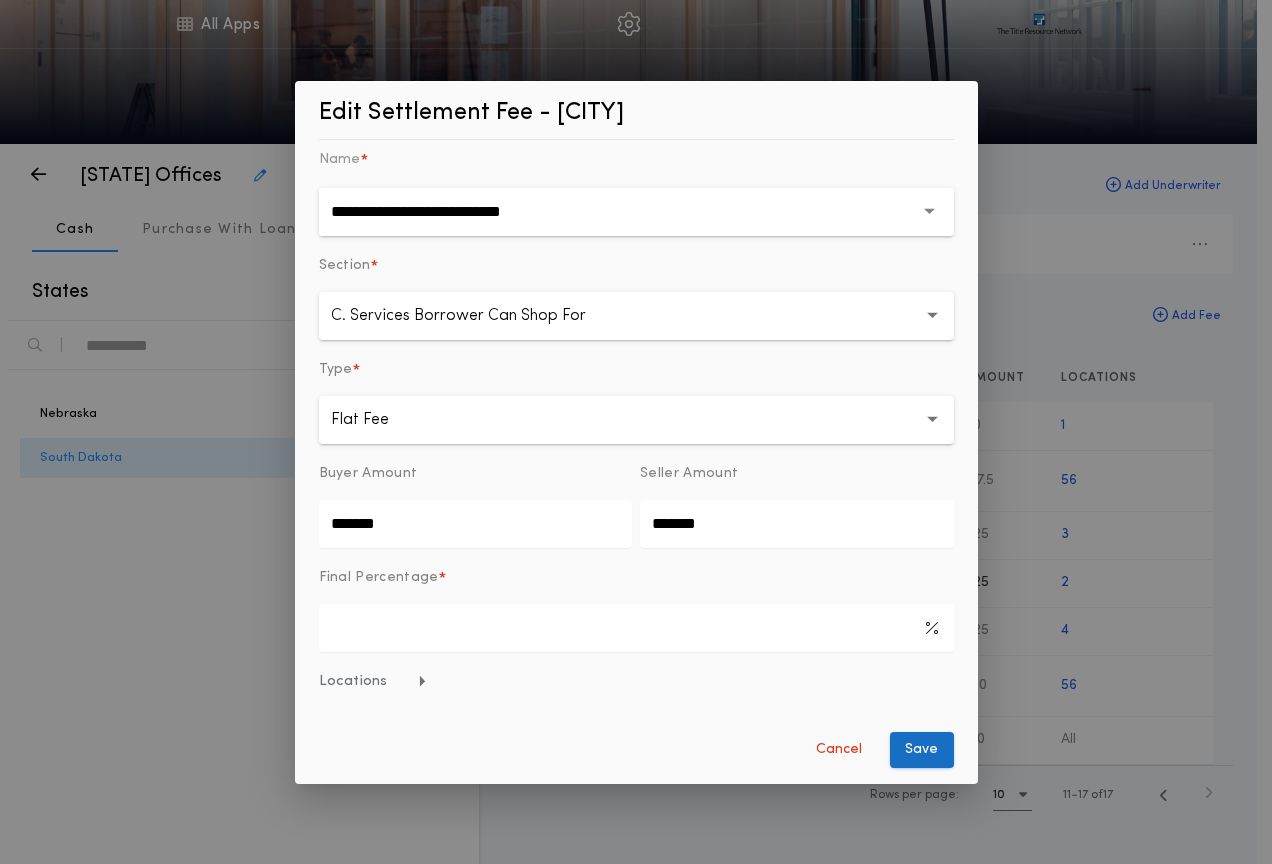 click on "Save" at bounding box center [922, 750] 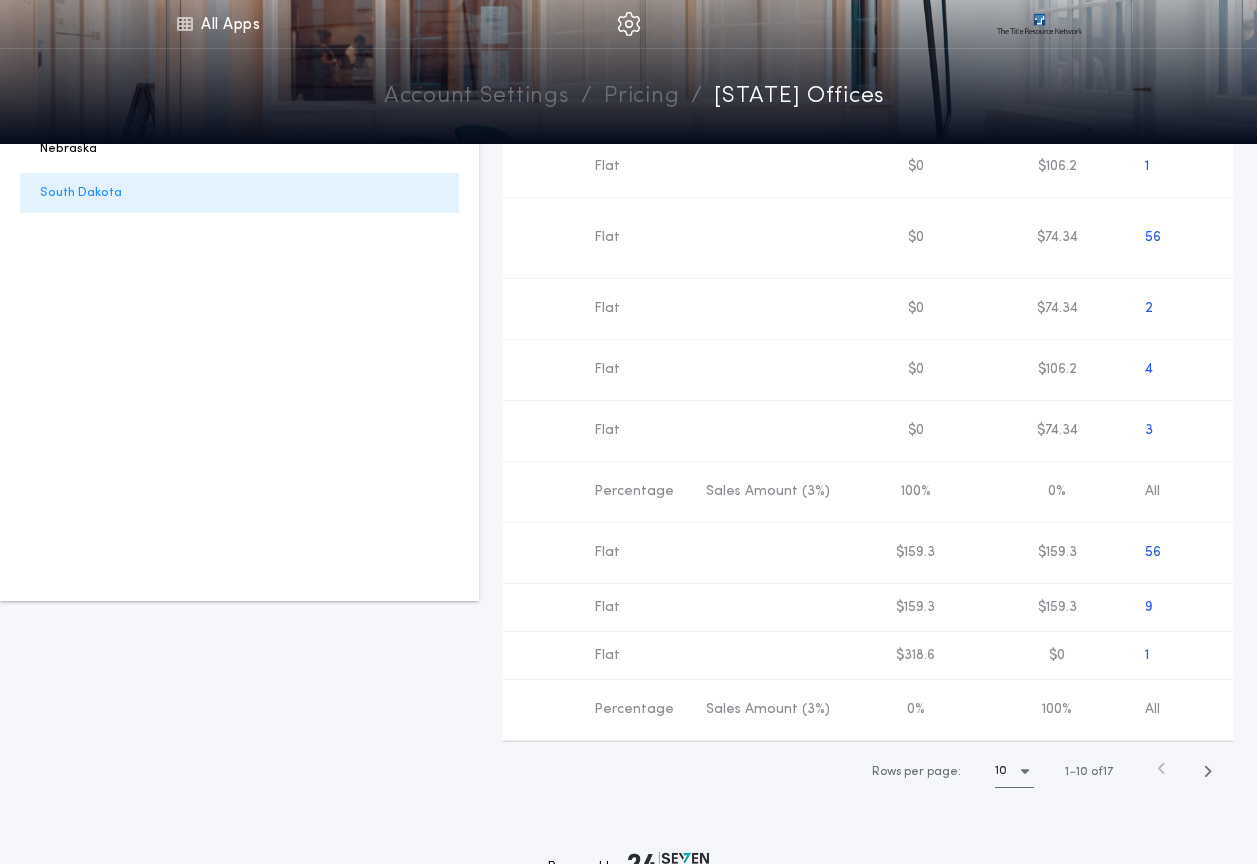 scroll, scrollTop: 289, scrollLeft: 0, axis: vertical 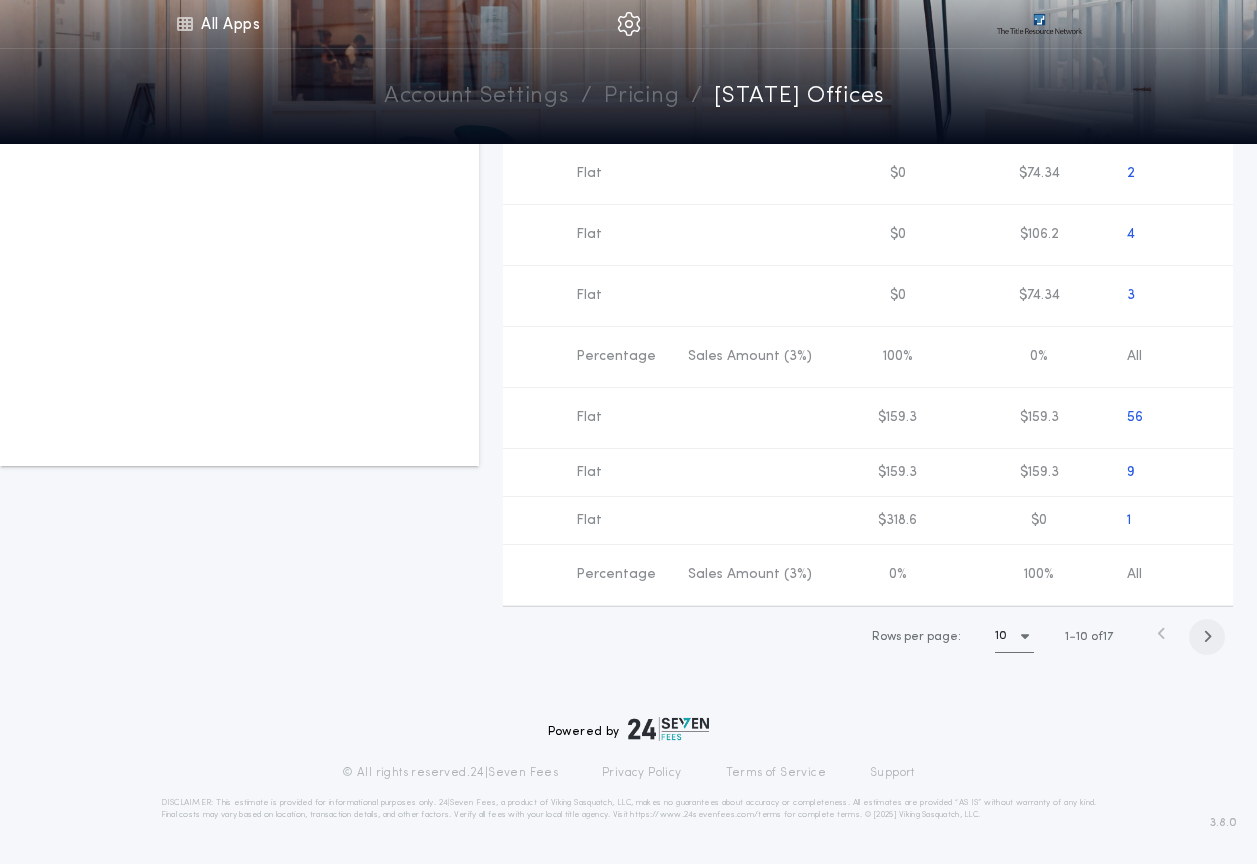 click at bounding box center [1207, 636] 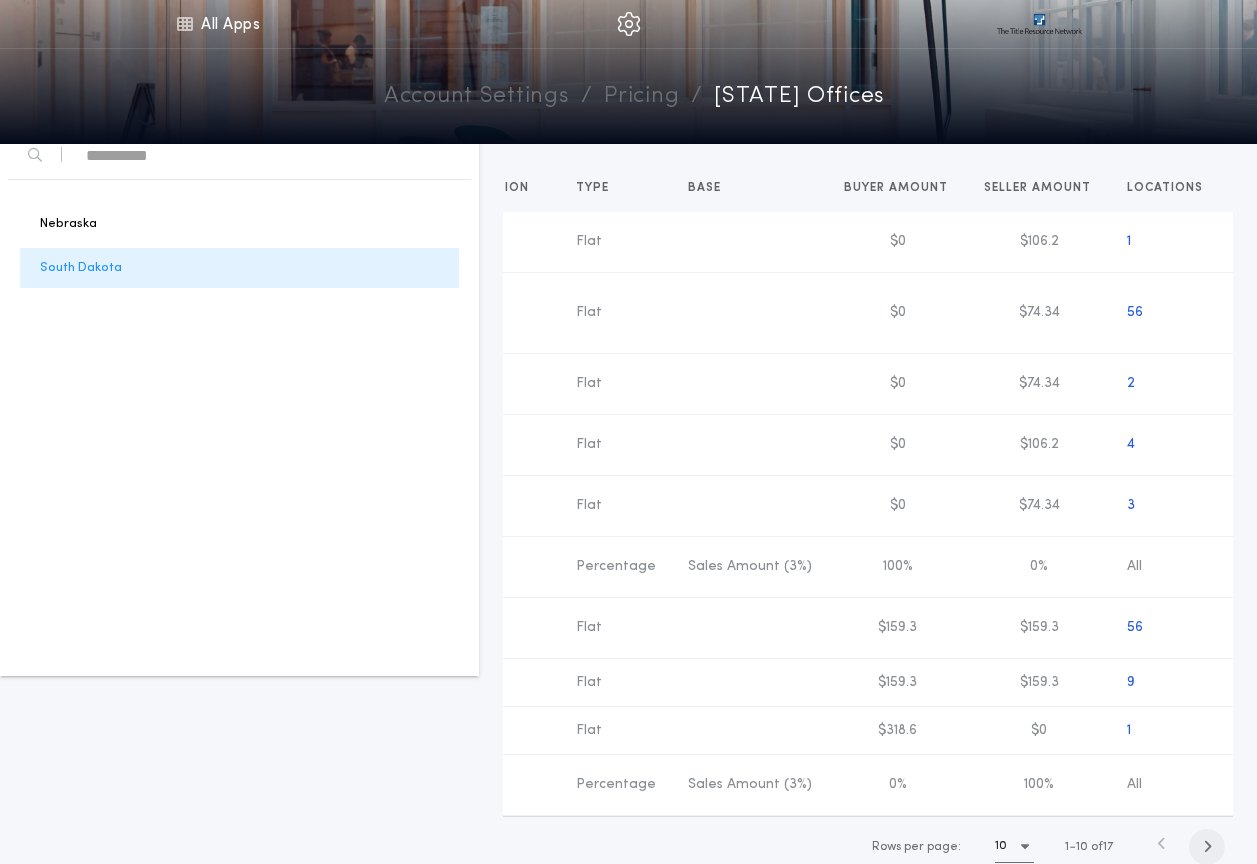scroll, scrollTop: 0, scrollLeft: 258, axis: horizontal 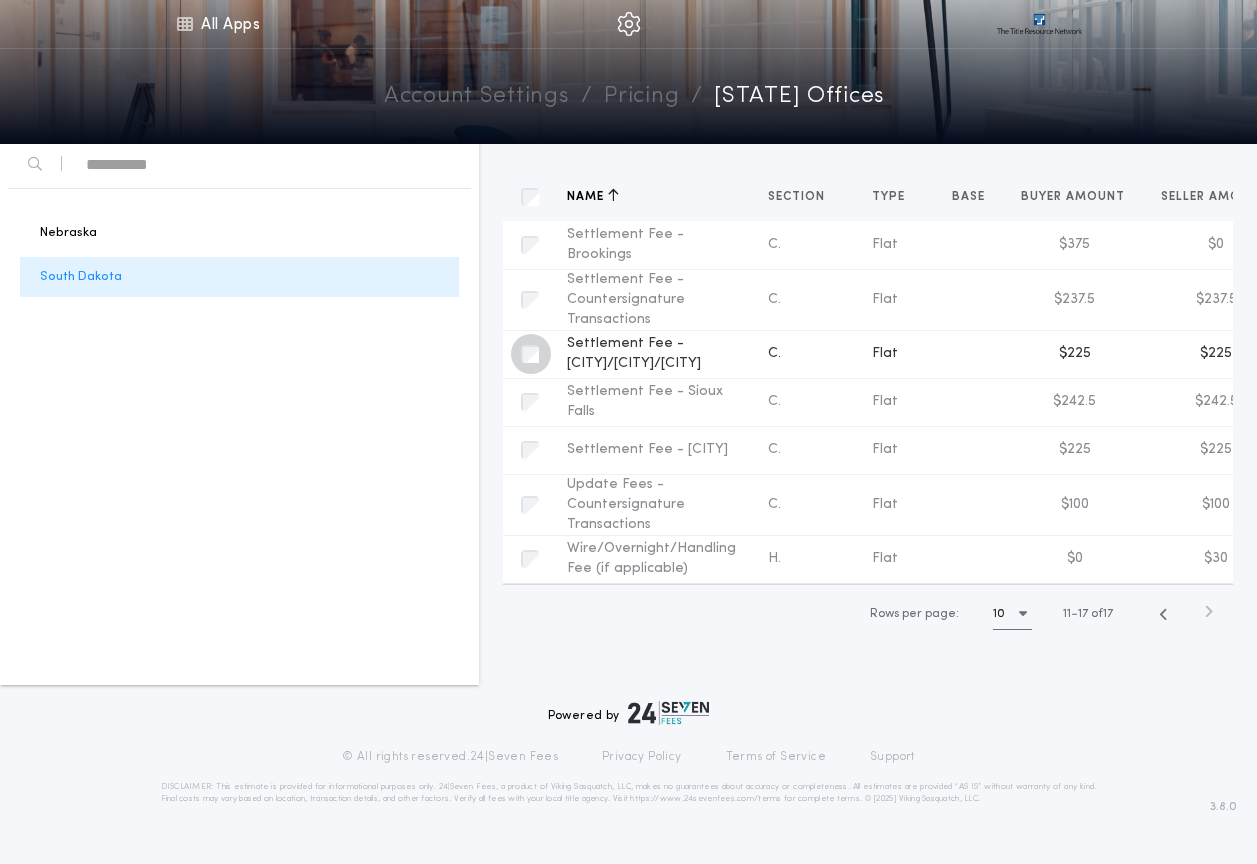 click at bounding box center (531, 354) 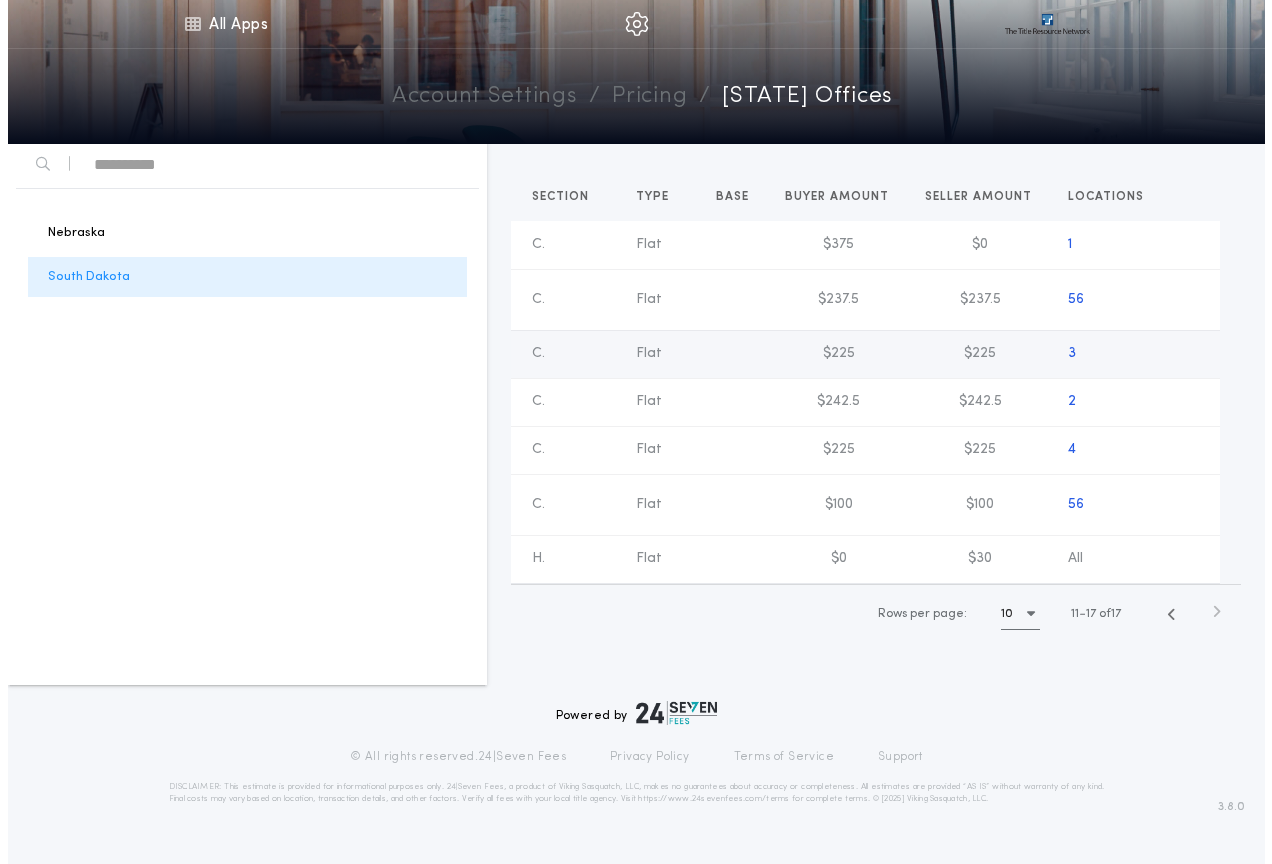 scroll, scrollTop: 0, scrollLeft: 257, axis: horizontal 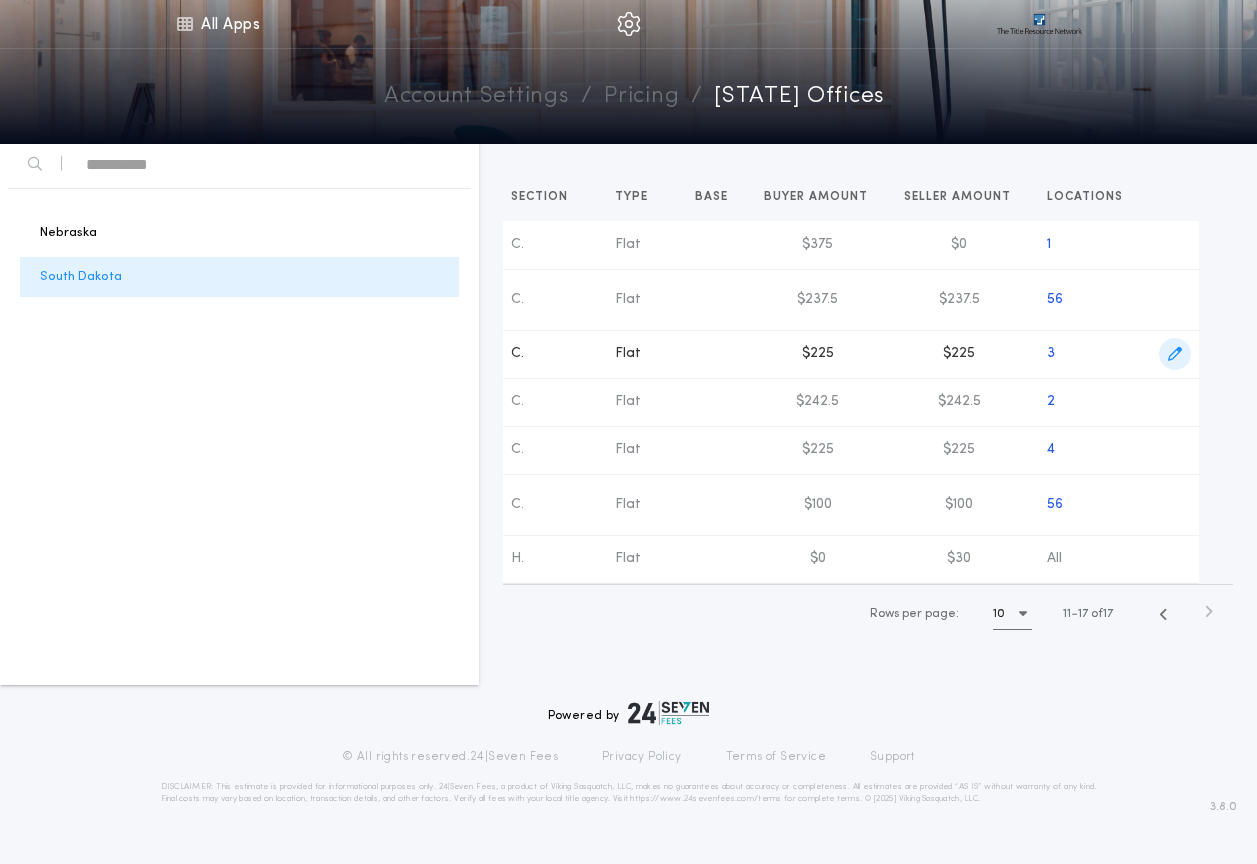 click at bounding box center (1175, 354) 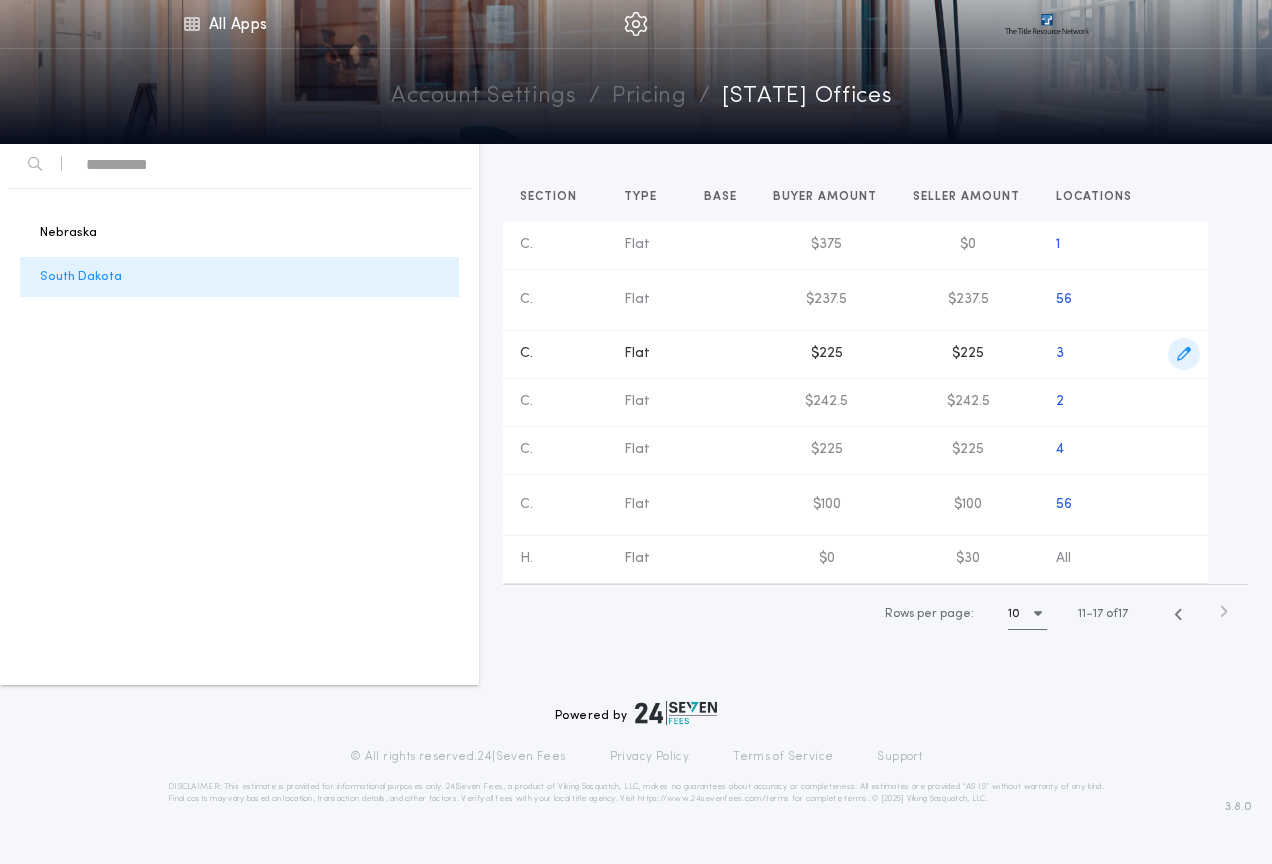 scroll, scrollTop: 0, scrollLeft: 243, axis: horizontal 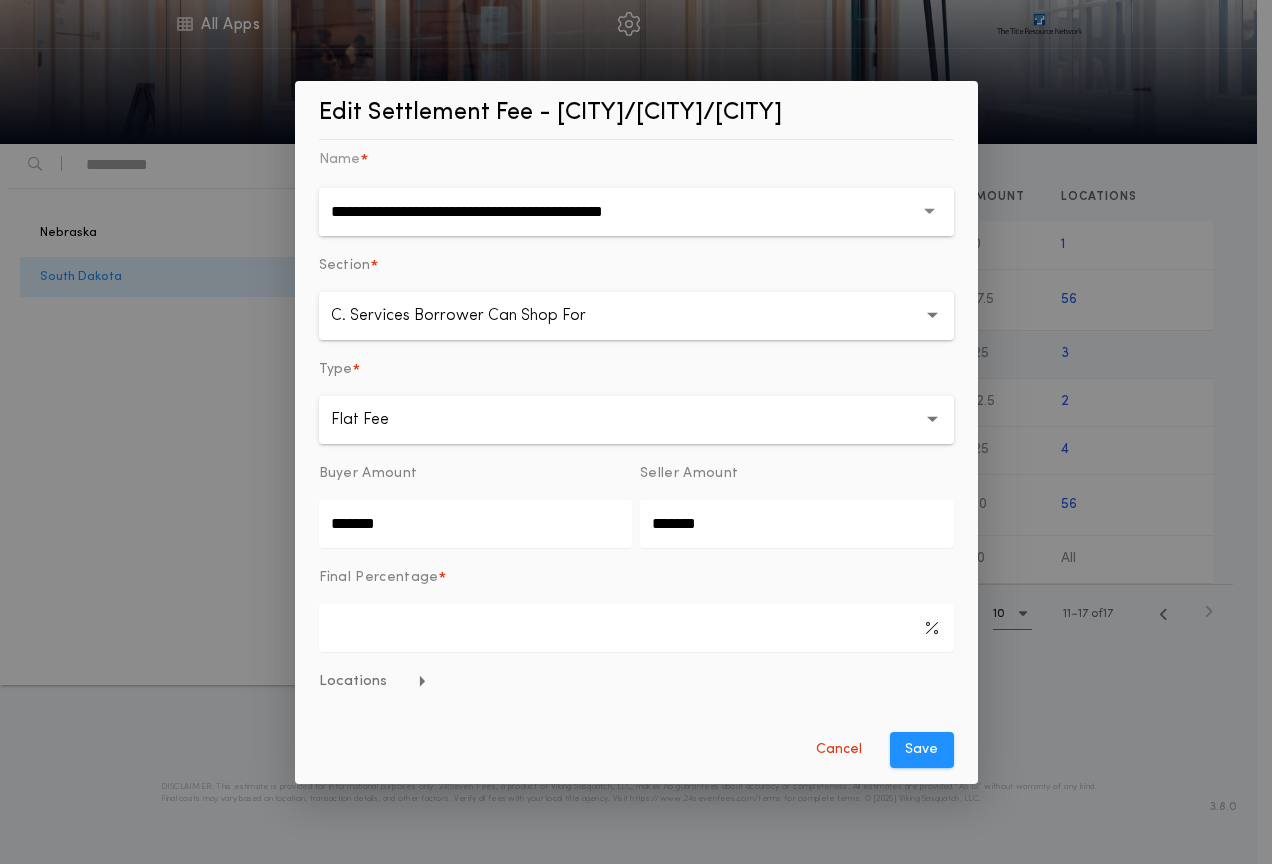 click on "*******" at bounding box center [476, 524] 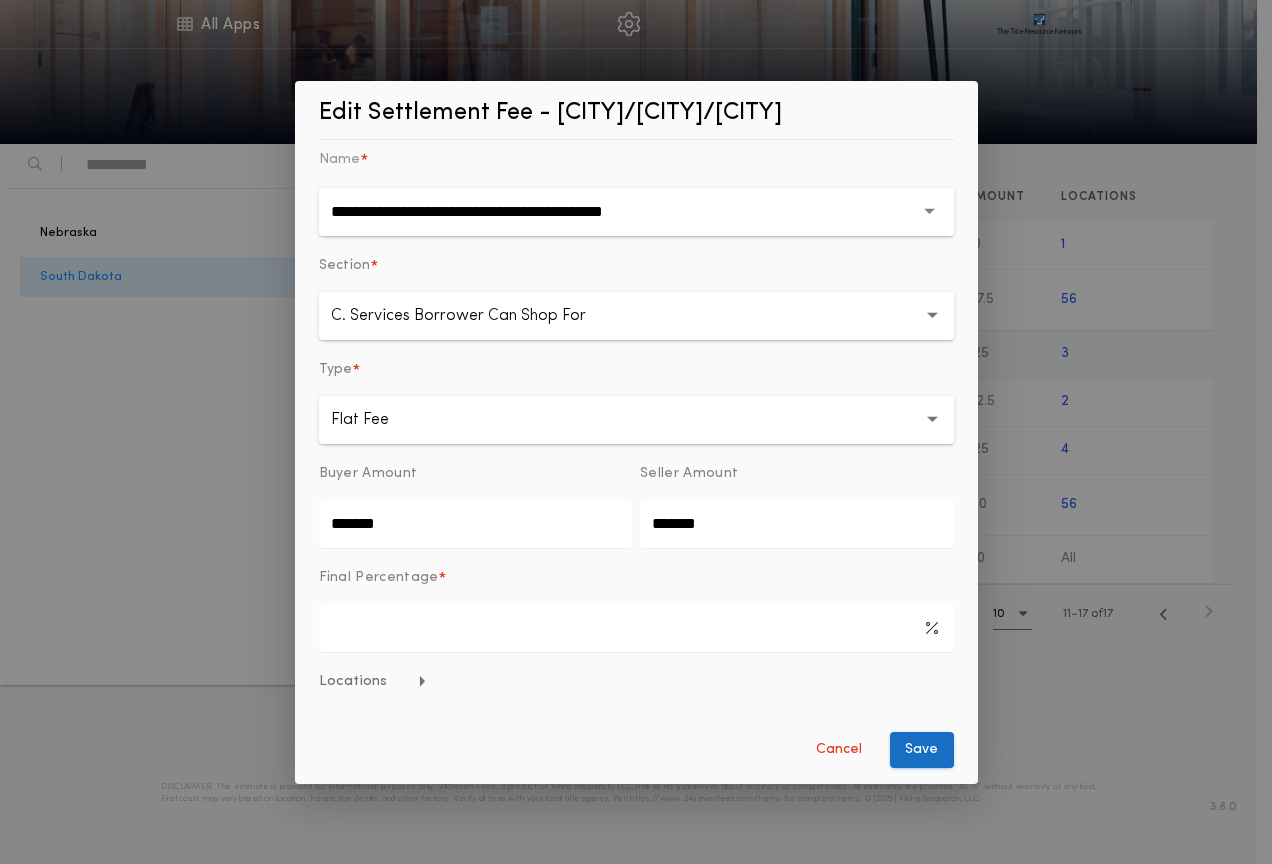 type on "*******" 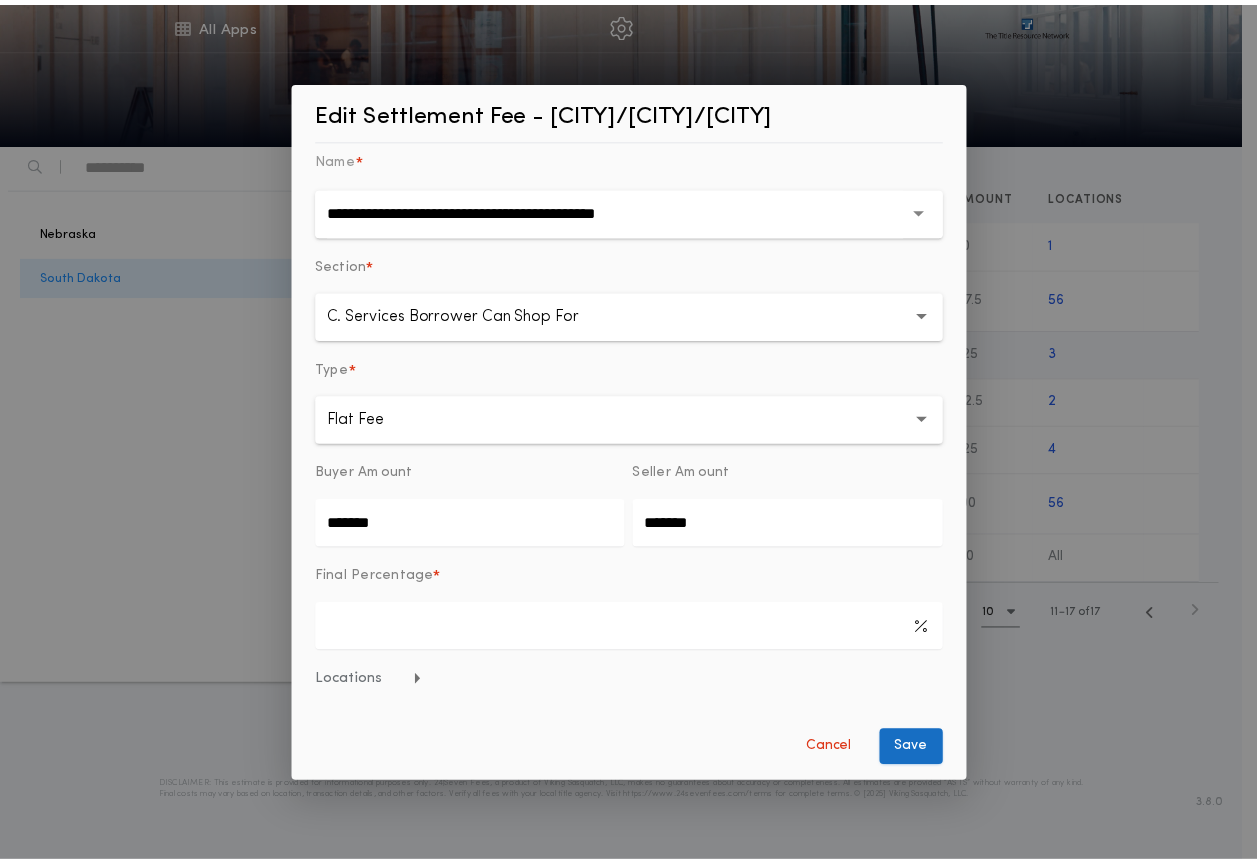 scroll, scrollTop: 0, scrollLeft: 0, axis: both 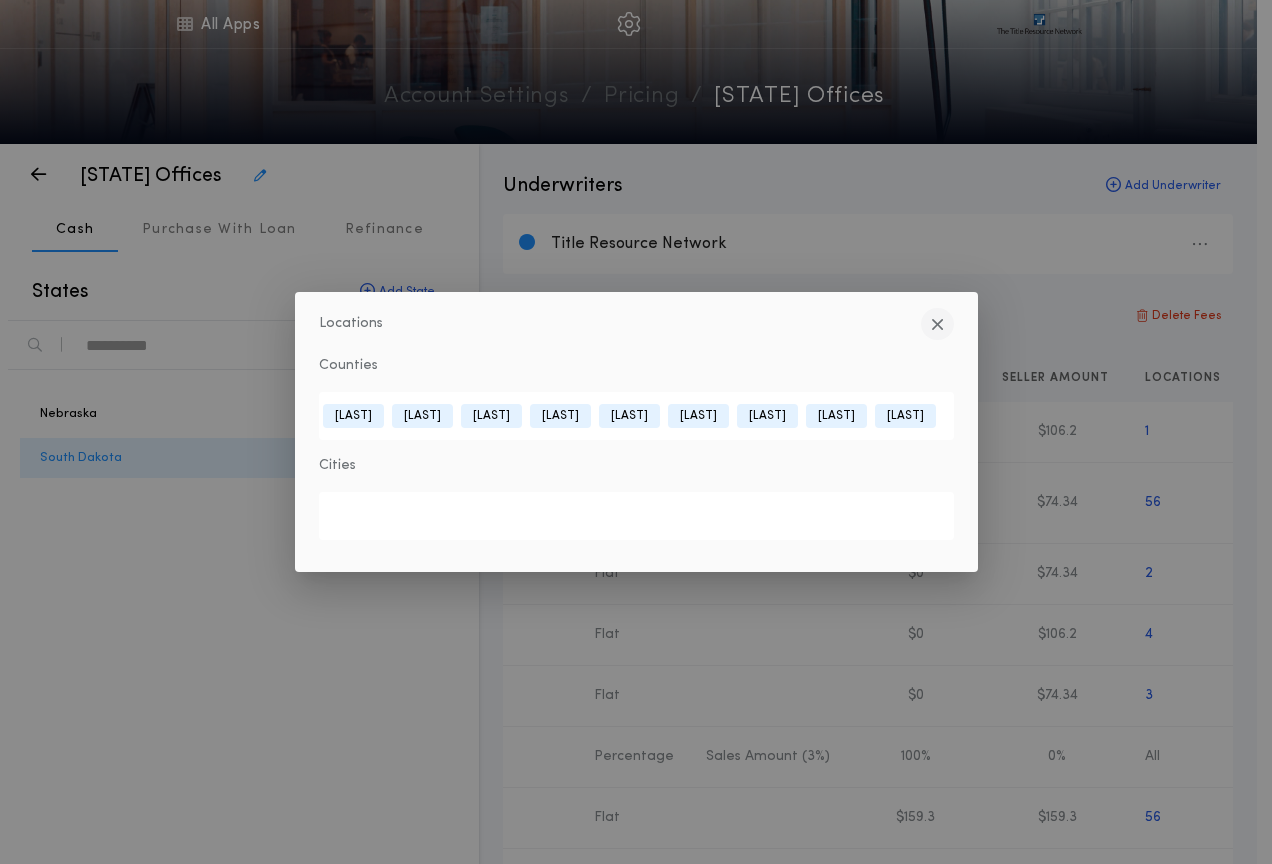 click at bounding box center (937, 324) 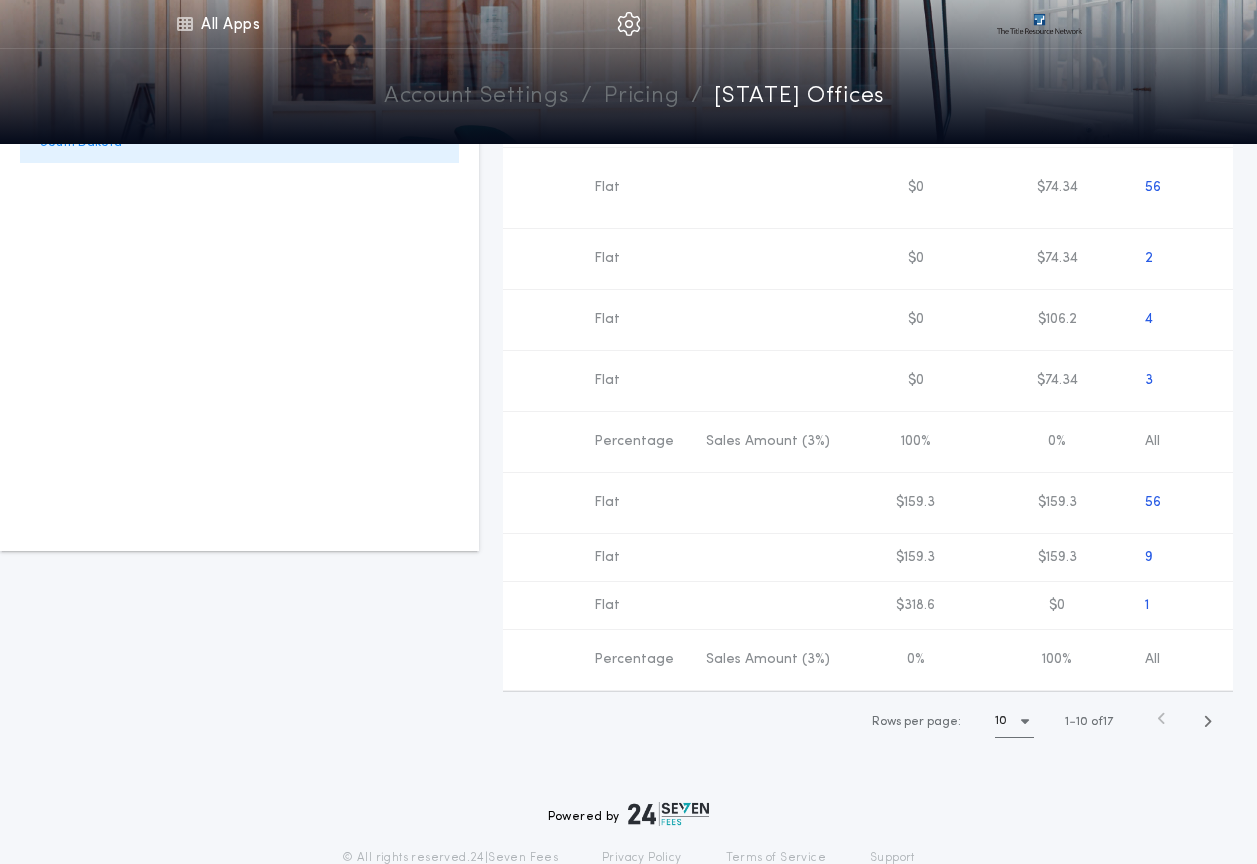 scroll, scrollTop: 362, scrollLeft: 0, axis: vertical 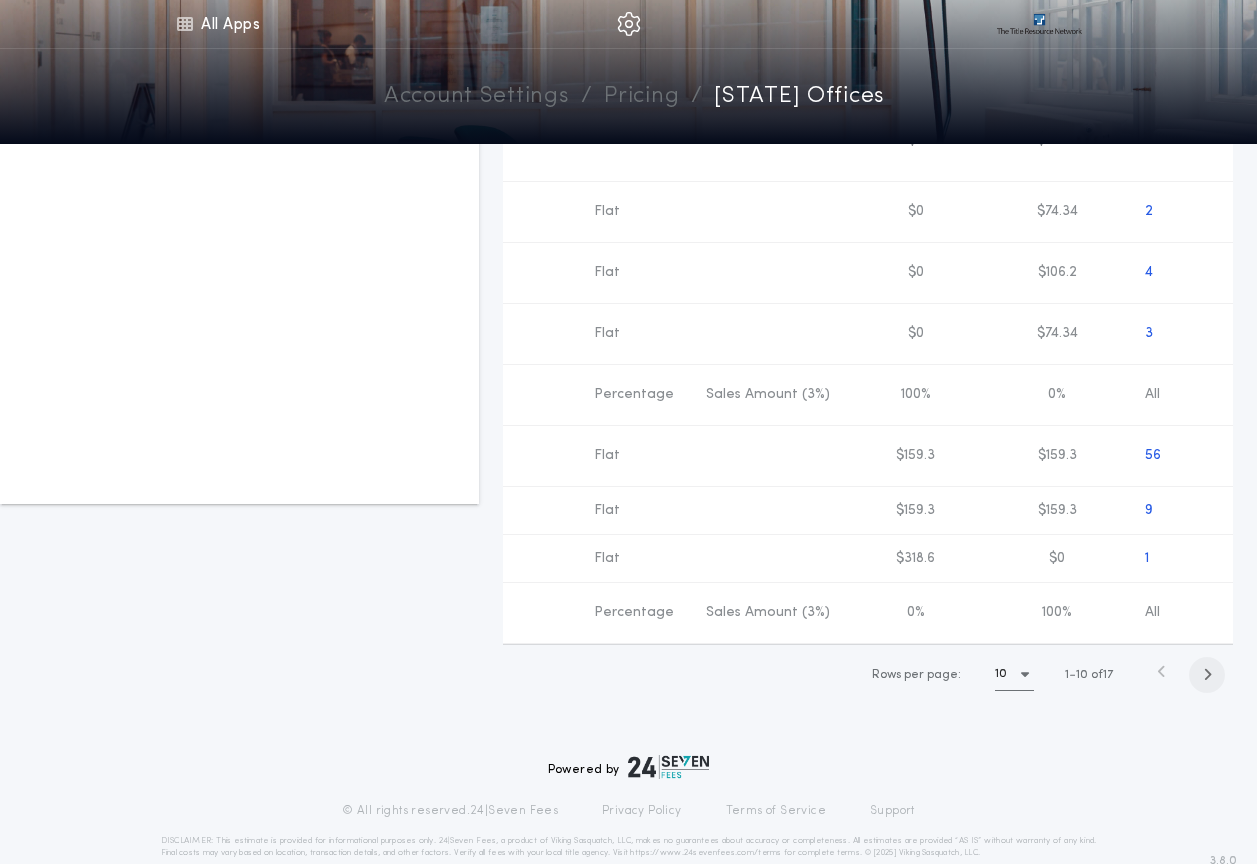 click at bounding box center (1207, 674) 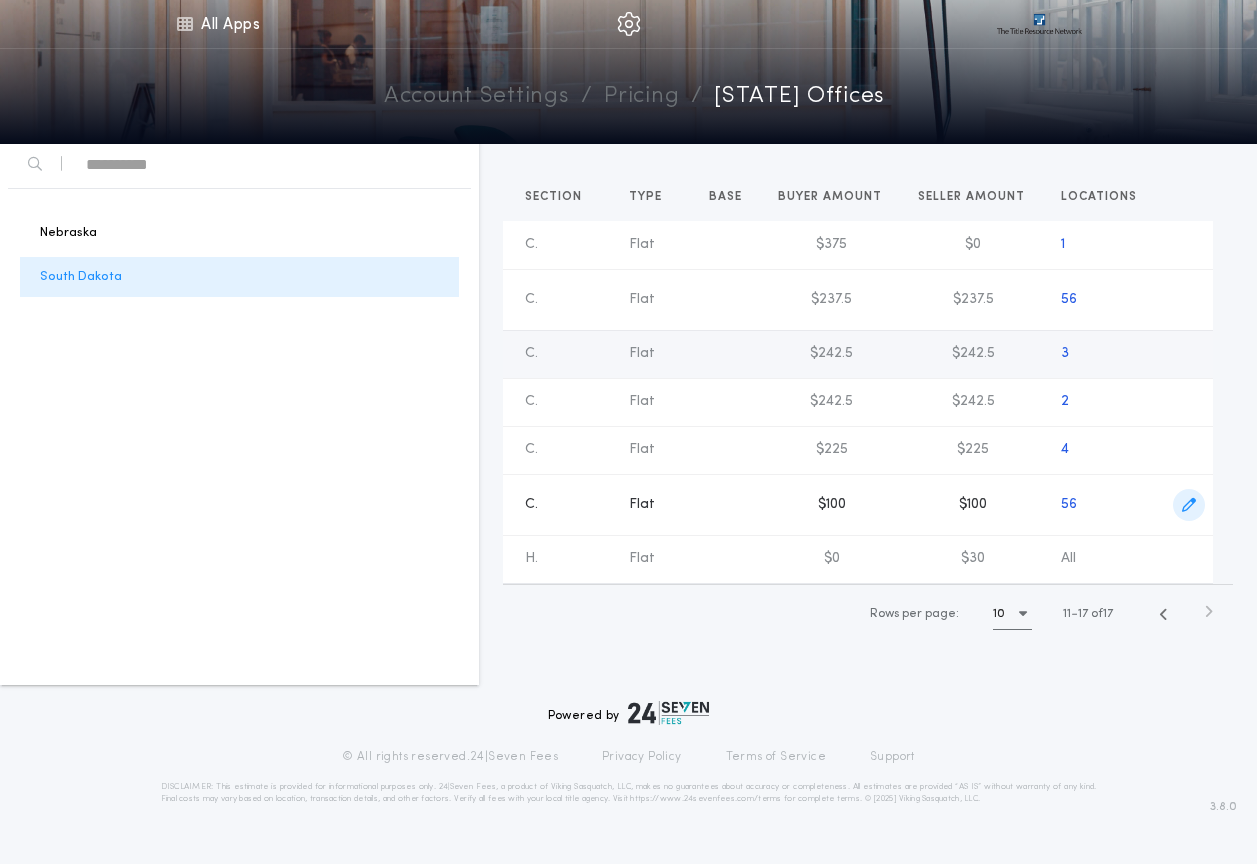 scroll, scrollTop: 90, scrollLeft: 0, axis: vertical 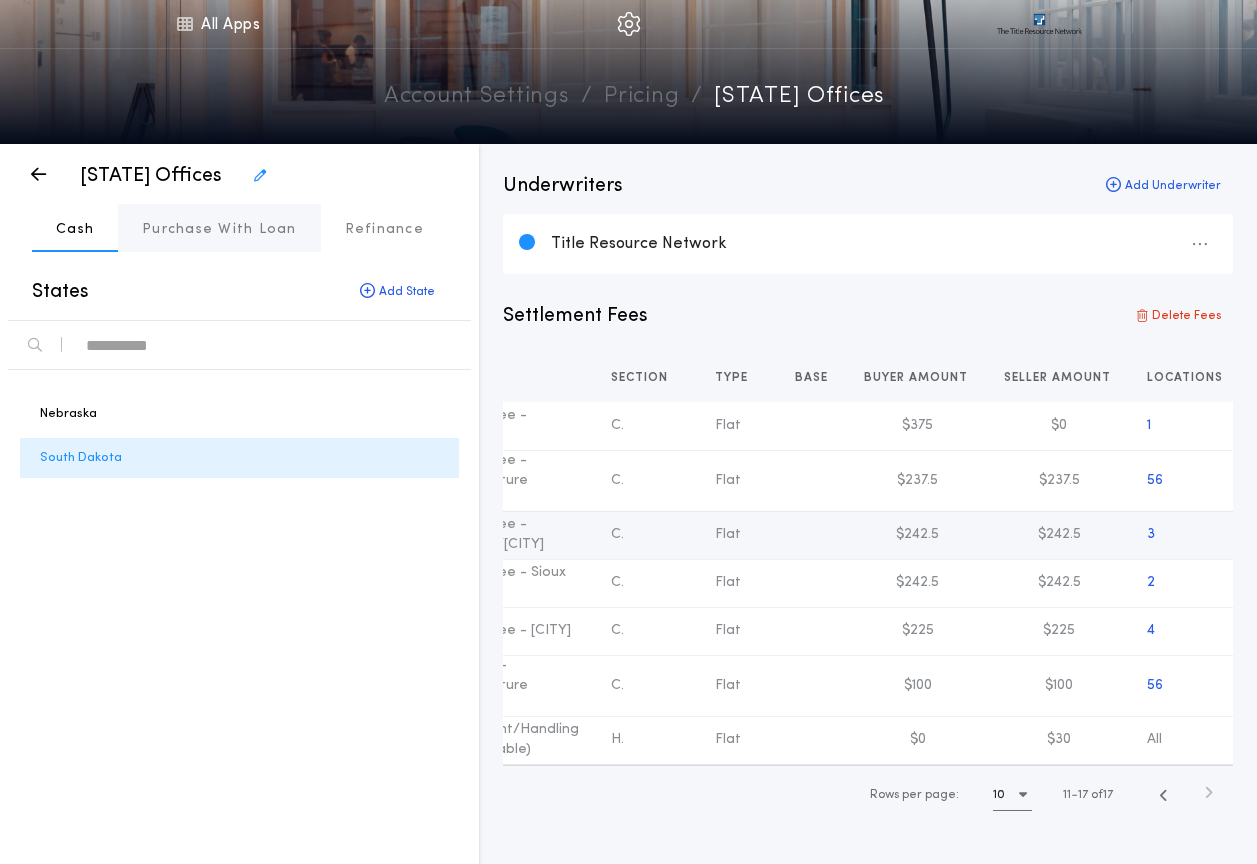 click on "Purchase With Loan" at bounding box center [219, 230] 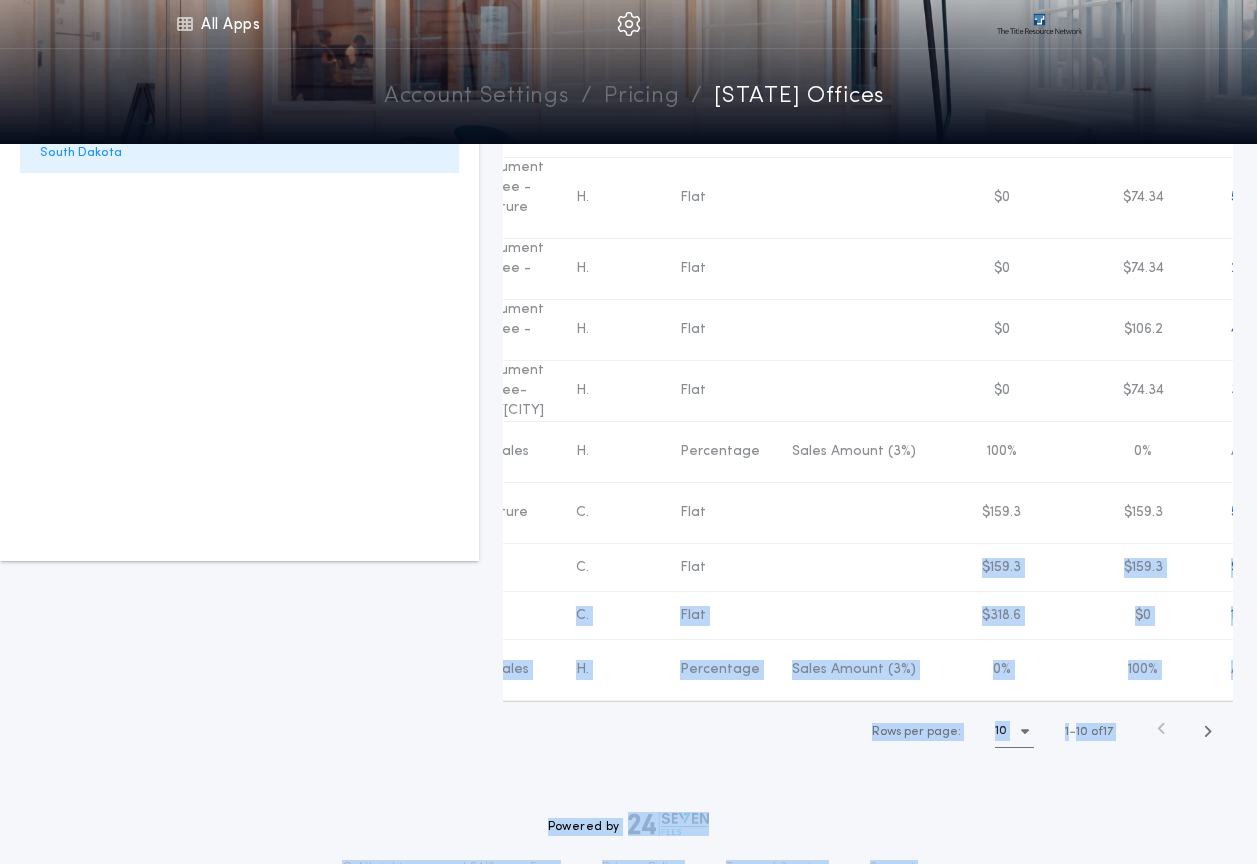 scroll, scrollTop: 405, scrollLeft: 0, axis: vertical 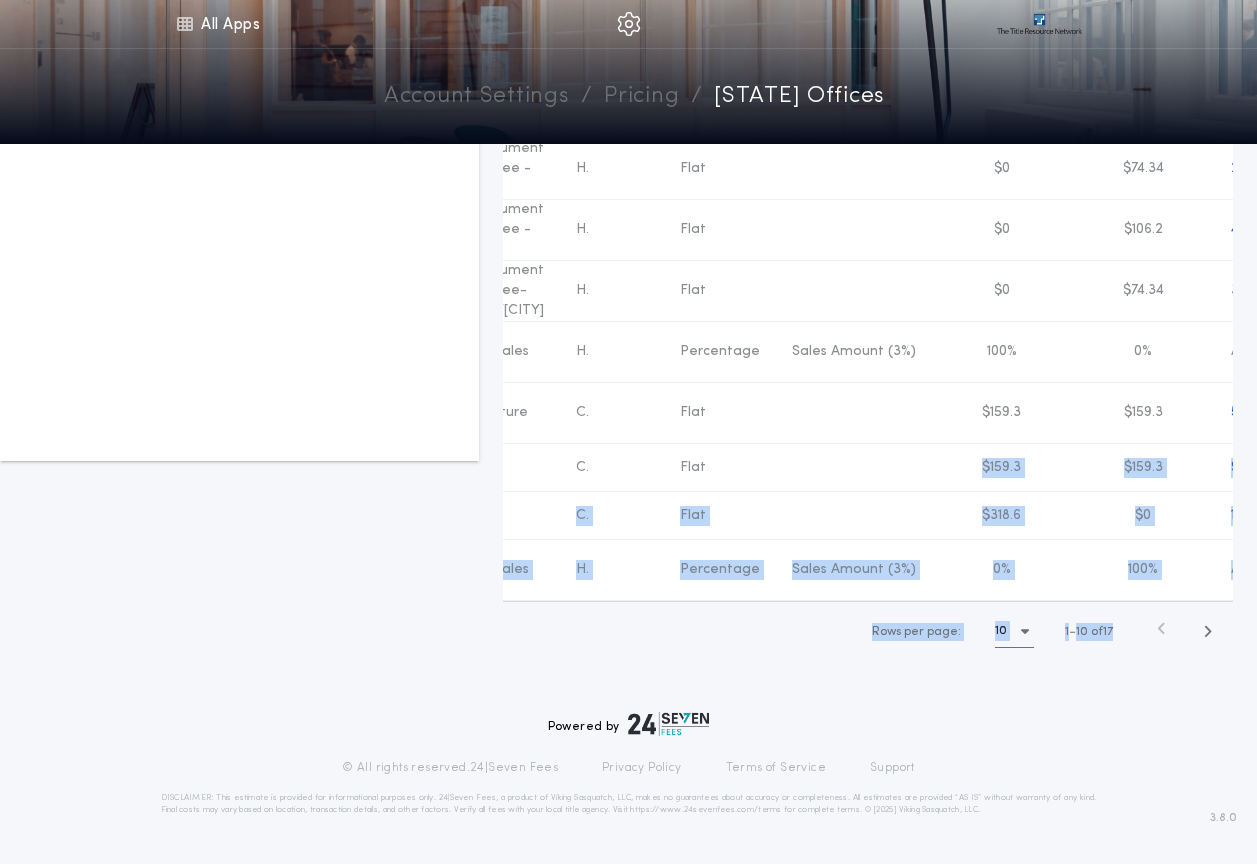 drag, startPoint x: 729, startPoint y: 863, endPoint x: 647, endPoint y: 863, distance: 82 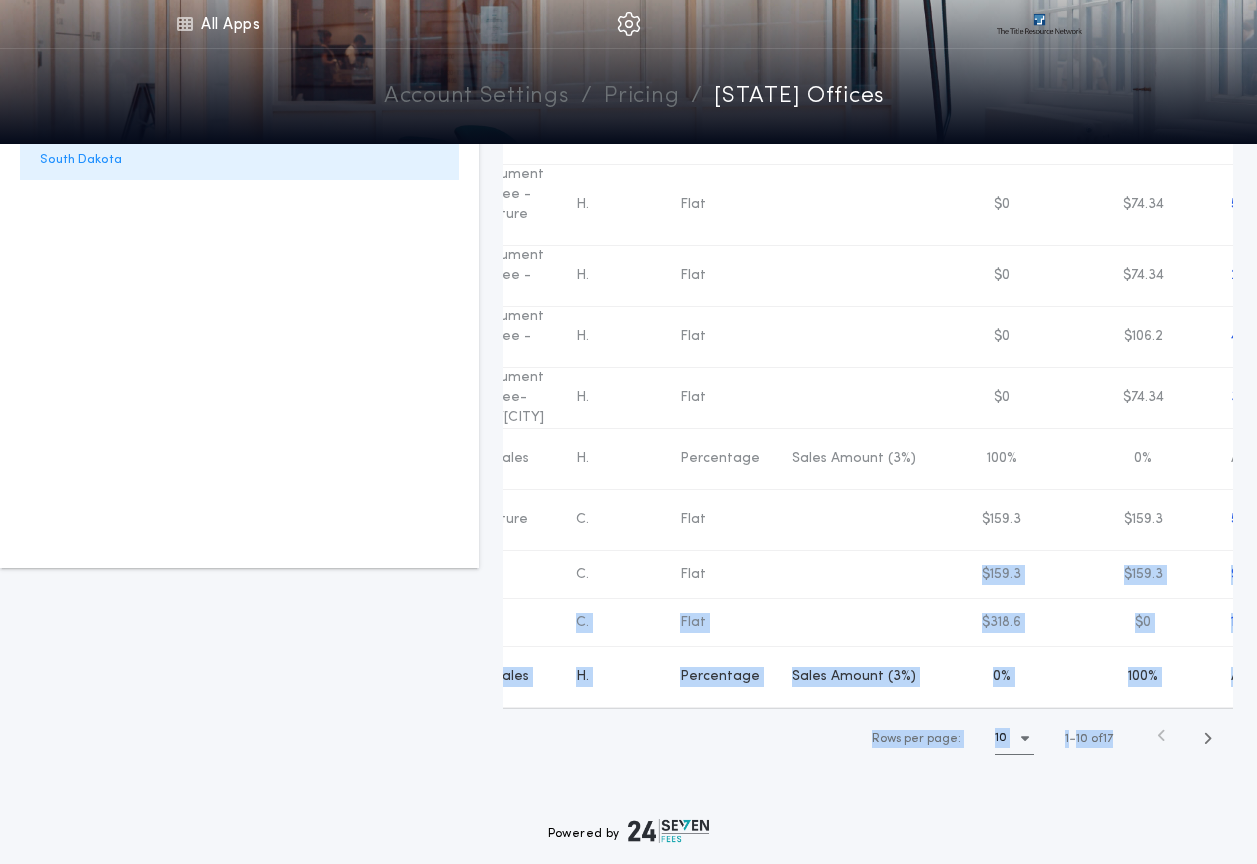 scroll, scrollTop: 305, scrollLeft: 0, axis: vertical 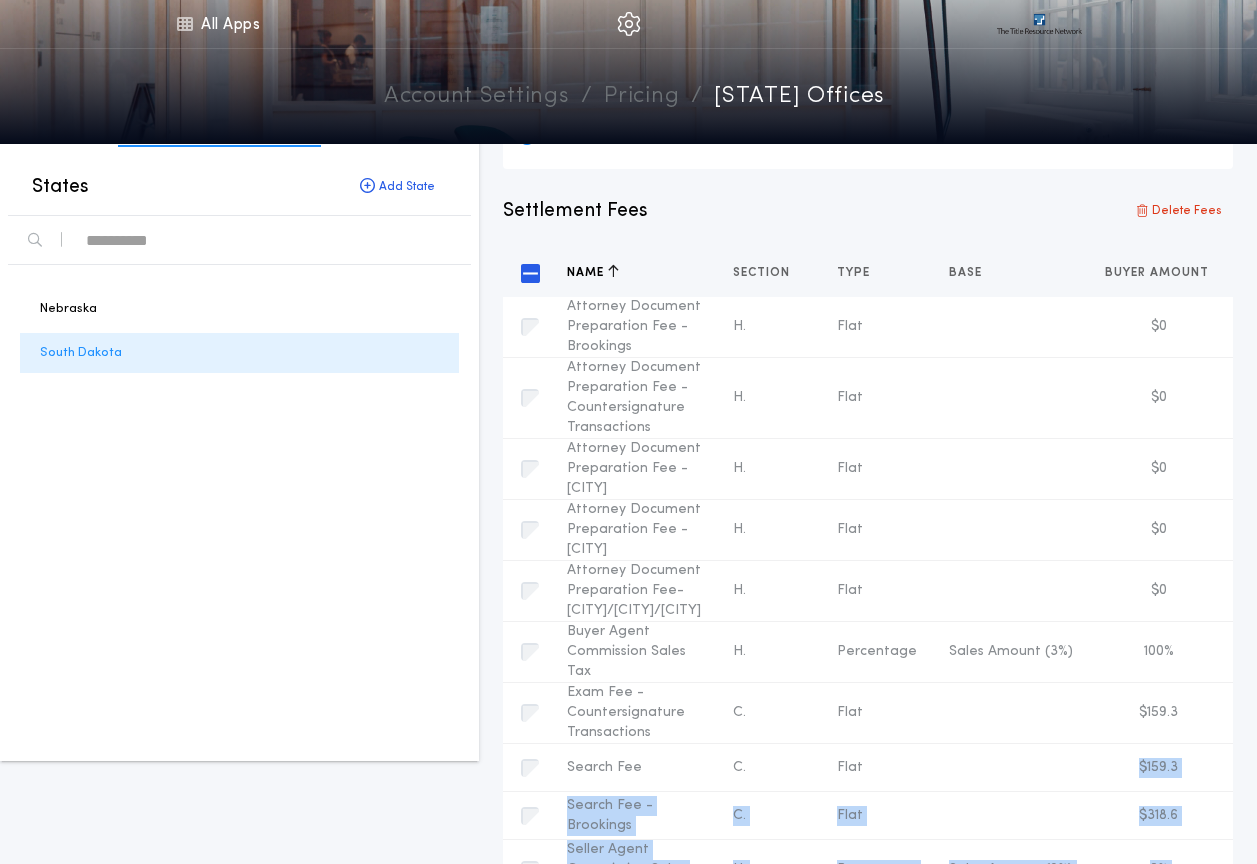 click on "Name" at bounding box center (587, 273) 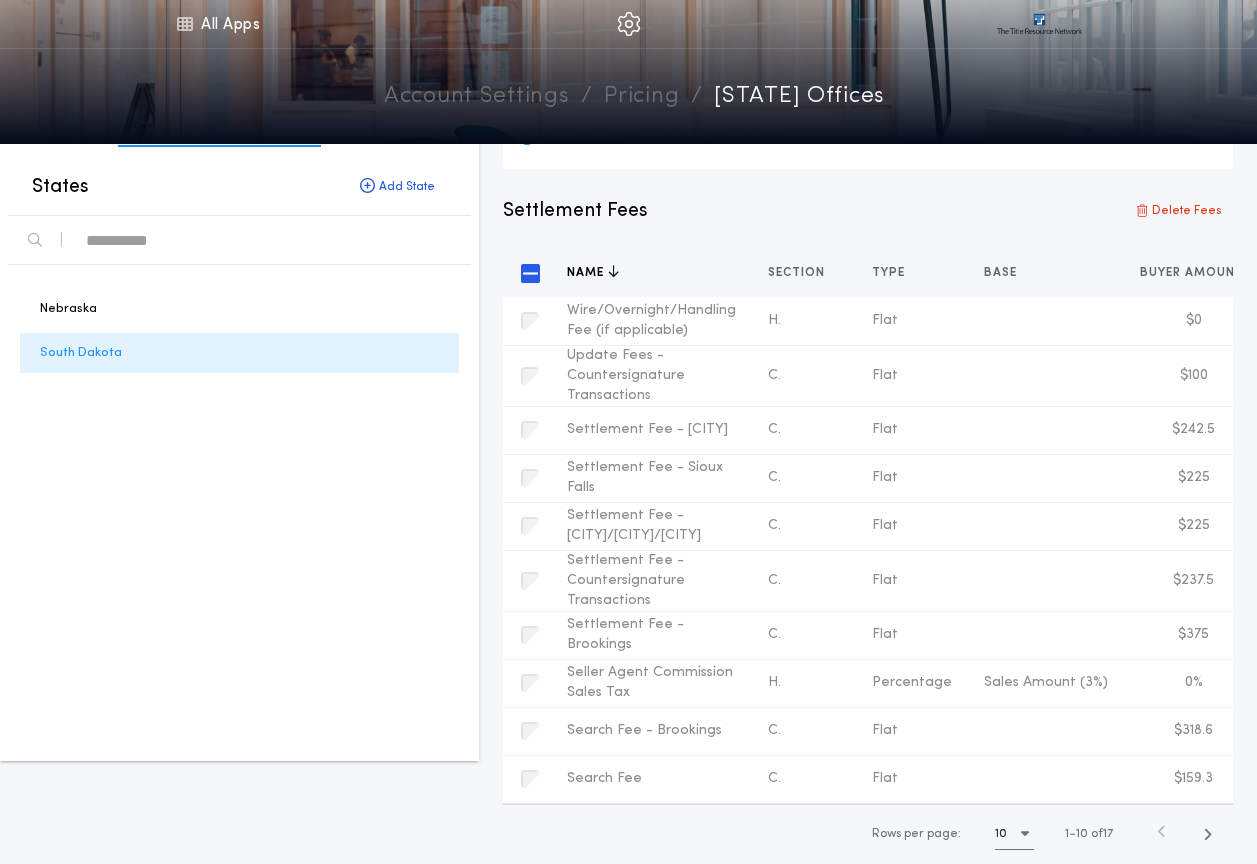 click on "Name" at bounding box center (651, 273) 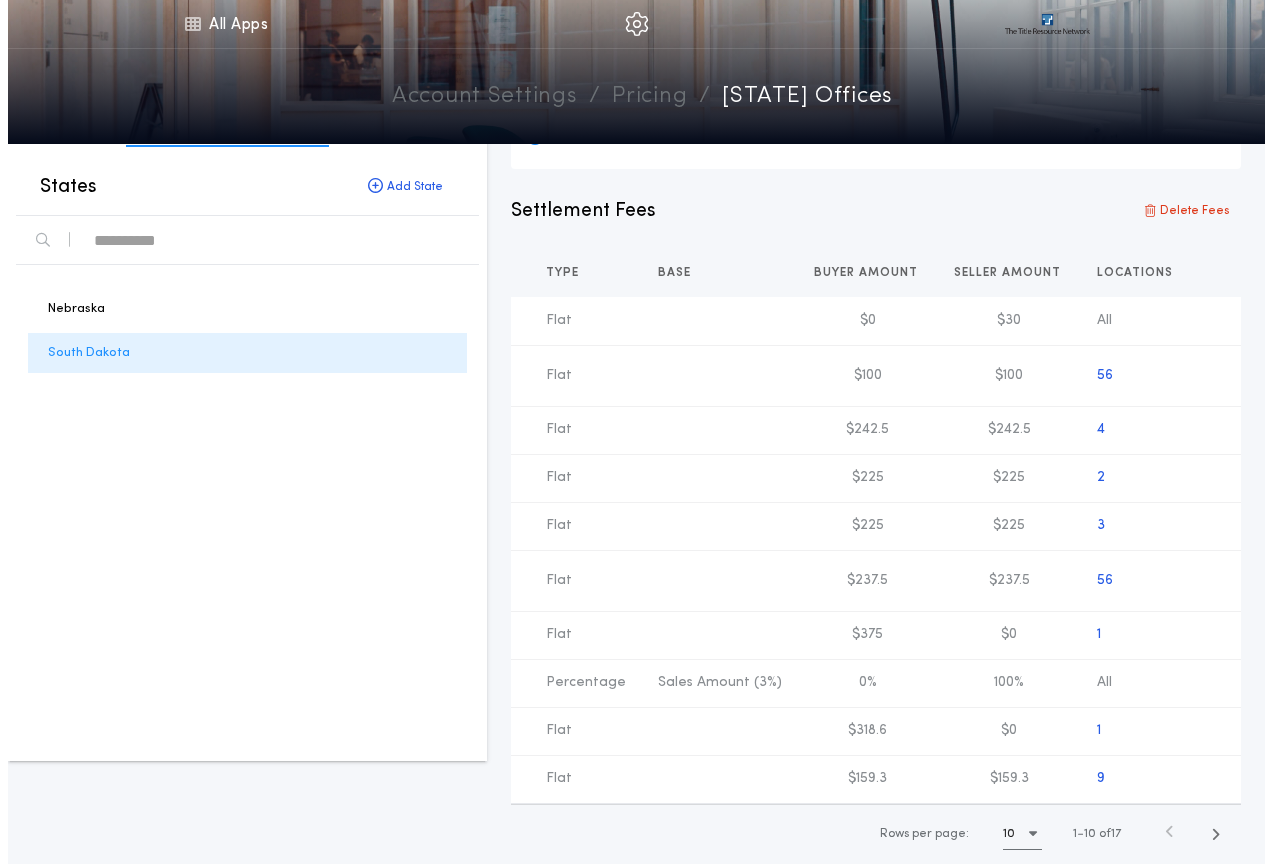 scroll, scrollTop: 0, scrollLeft: 364, axis: horizontal 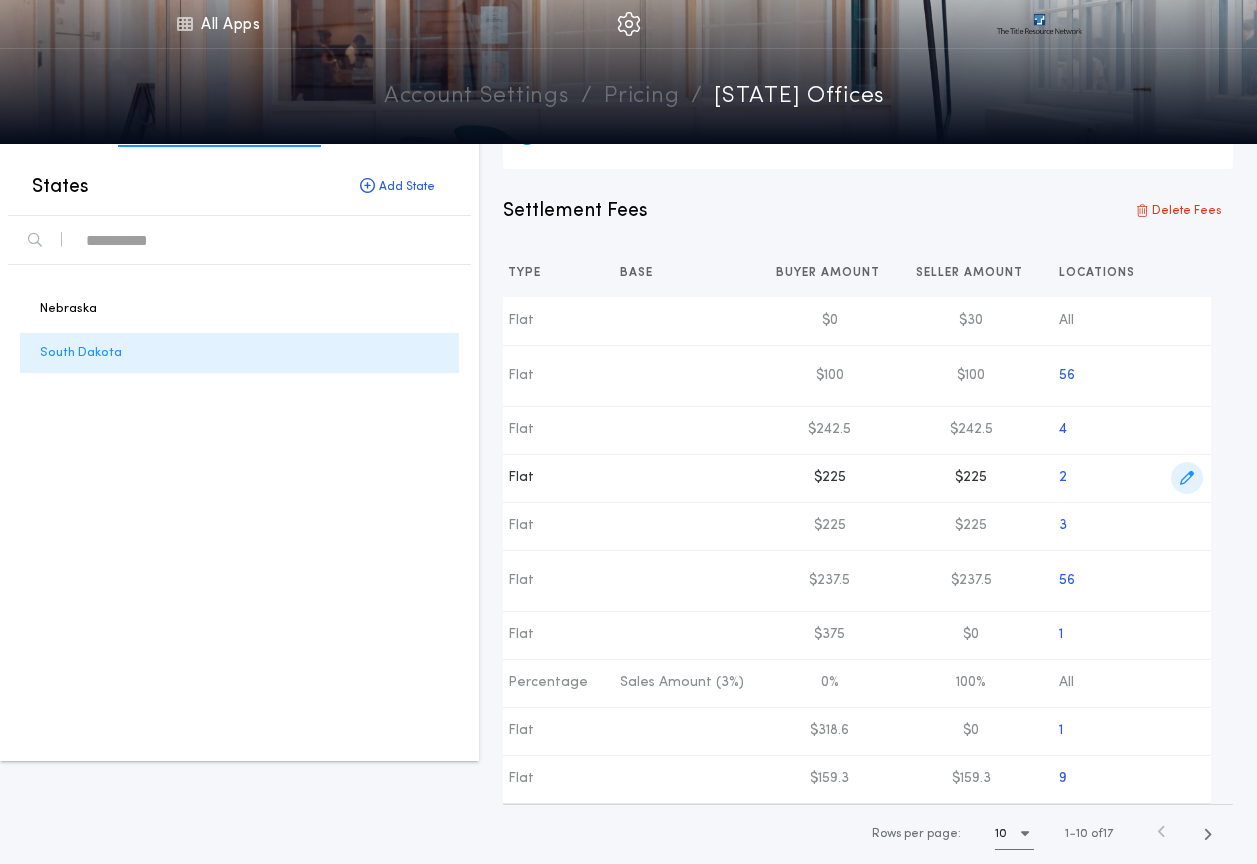click at bounding box center [1187, 478] 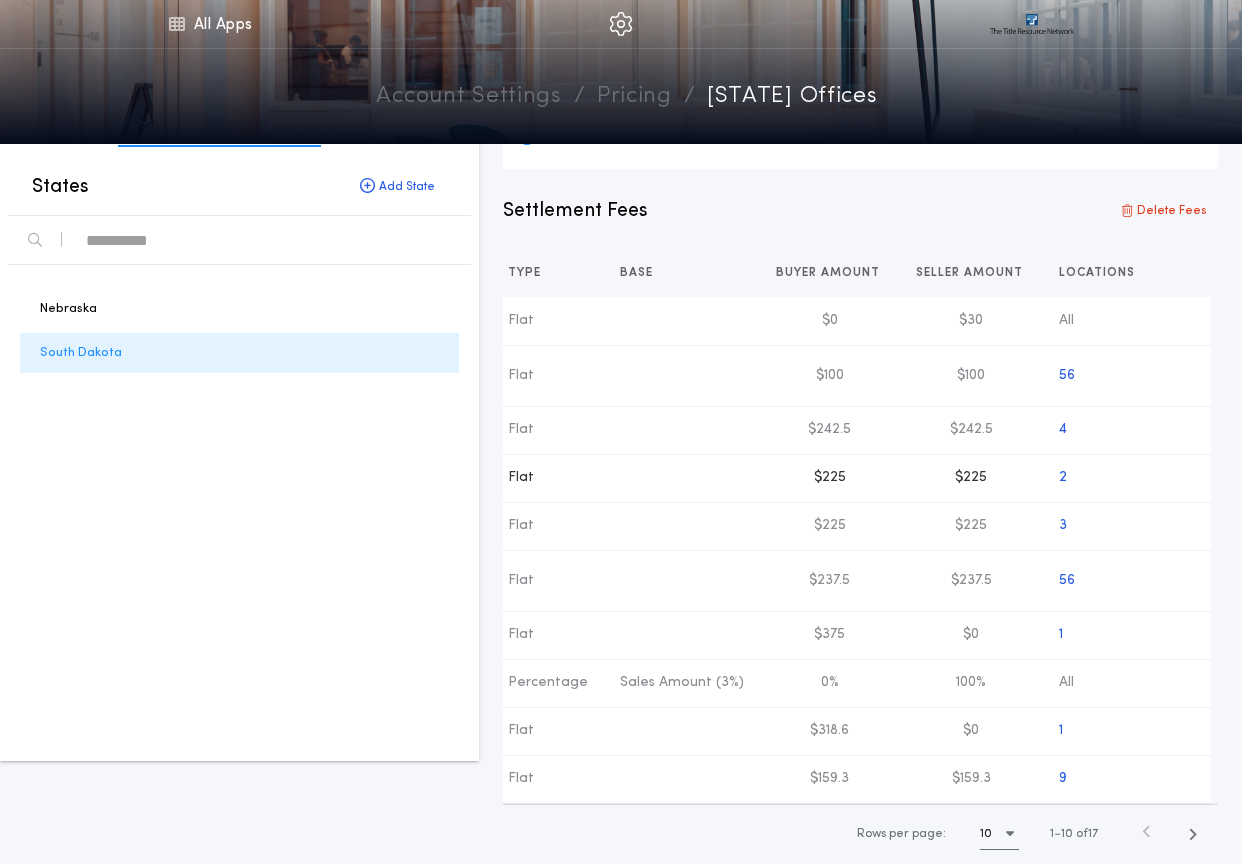 type on "*******" 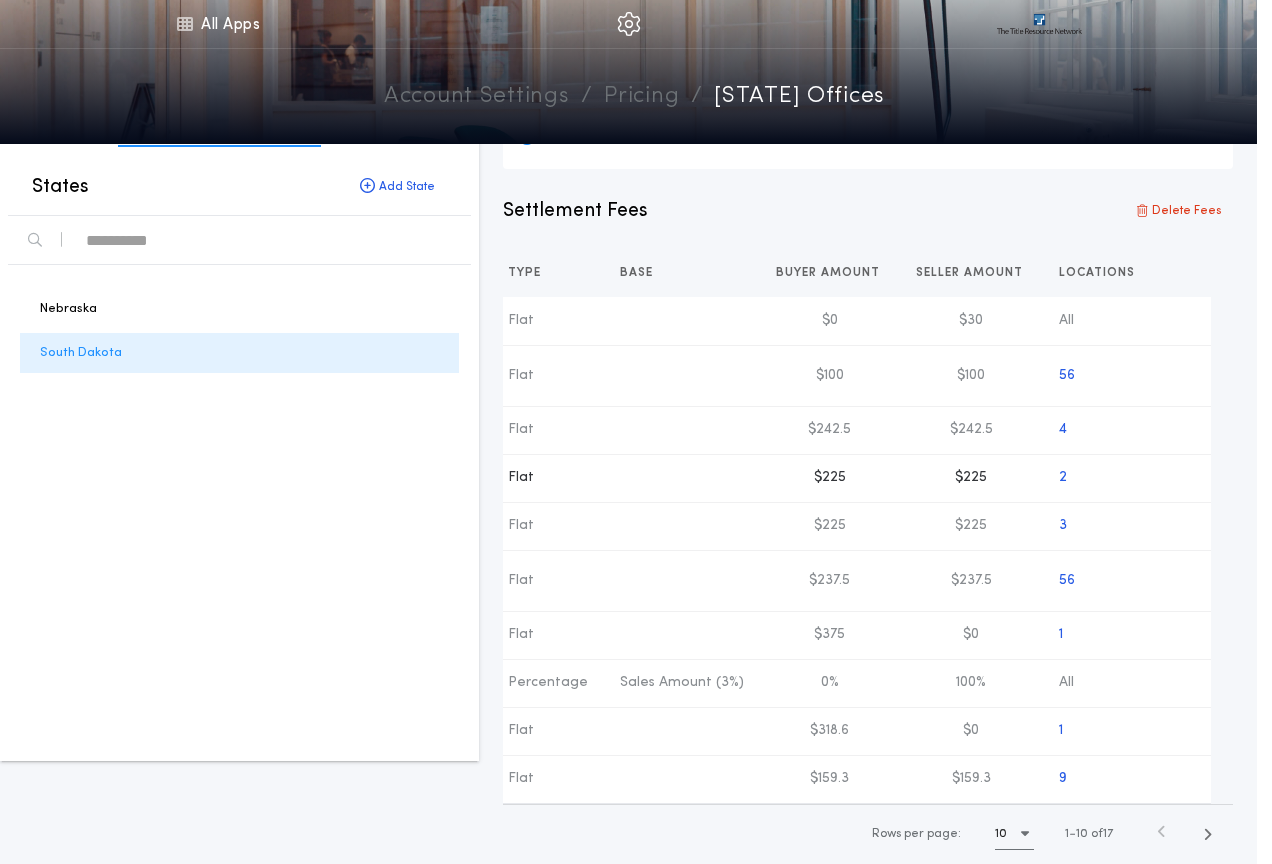 scroll, scrollTop: 0, scrollLeft: 349, axis: horizontal 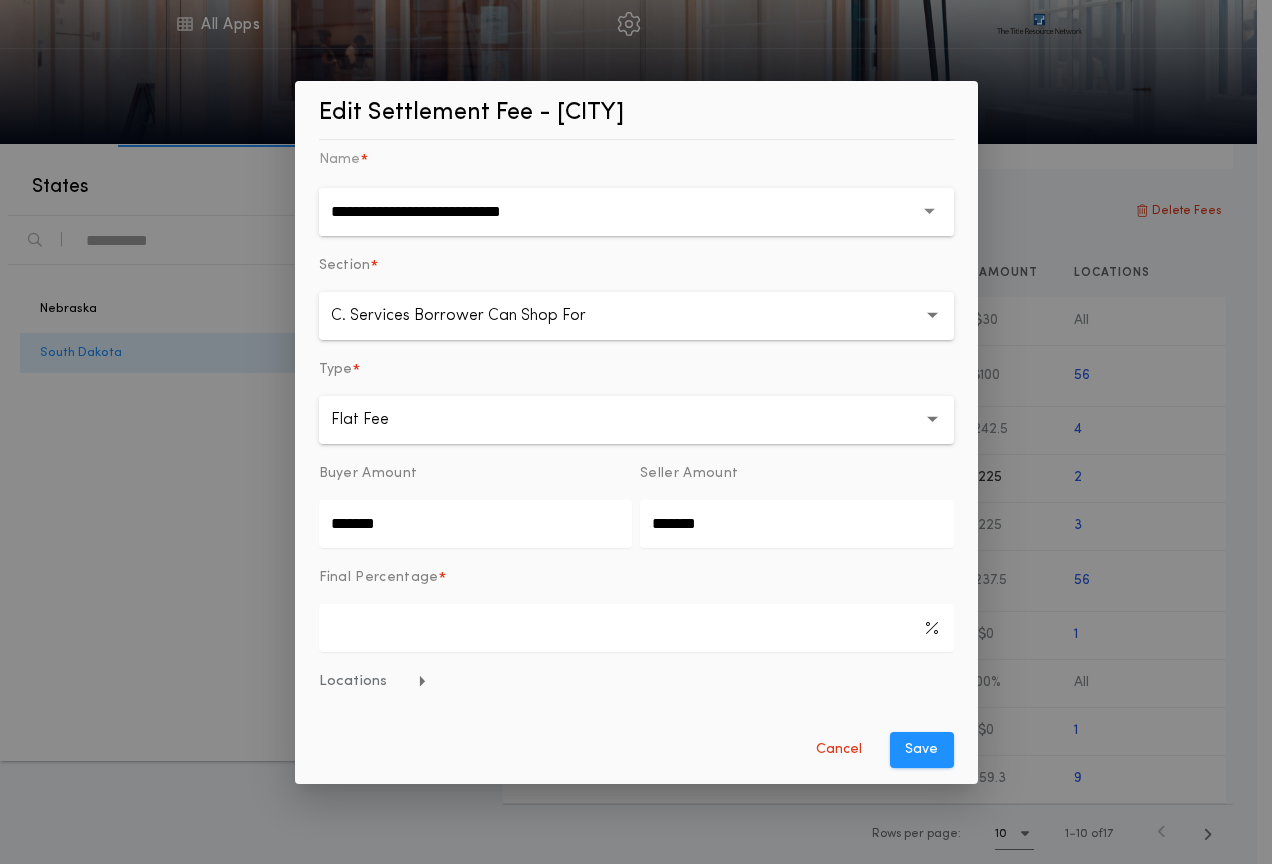 drag, startPoint x: 408, startPoint y: 528, endPoint x: 281, endPoint y: 534, distance: 127.141655 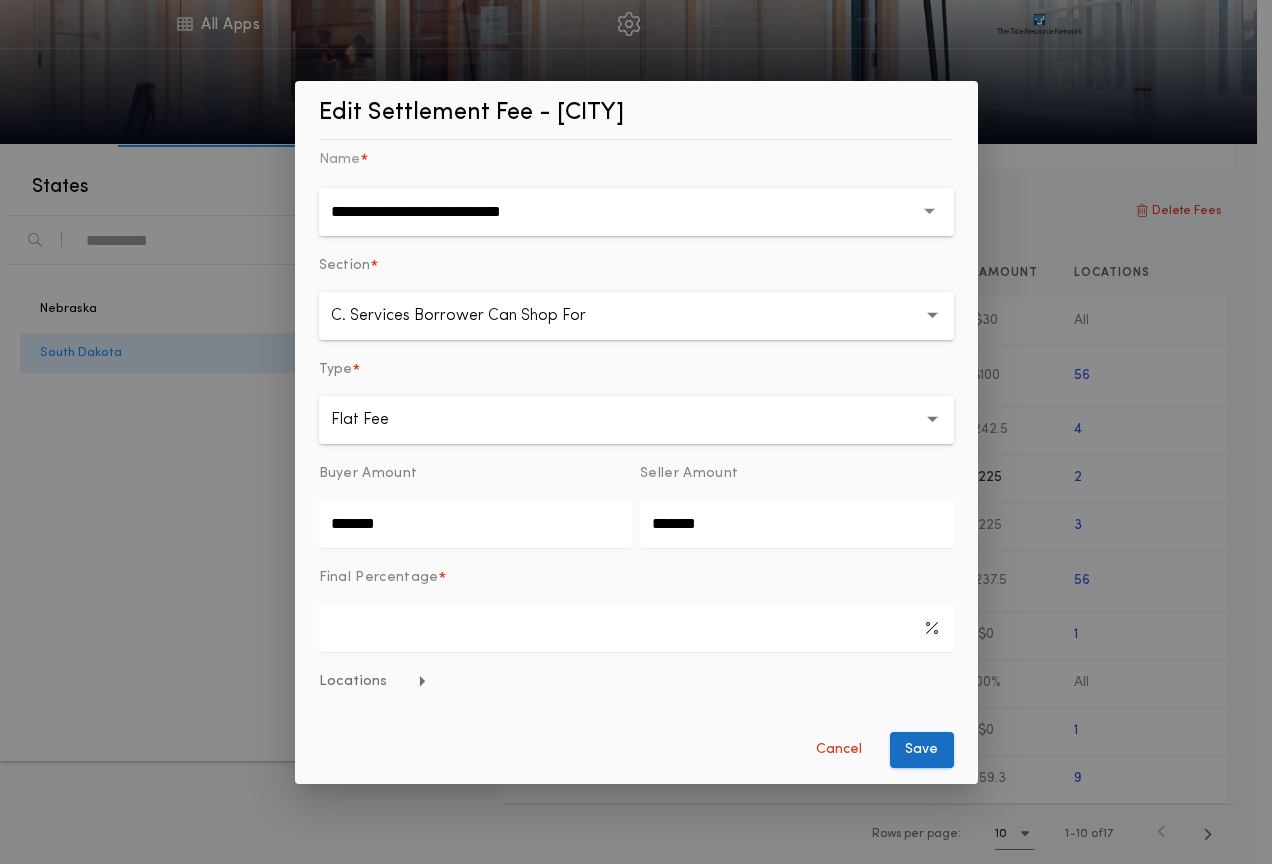 click on "Save" at bounding box center (922, 750) 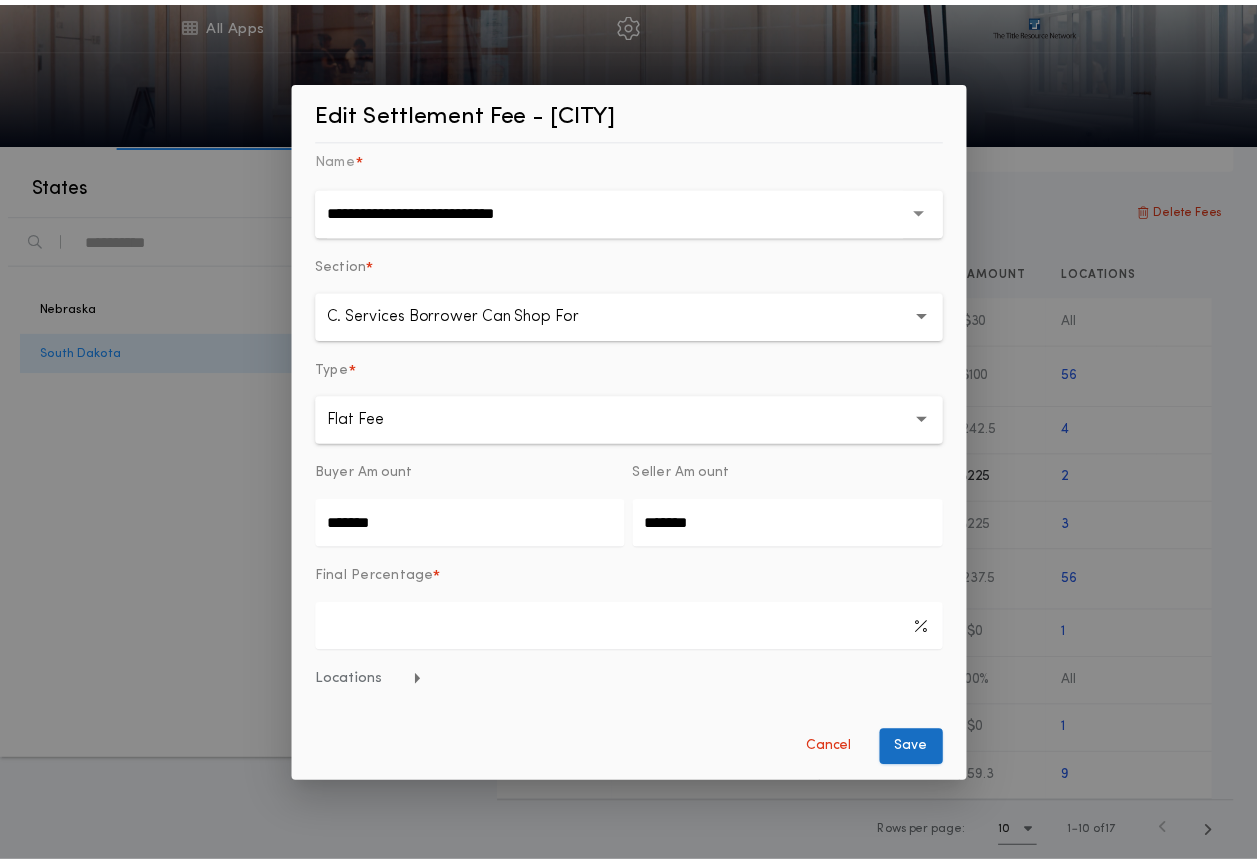 scroll, scrollTop: 0, scrollLeft: 0, axis: both 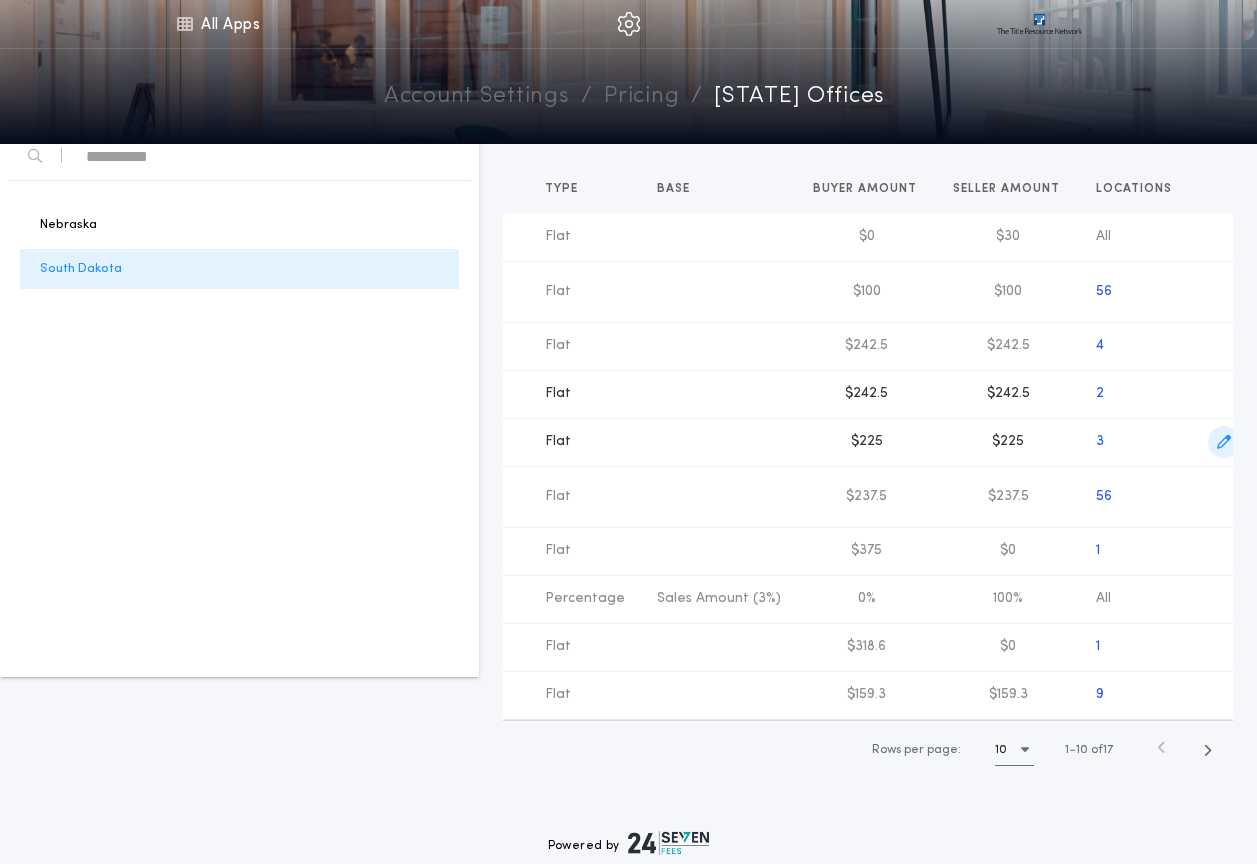 click at bounding box center (1224, 442) 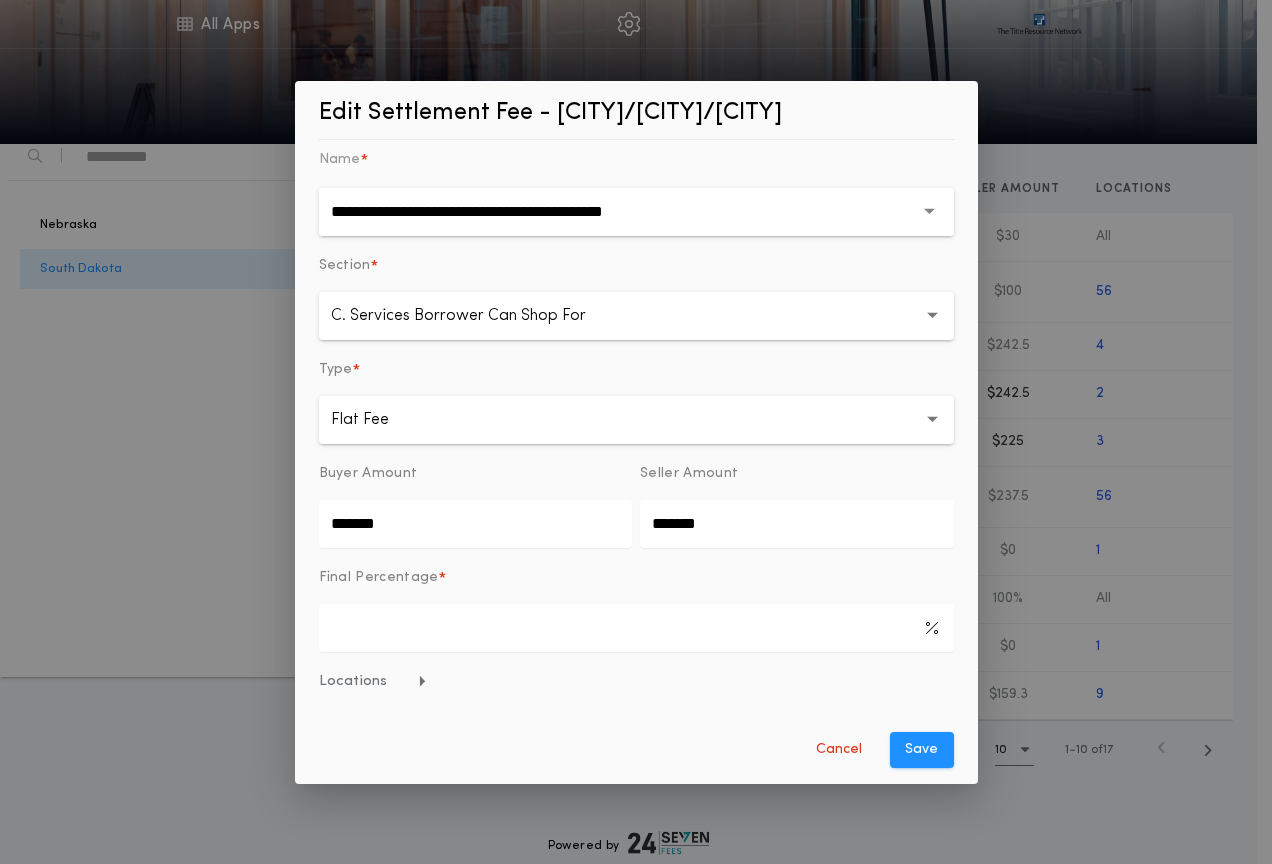drag, startPoint x: 396, startPoint y: 524, endPoint x: 284, endPoint y: 526, distance: 112.01785 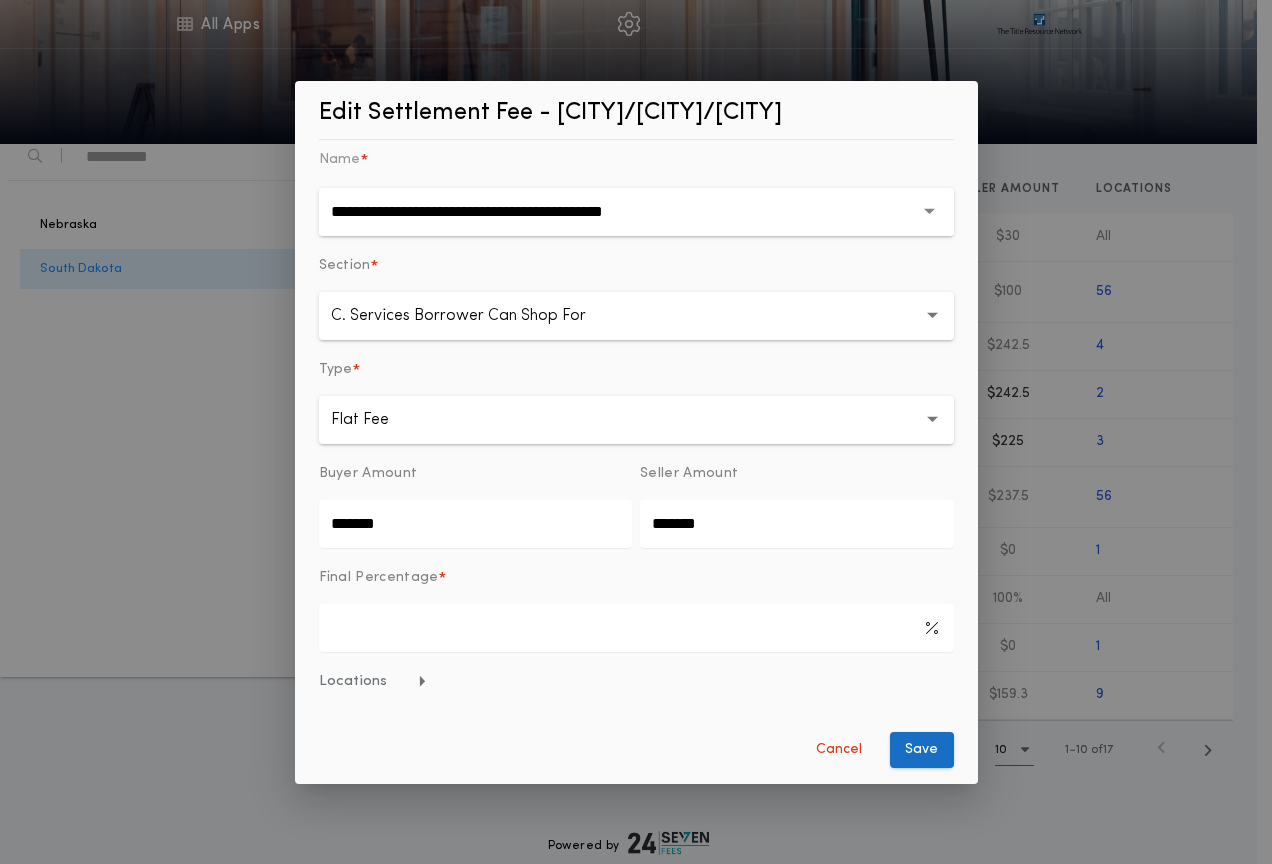 click on "Save" at bounding box center [922, 750] 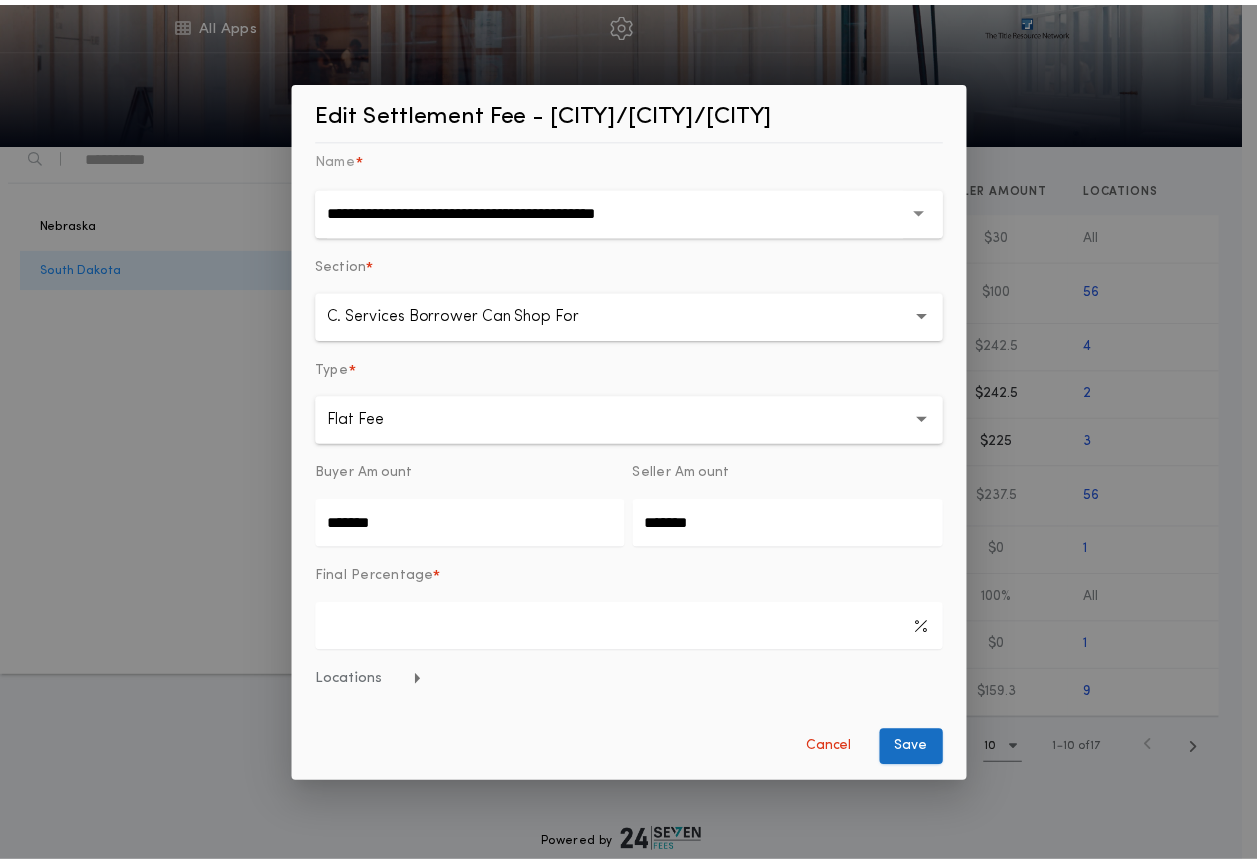 scroll, scrollTop: 0, scrollLeft: 0, axis: both 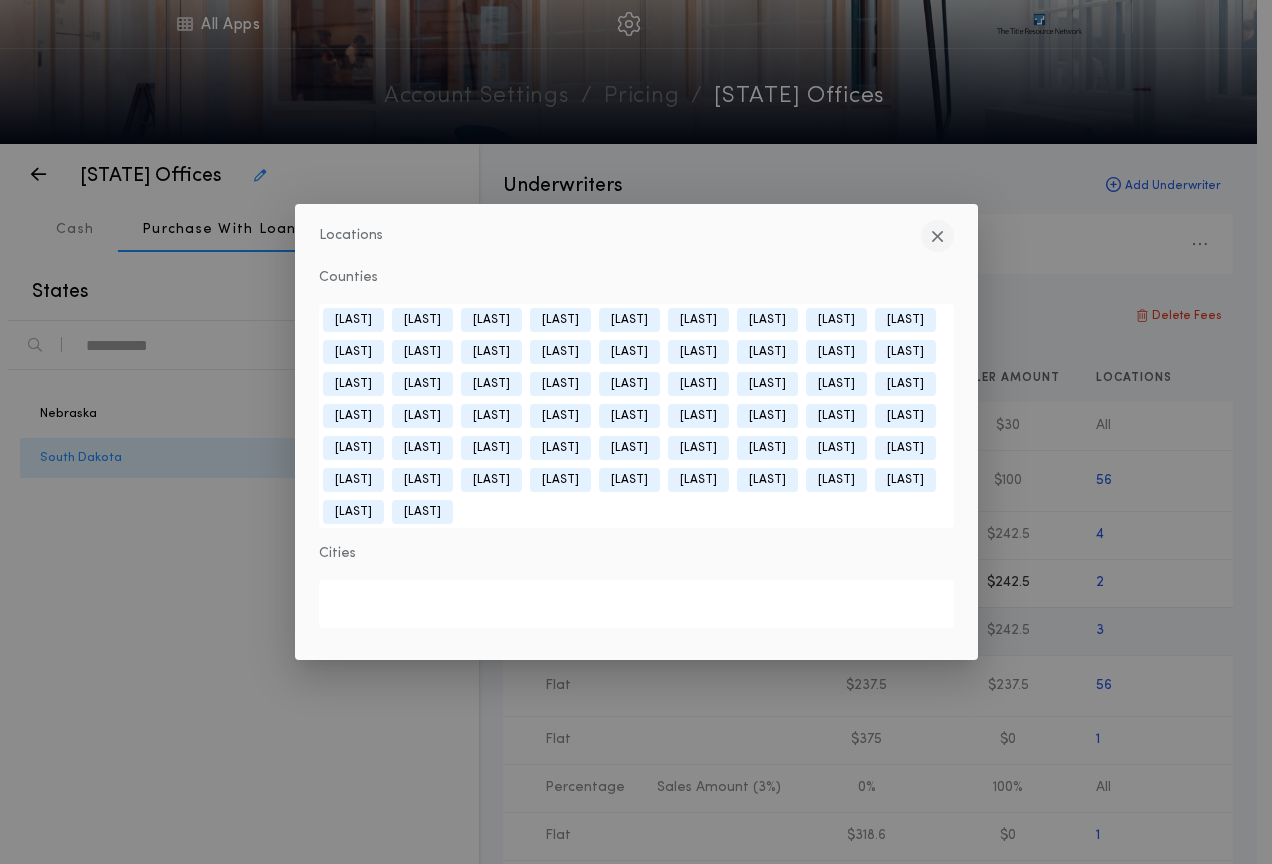 click at bounding box center [937, 236] 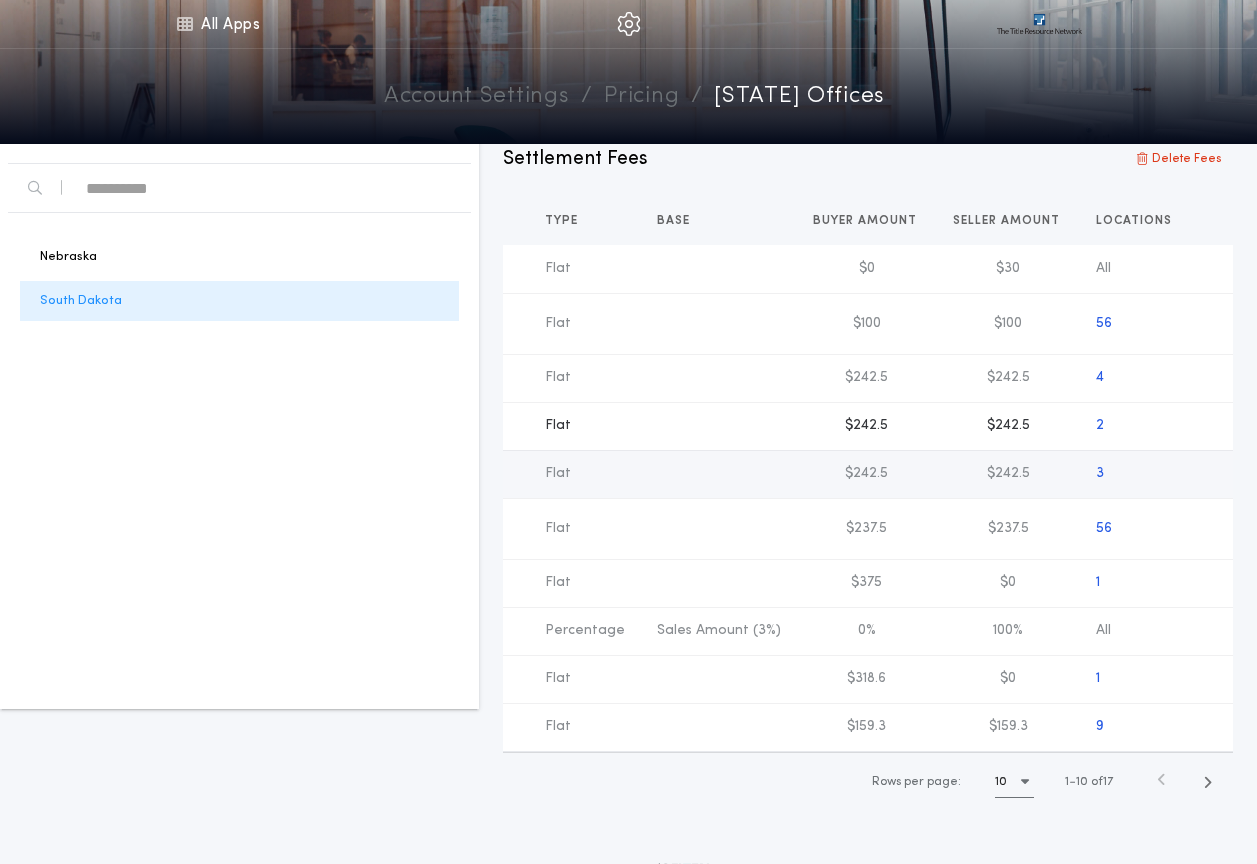 scroll, scrollTop: 161, scrollLeft: 0, axis: vertical 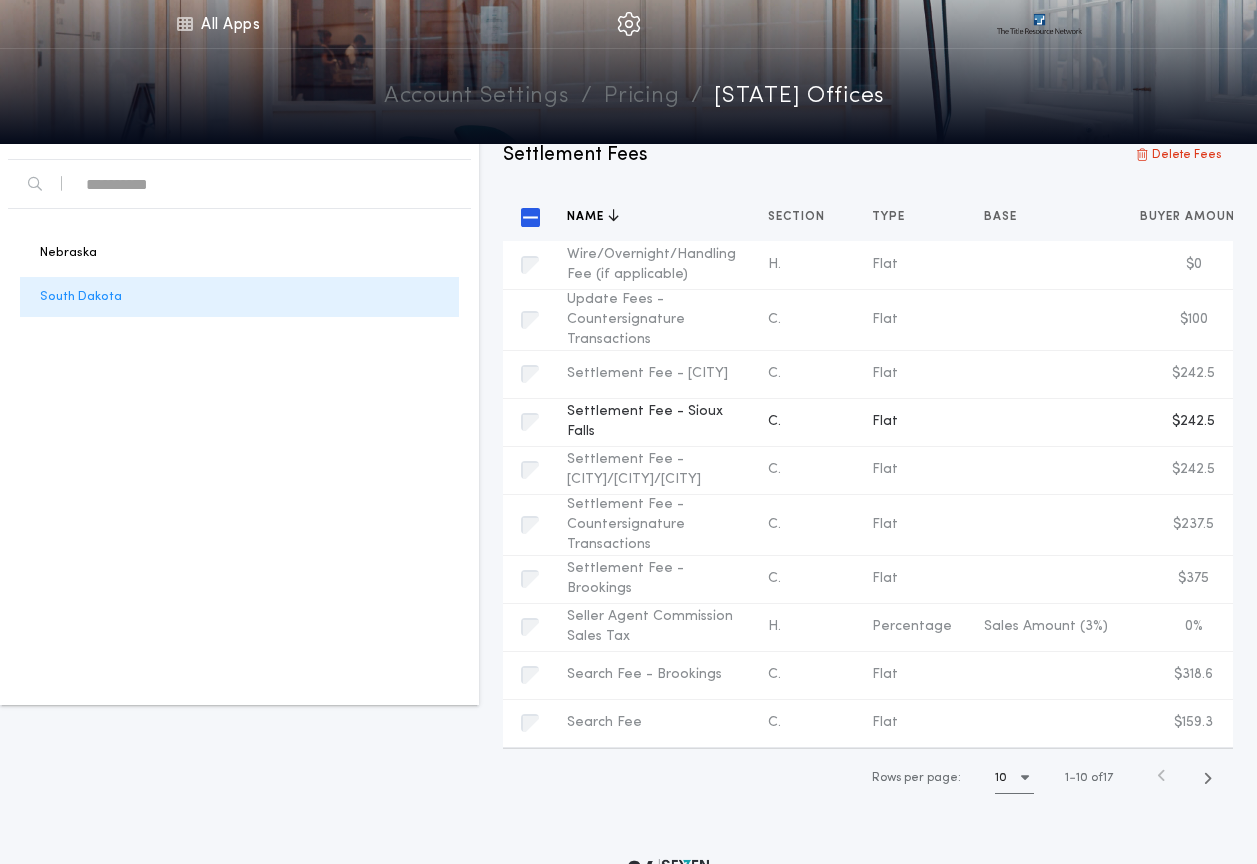 click on "[STATE] [STATE]" at bounding box center (239, 451) 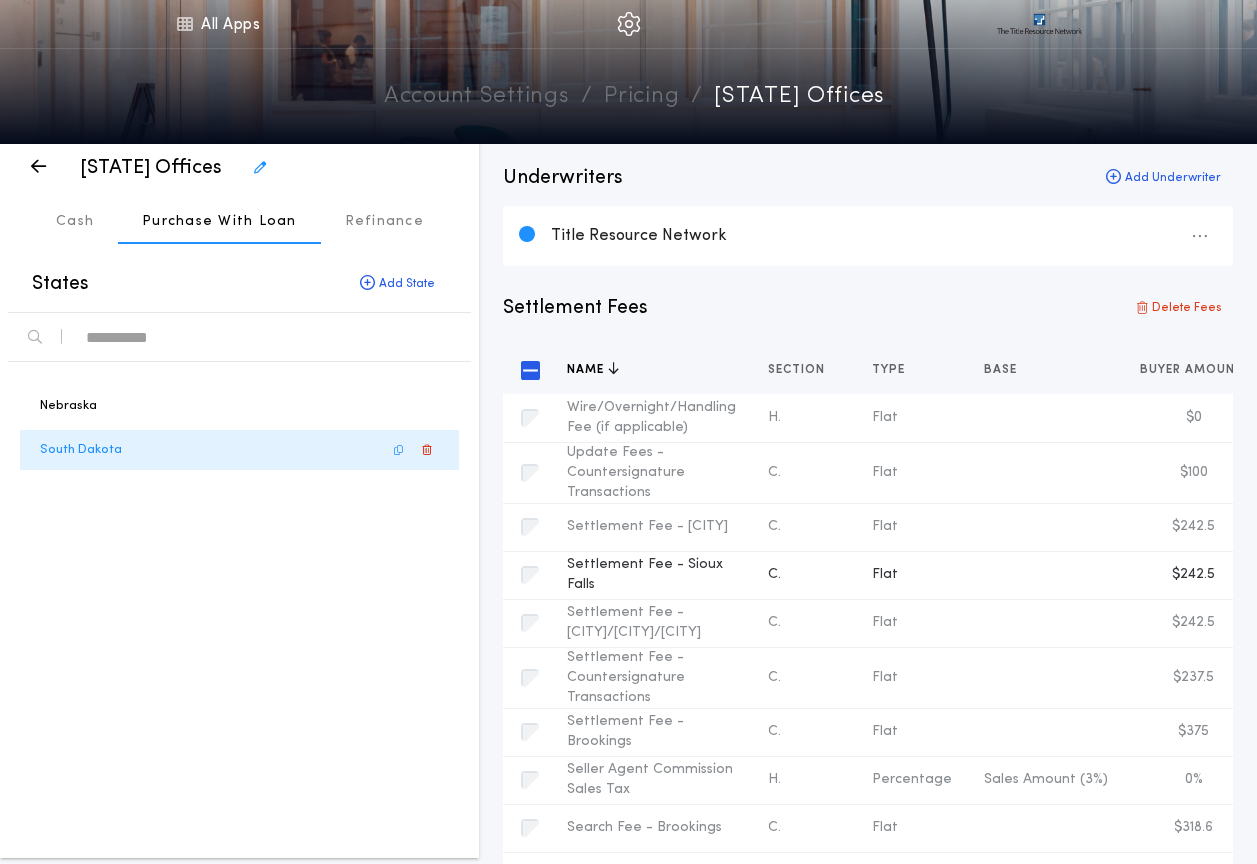 scroll, scrollTop: 0, scrollLeft: 0, axis: both 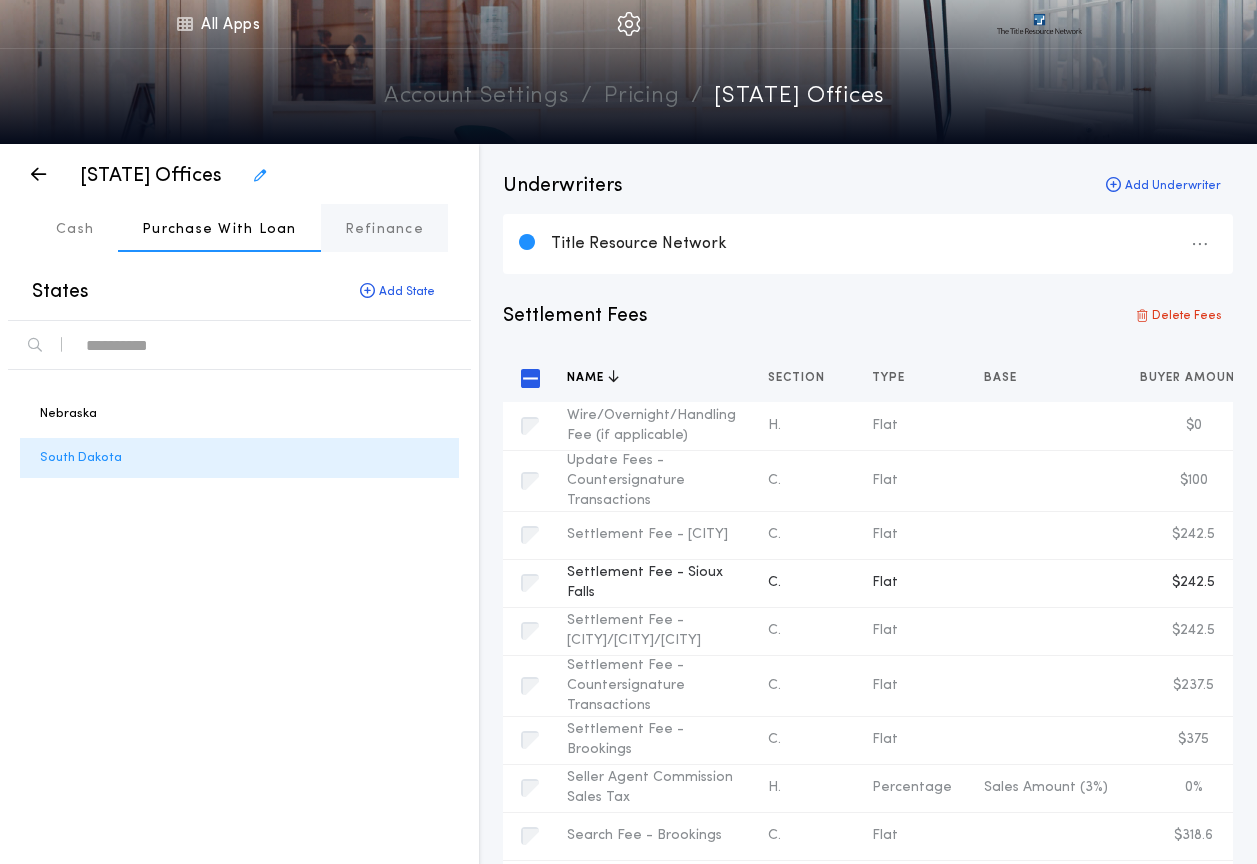 click on "Refinance" at bounding box center [384, 230] 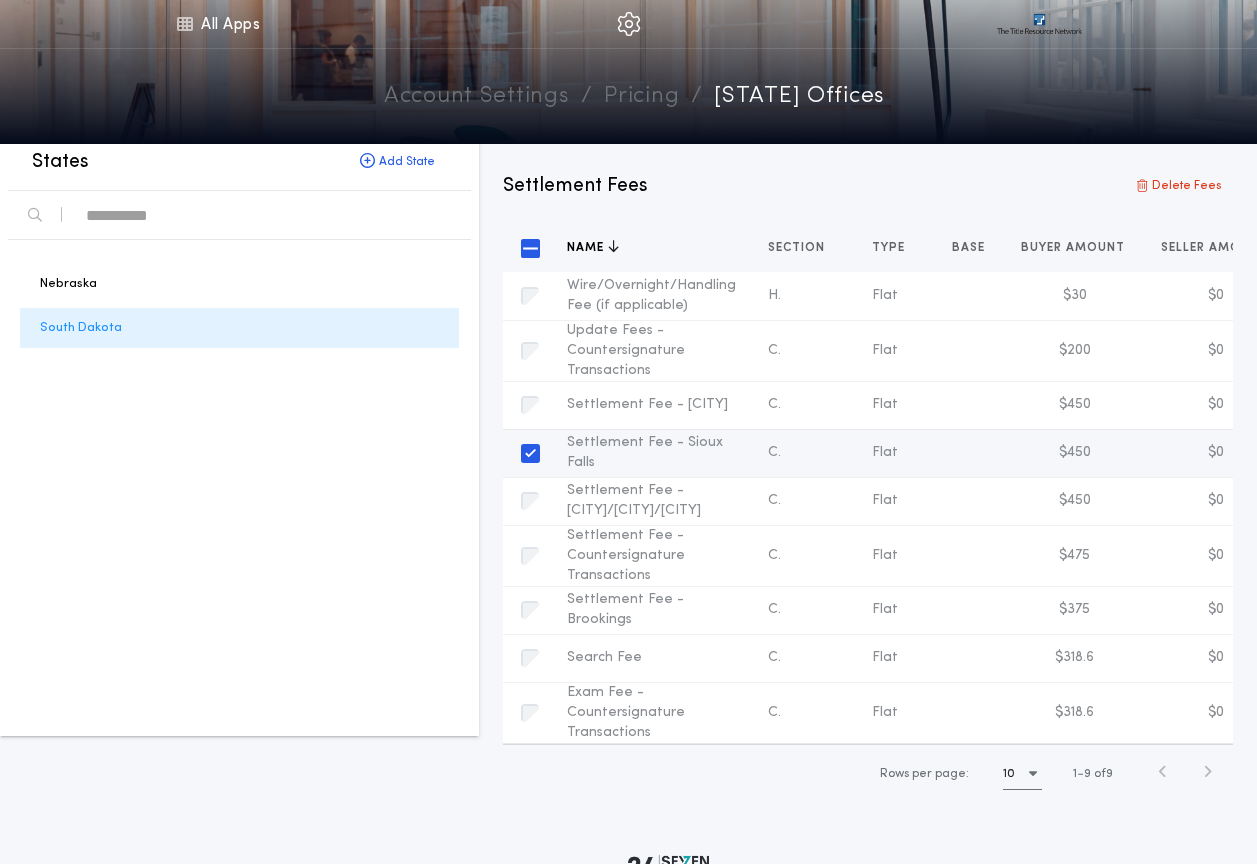 scroll, scrollTop: 175, scrollLeft: 0, axis: vertical 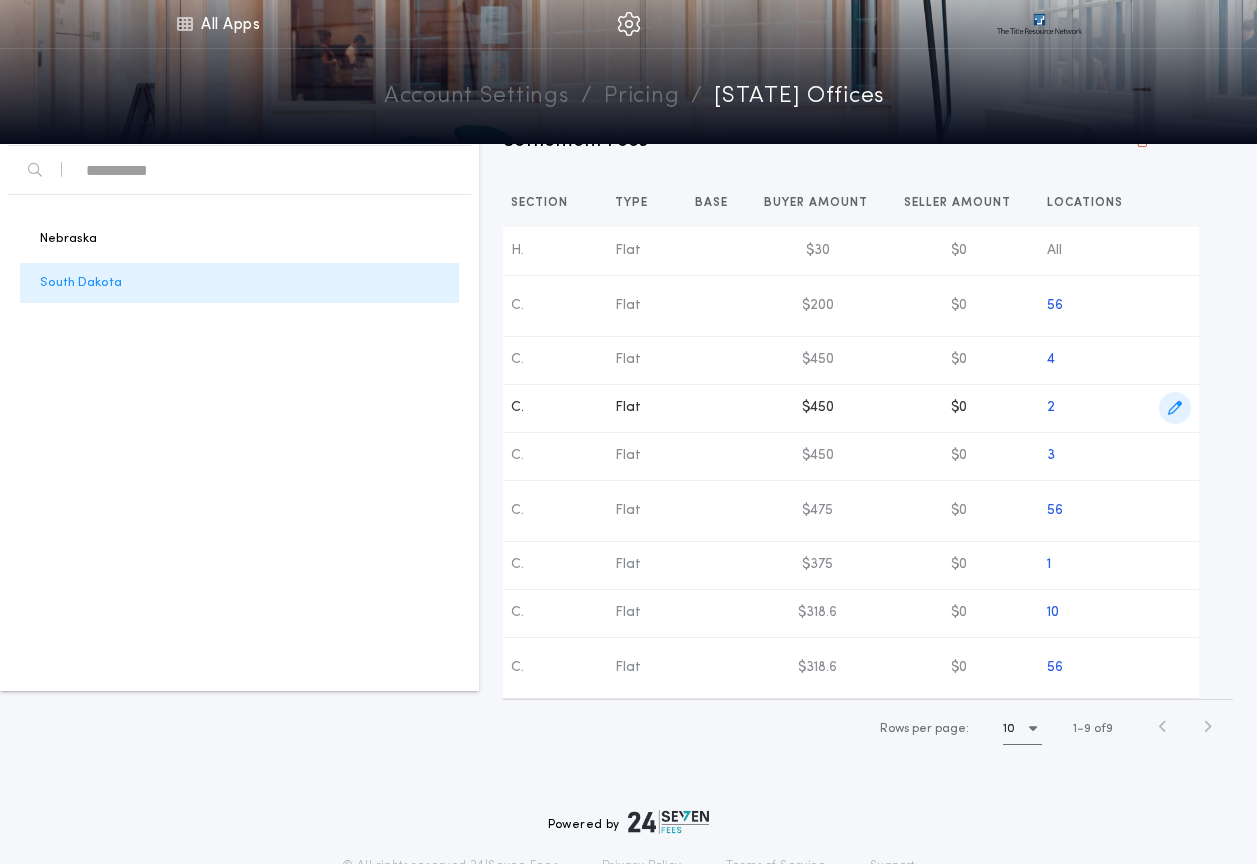 click at bounding box center [1175, 408] 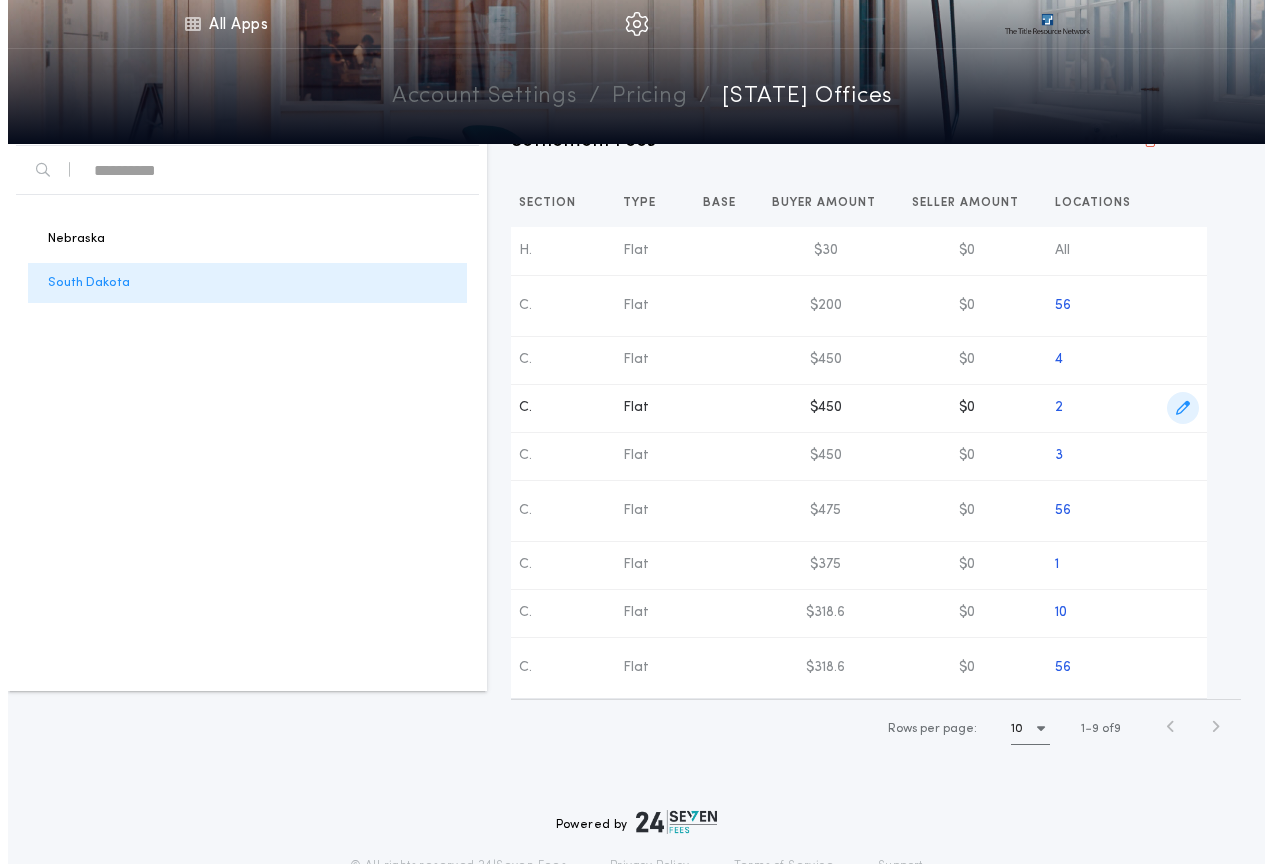 scroll, scrollTop: 0, scrollLeft: 243, axis: horizontal 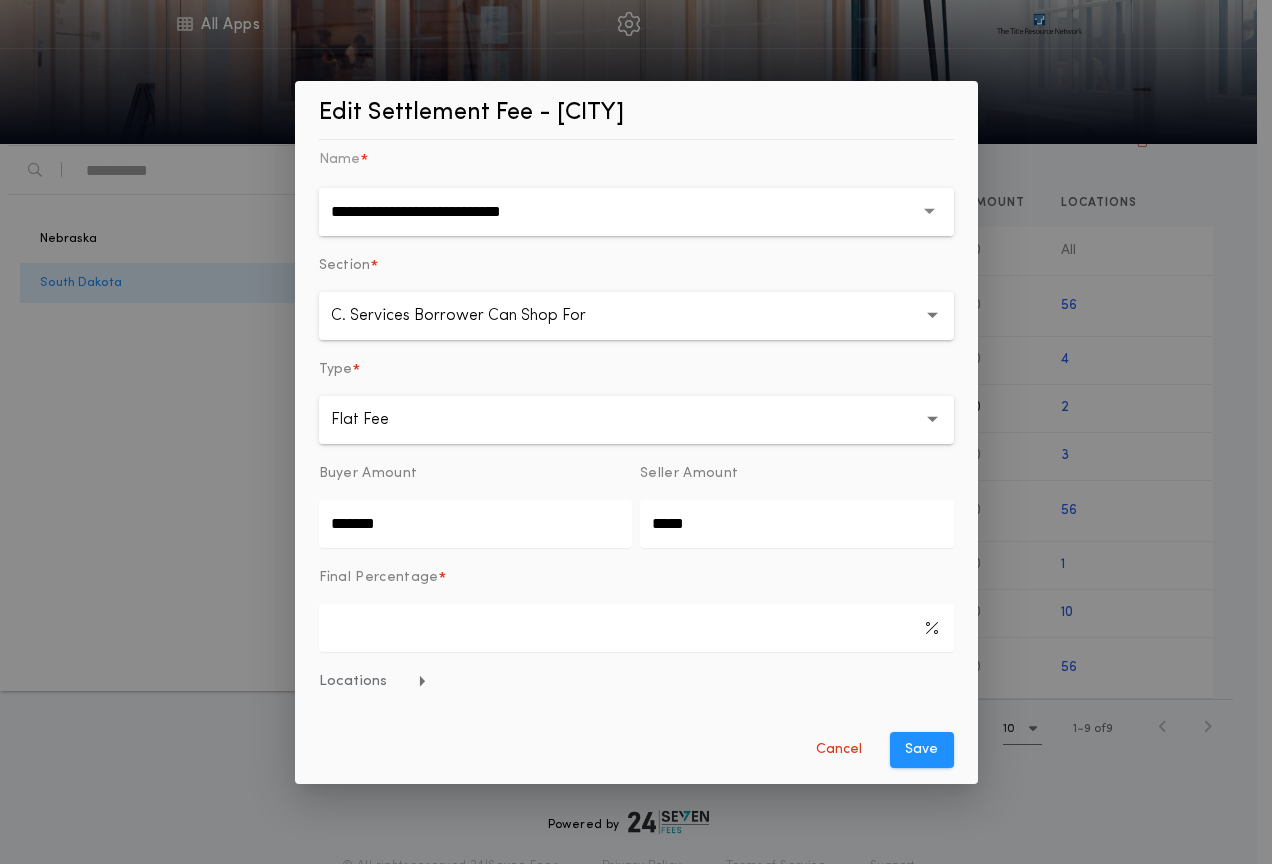 drag, startPoint x: 410, startPoint y: 525, endPoint x: 311, endPoint y: 535, distance: 99.50377 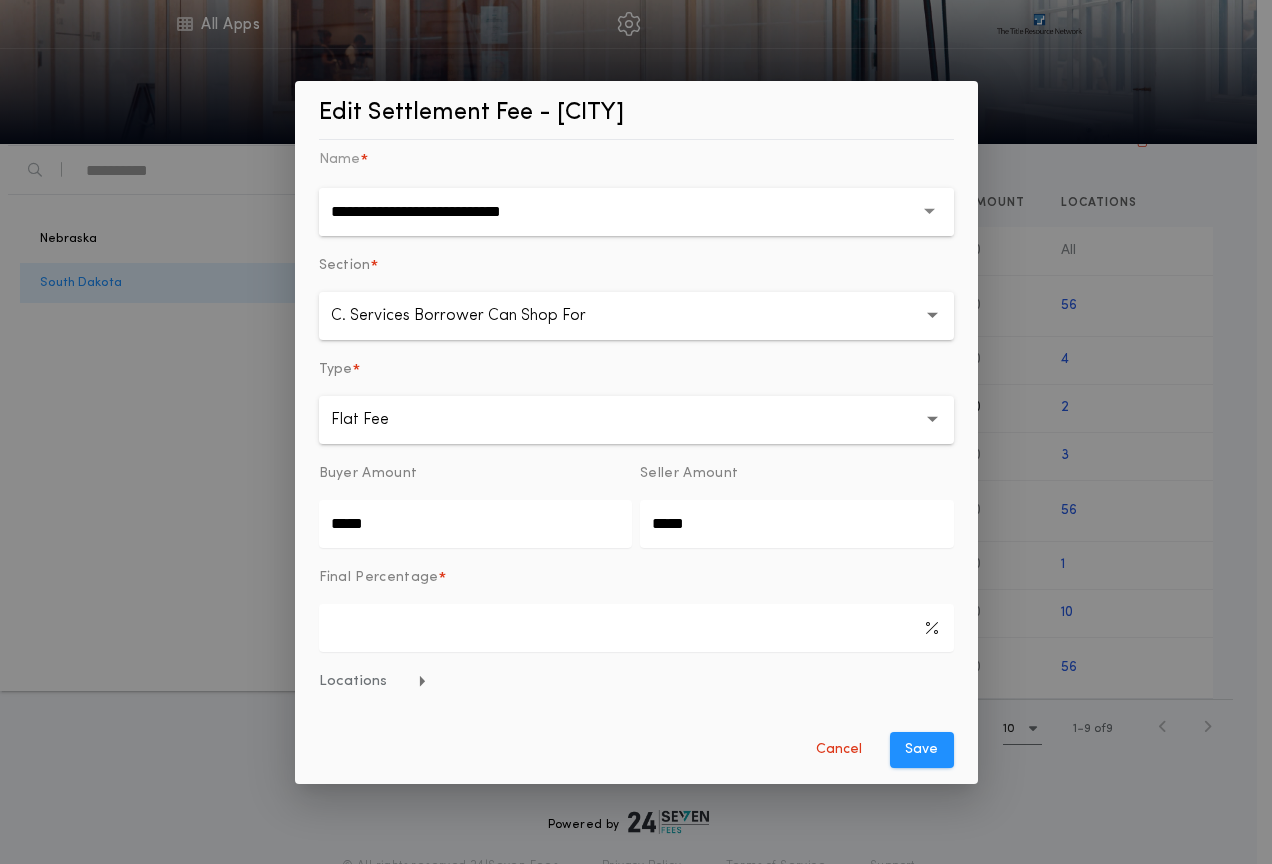 drag, startPoint x: 377, startPoint y: 531, endPoint x: 329, endPoint y: 524, distance: 48.507732 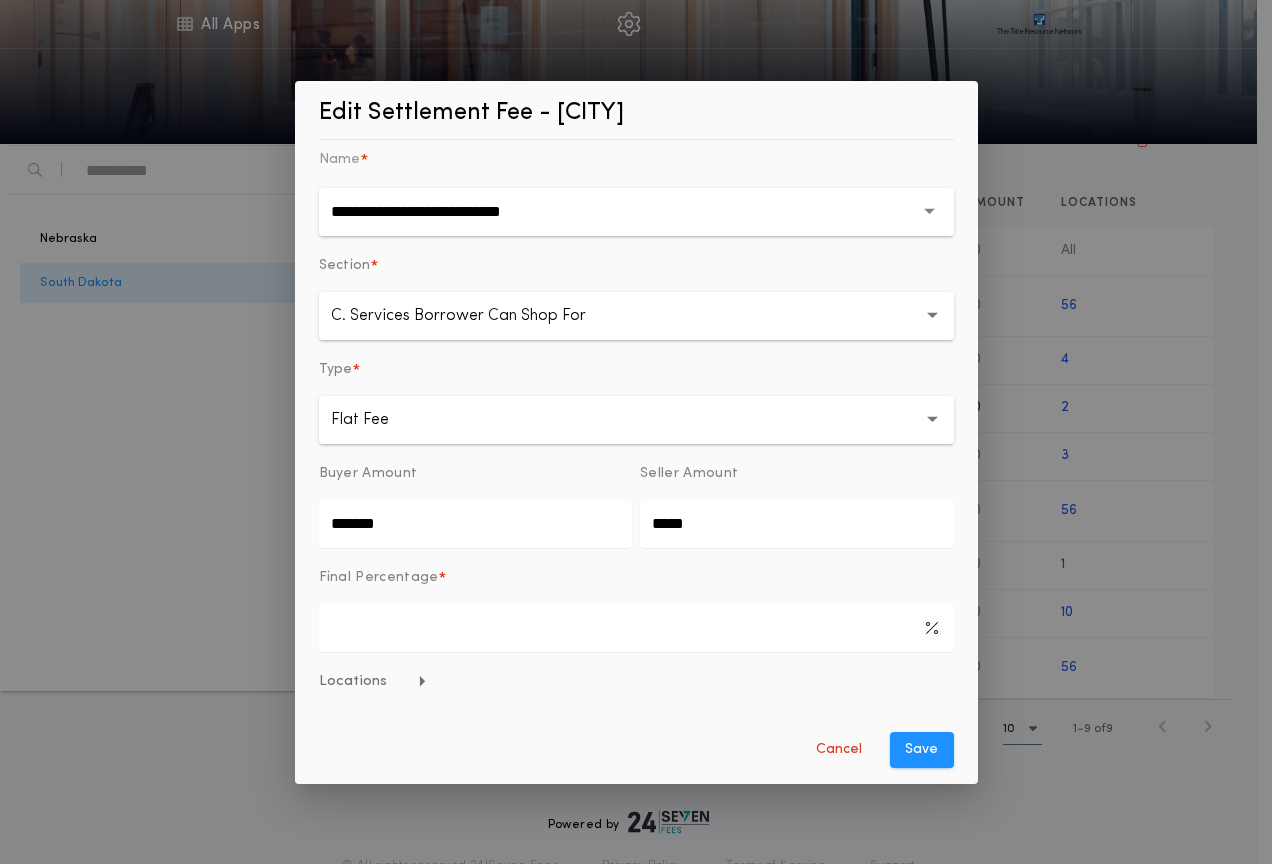 type on "*******" 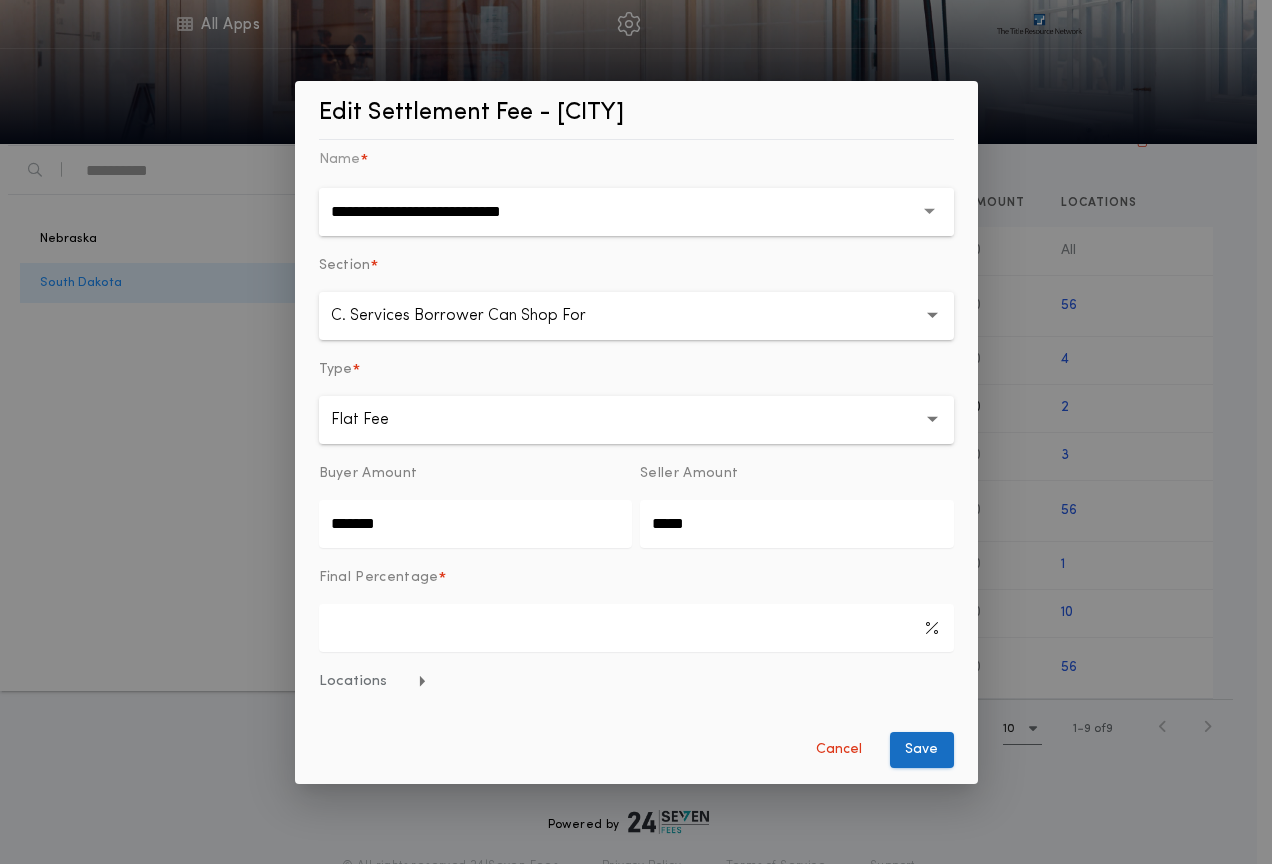 click on "Save" at bounding box center (922, 750) 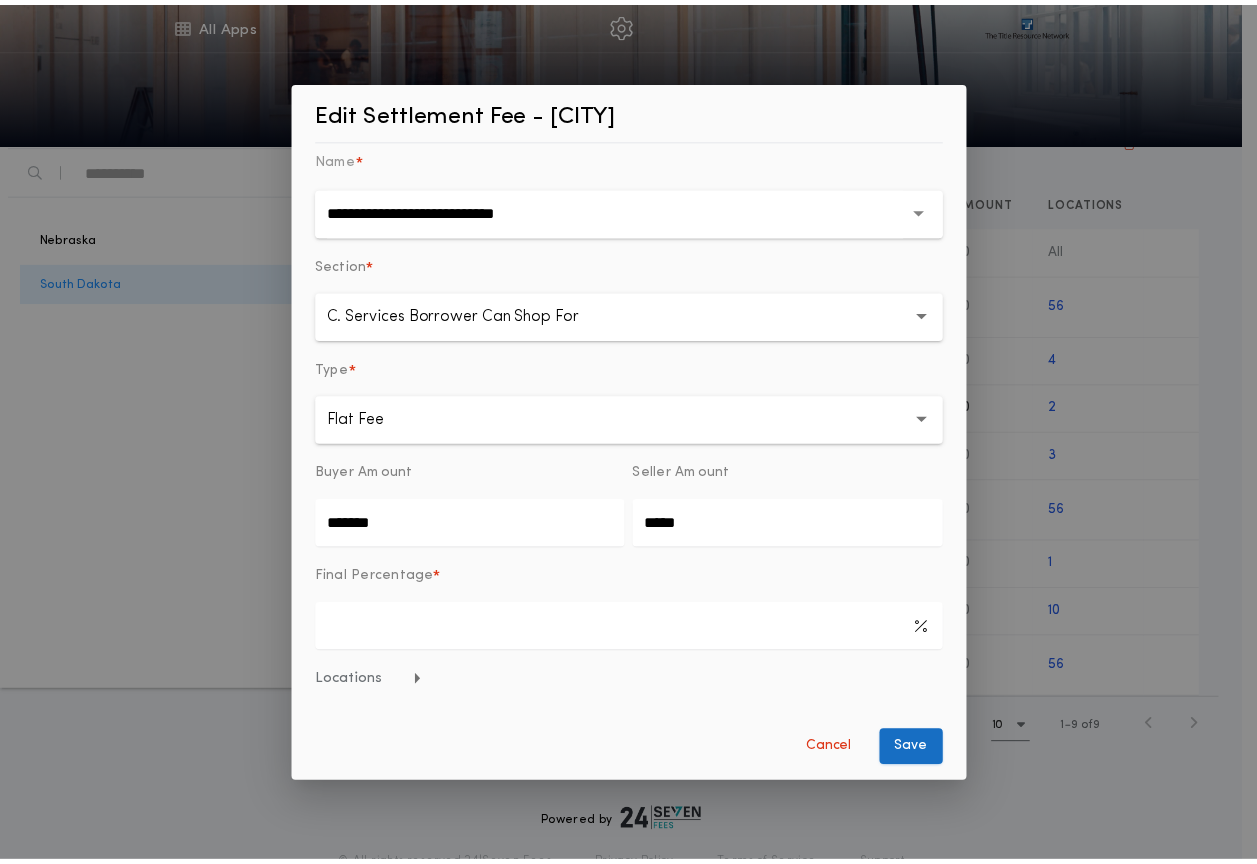 scroll, scrollTop: 0, scrollLeft: 0, axis: both 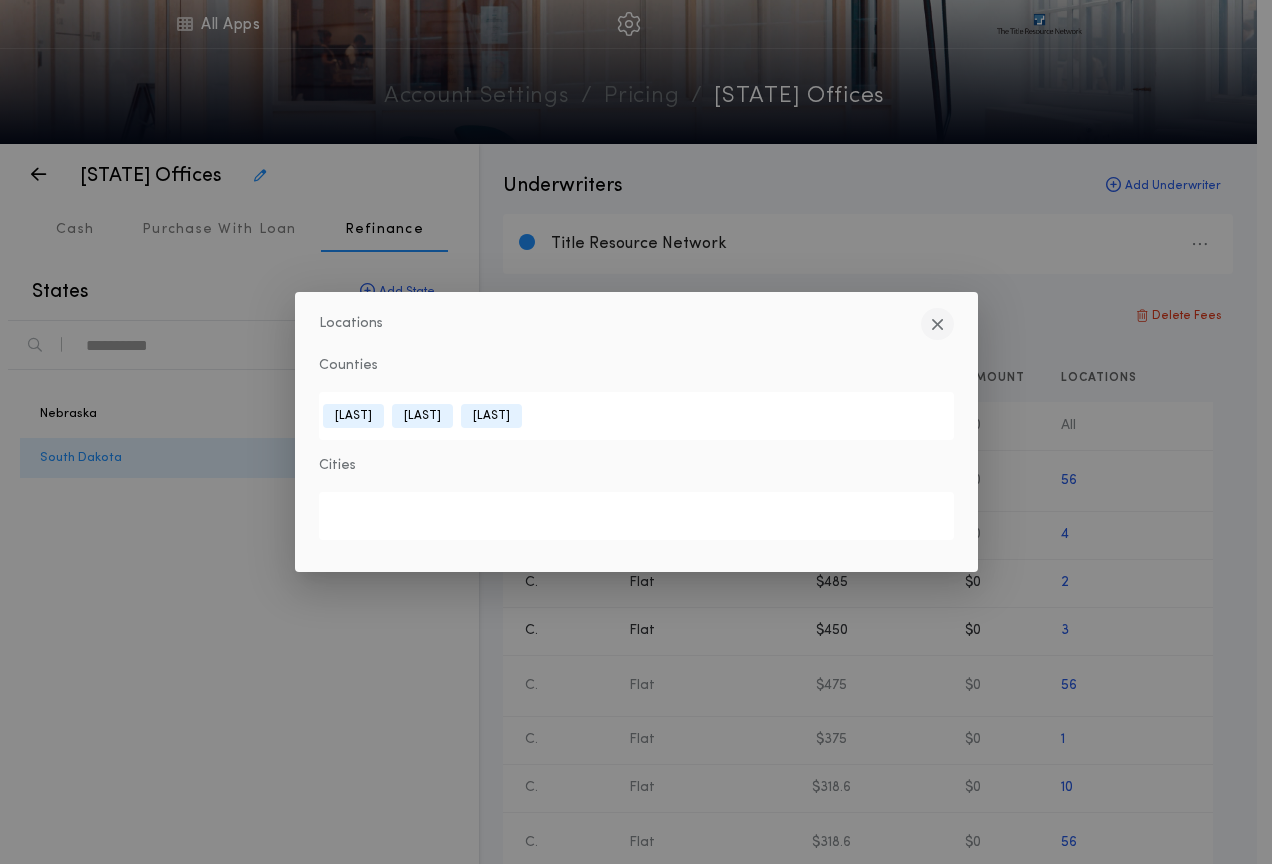 click at bounding box center [937, 324] 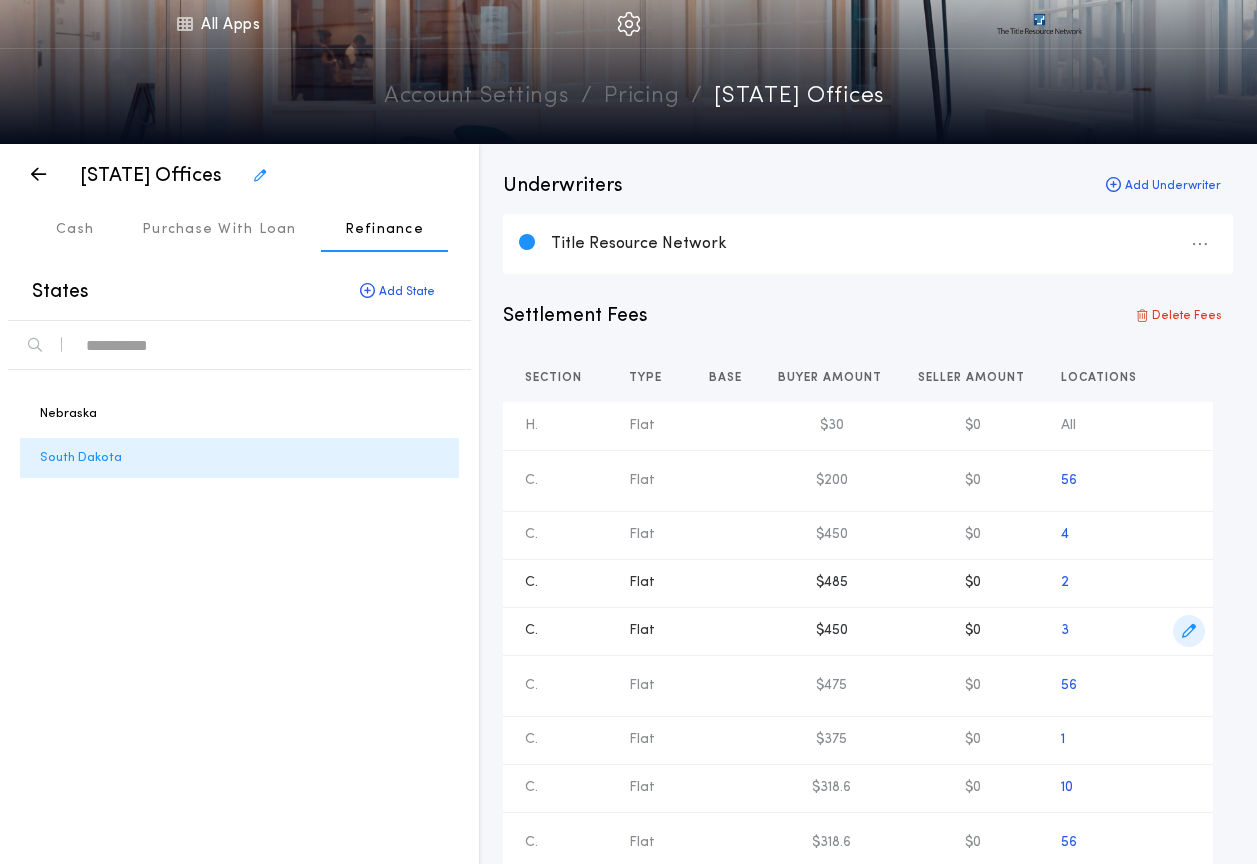 click at bounding box center (1189, 631) 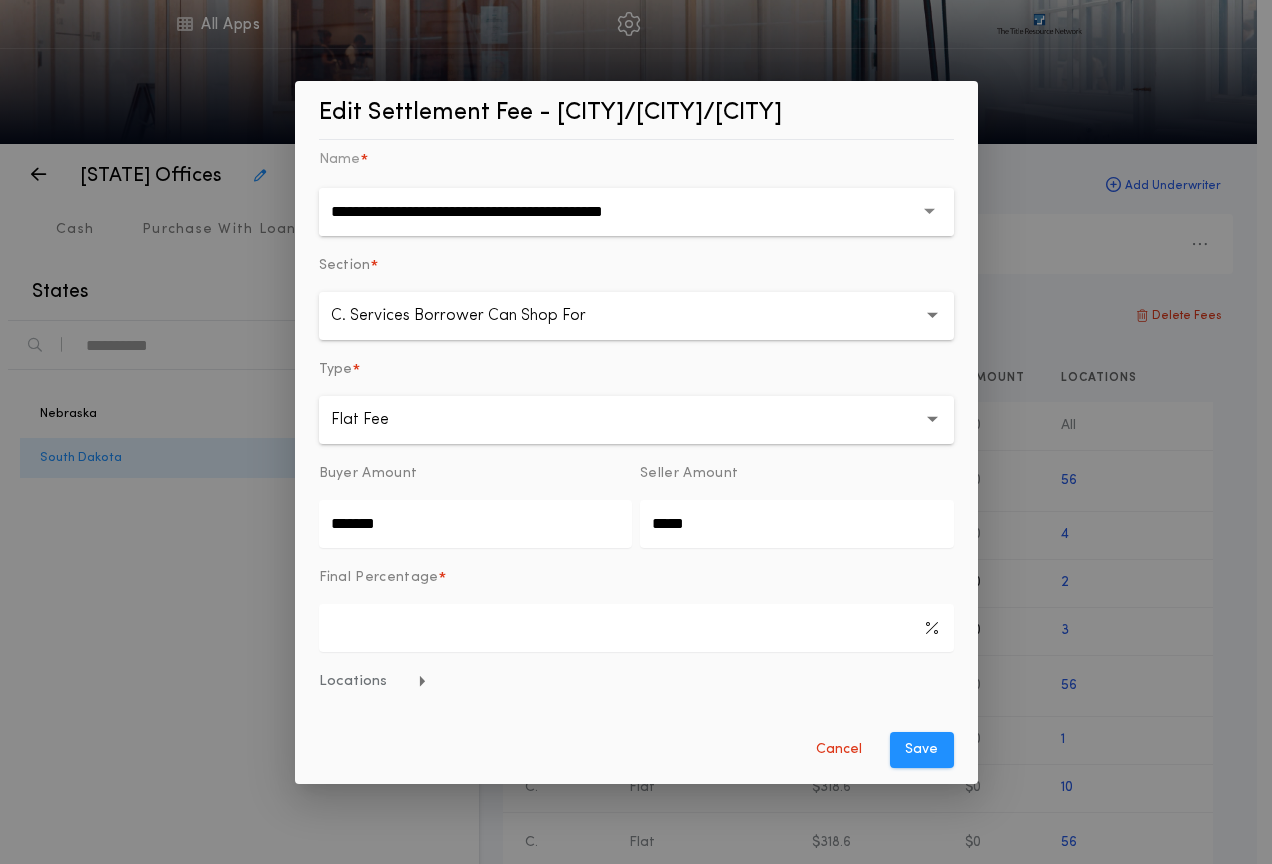drag, startPoint x: 437, startPoint y: 527, endPoint x: 344, endPoint y: 528, distance: 93.00538 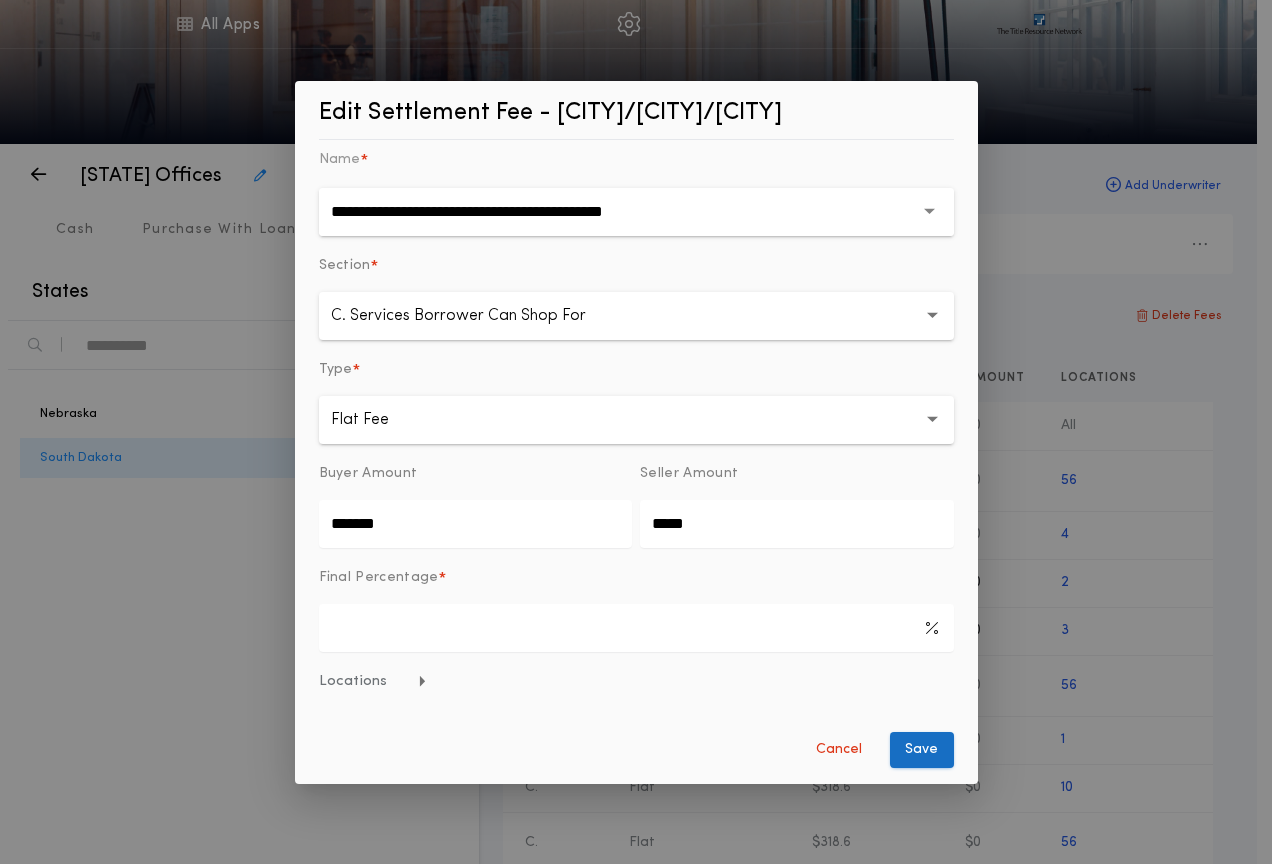 click on "Save" at bounding box center [922, 750] 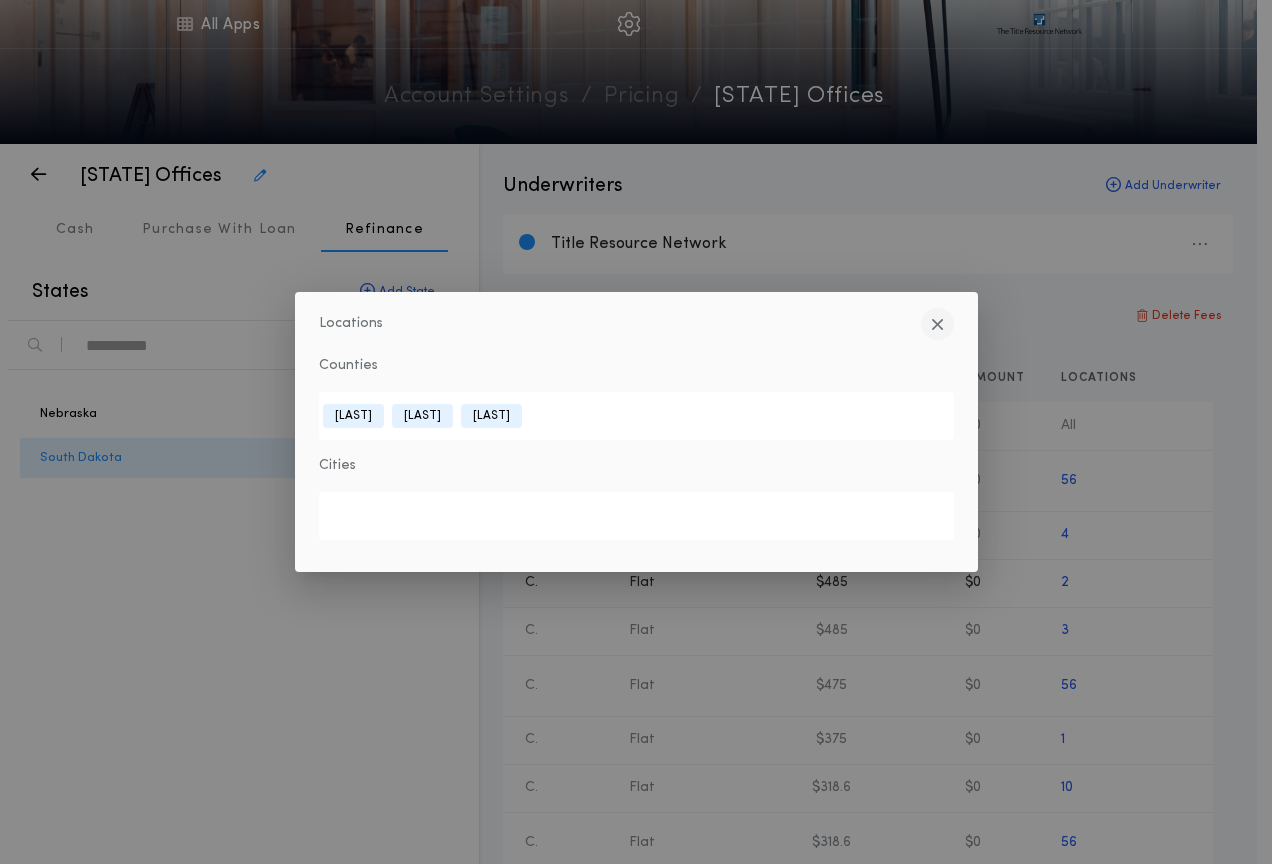 click at bounding box center [937, 324] 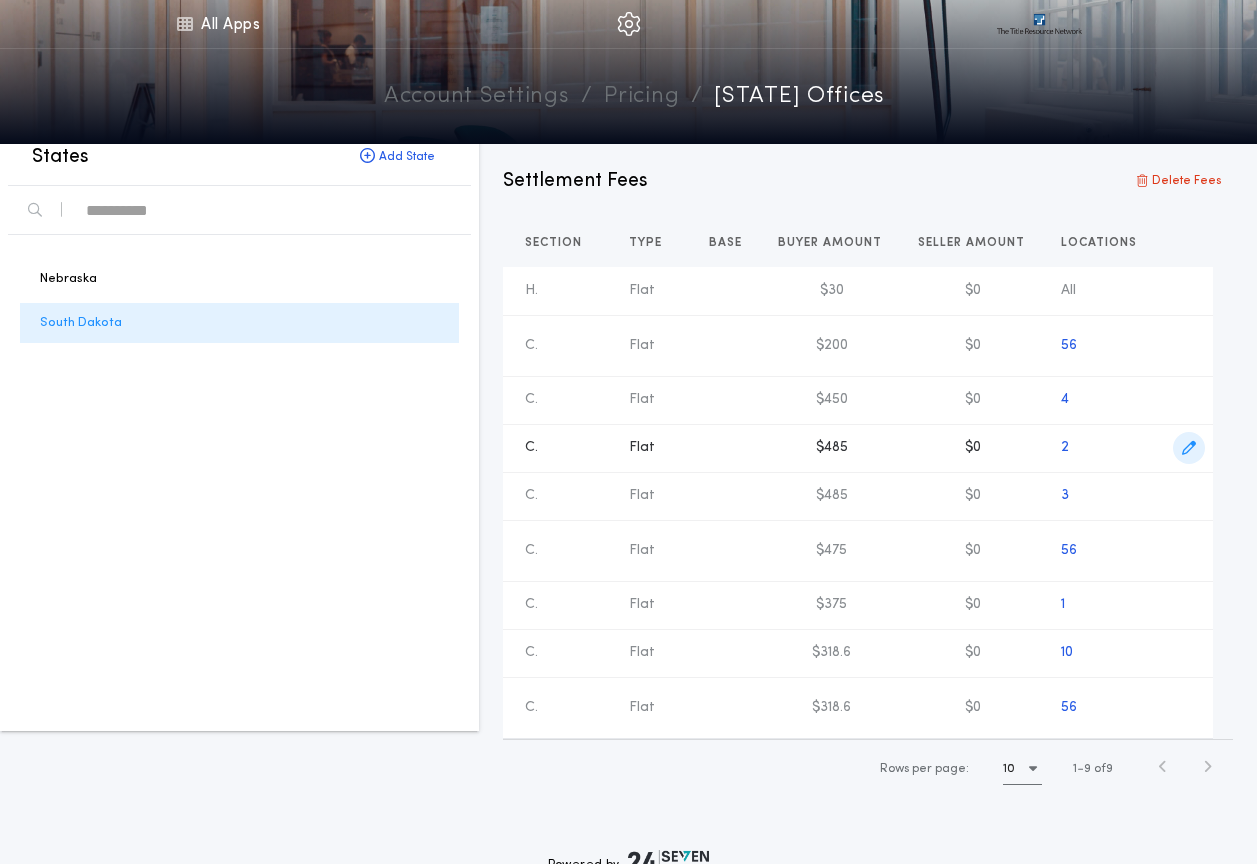 scroll, scrollTop: 150, scrollLeft: 0, axis: vertical 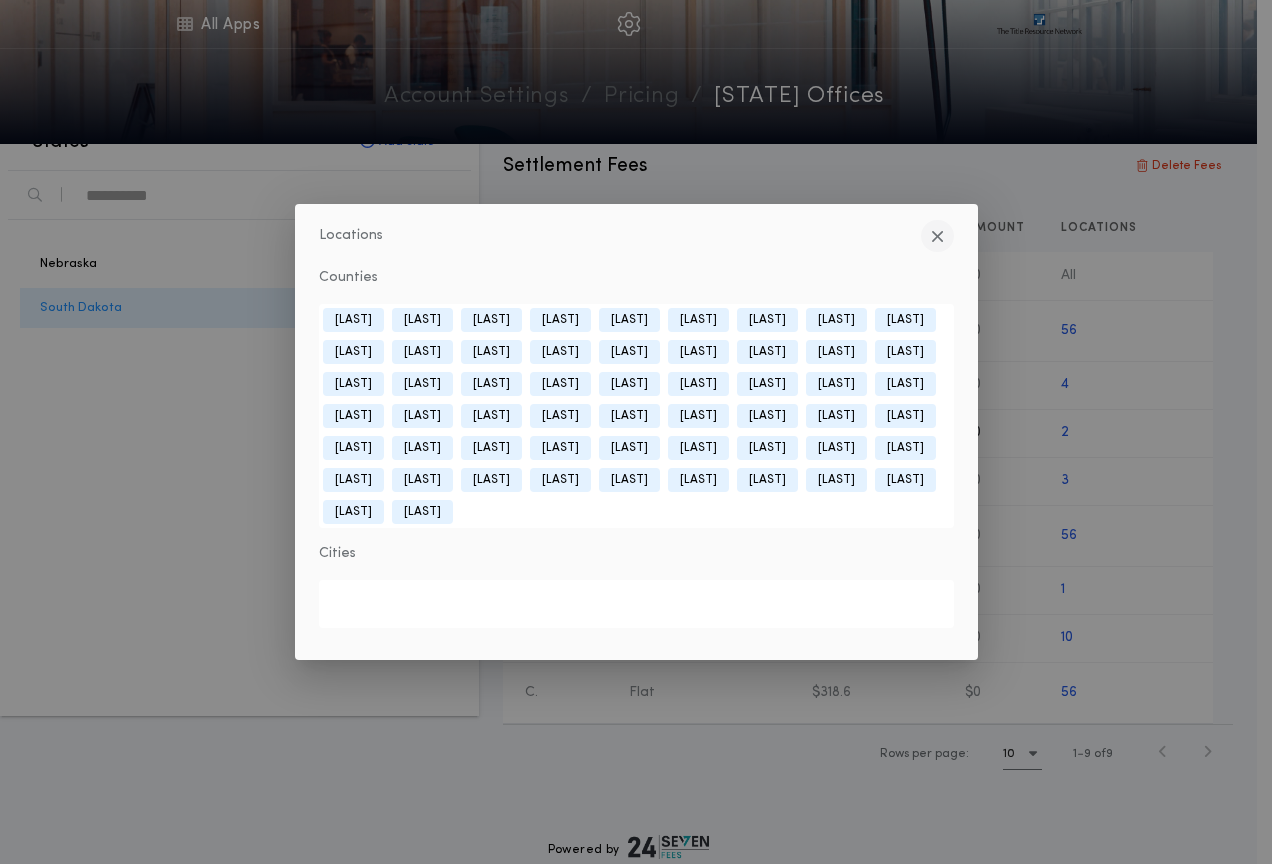 click at bounding box center (937, 236) 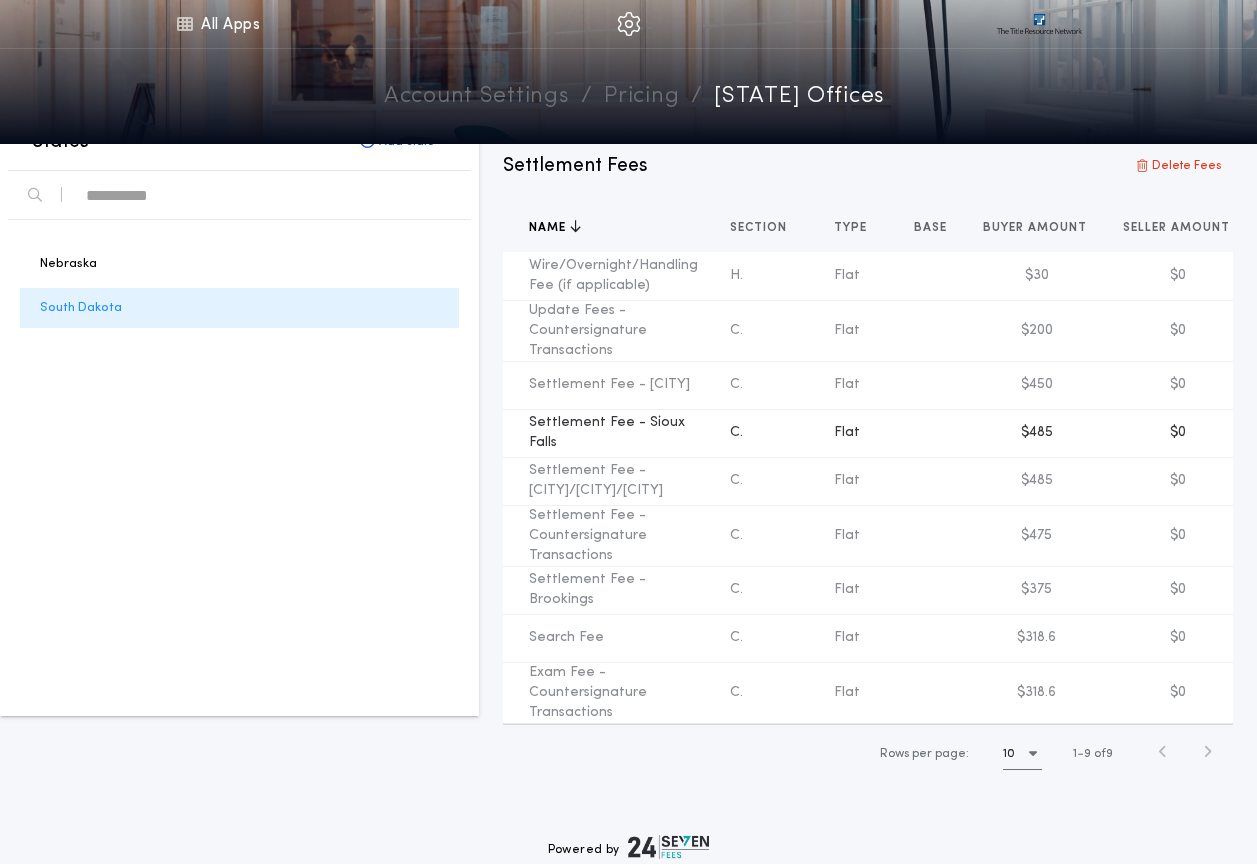 scroll, scrollTop: 0, scrollLeft: 0, axis: both 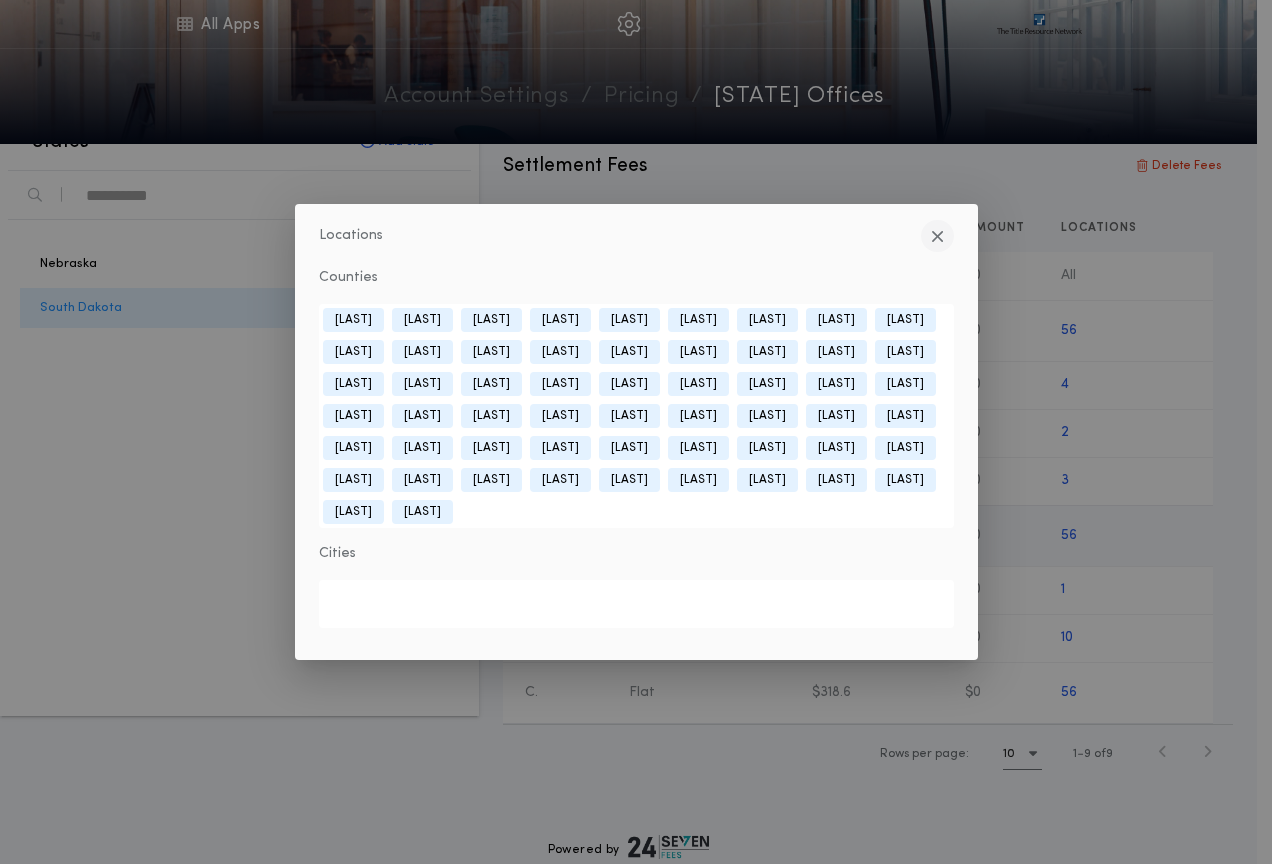 click at bounding box center [937, 236] 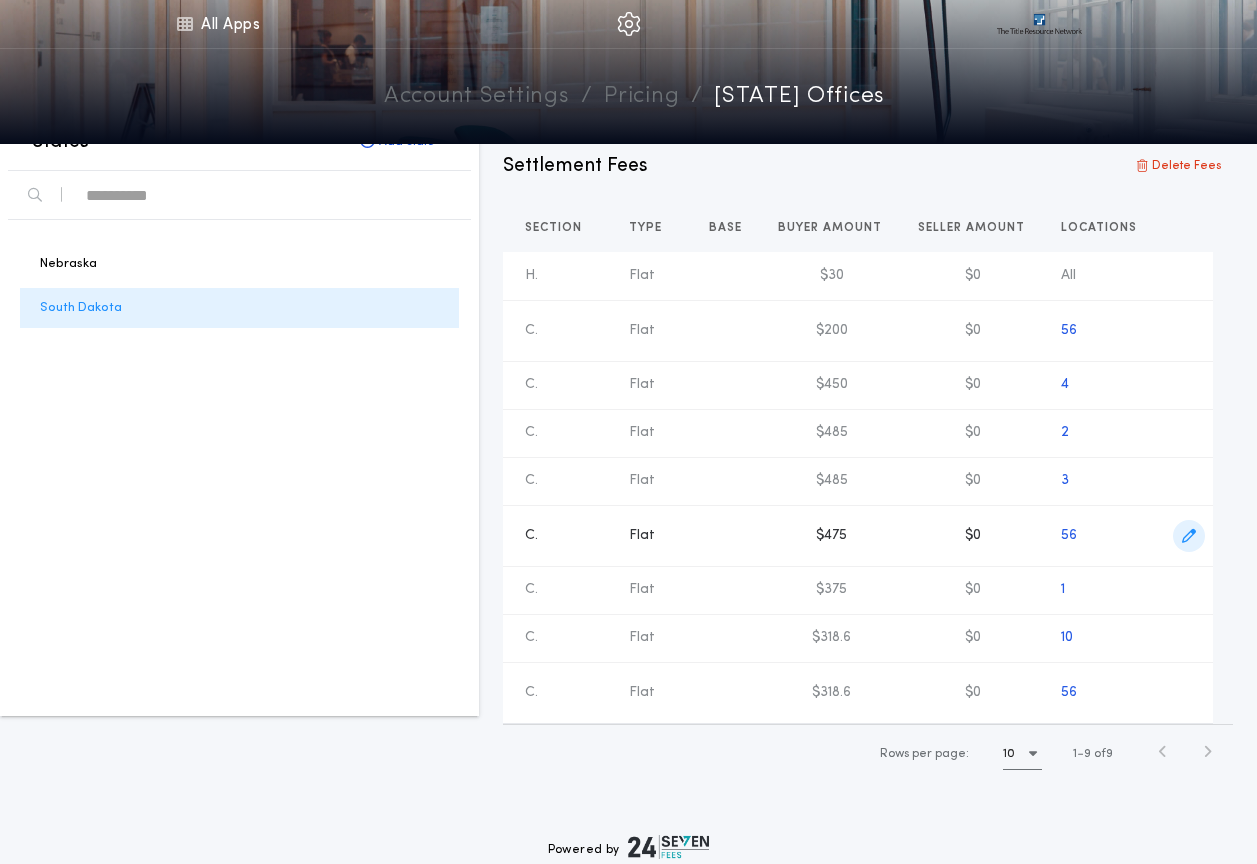 click at bounding box center (1189, 536) 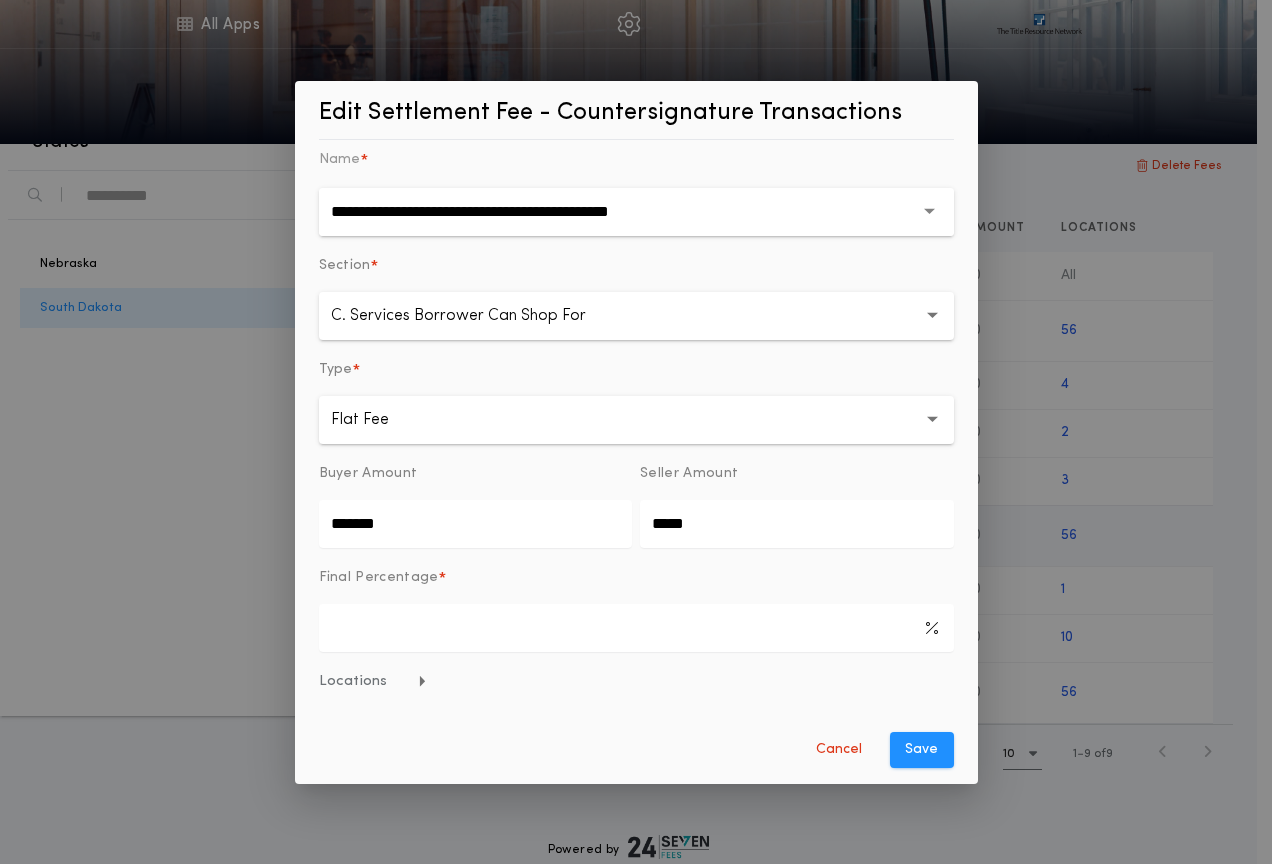 click on "*******" at bounding box center [476, 524] 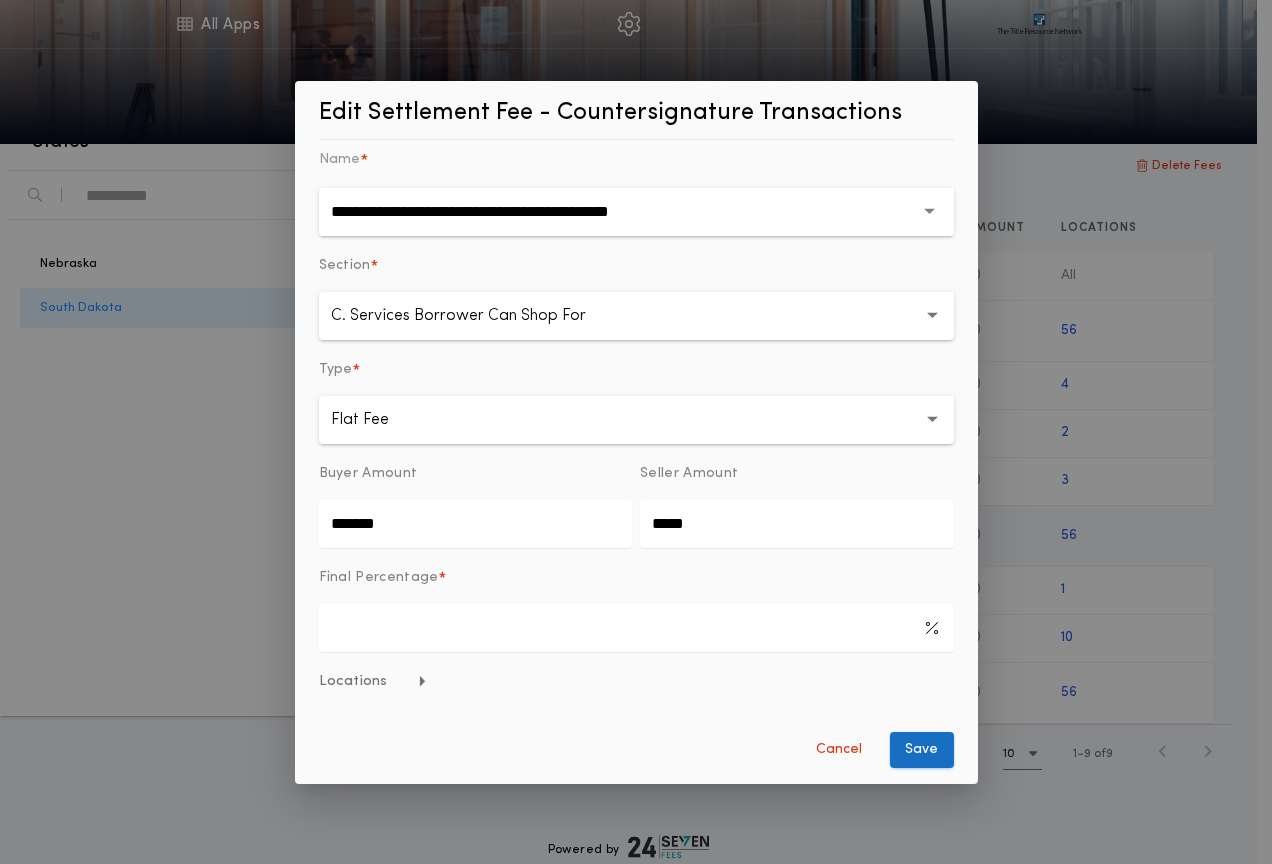 type on "*******" 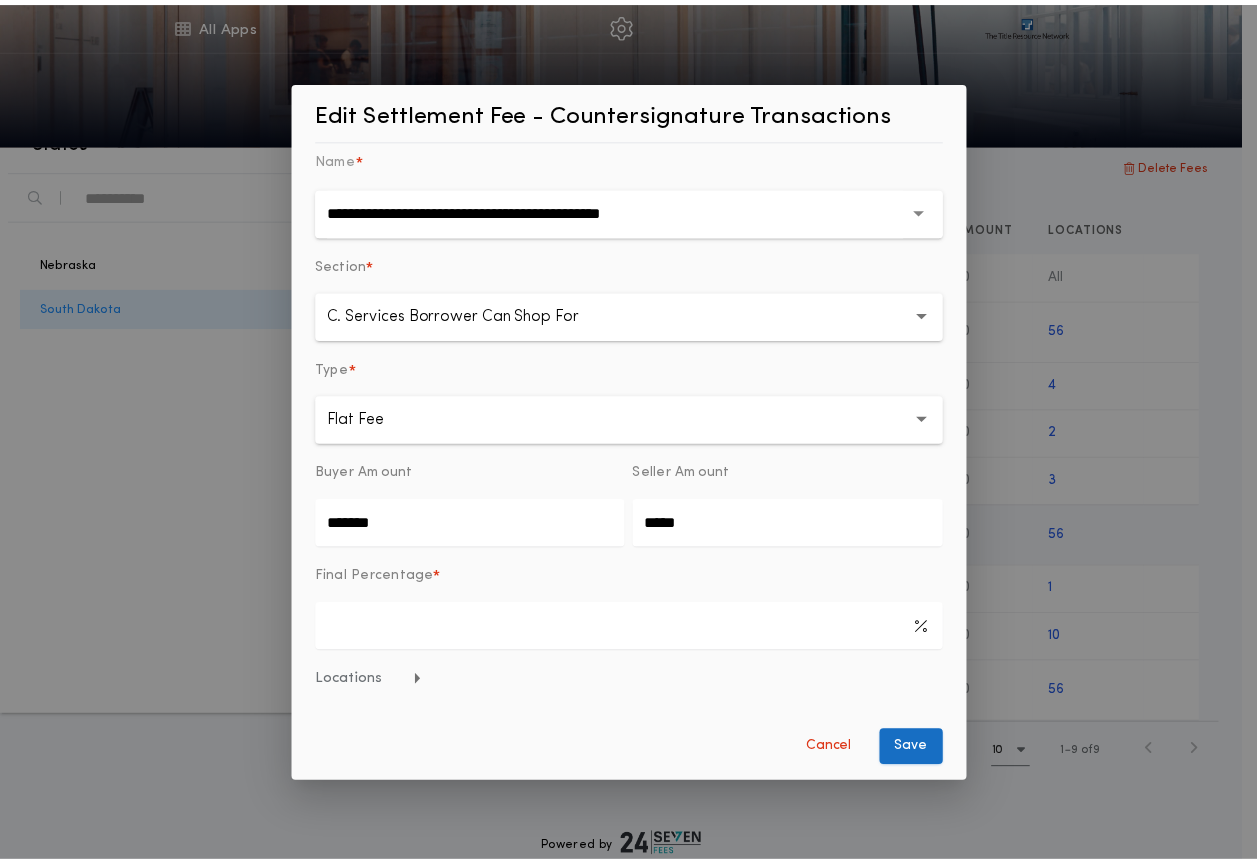 scroll, scrollTop: 0, scrollLeft: 0, axis: both 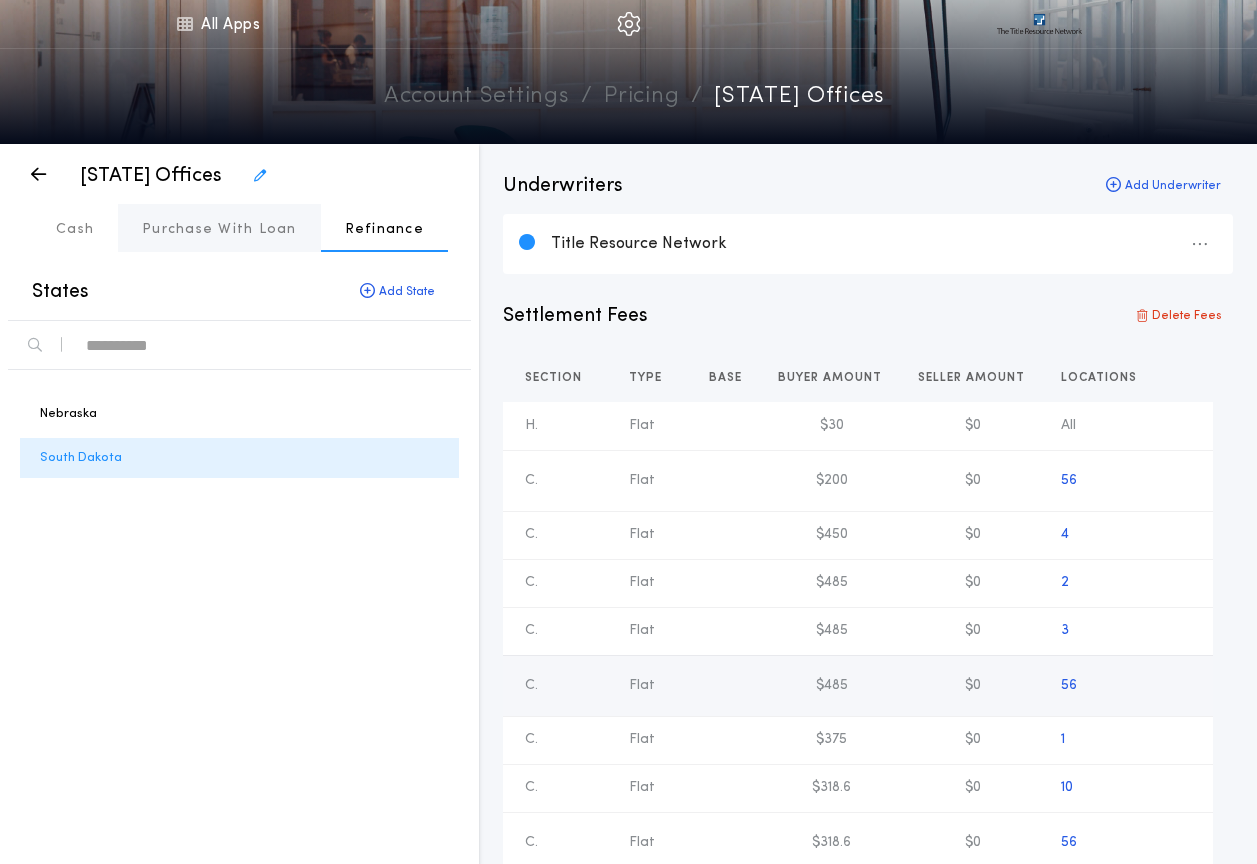 click on "Purchase With Loan" at bounding box center [219, 230] 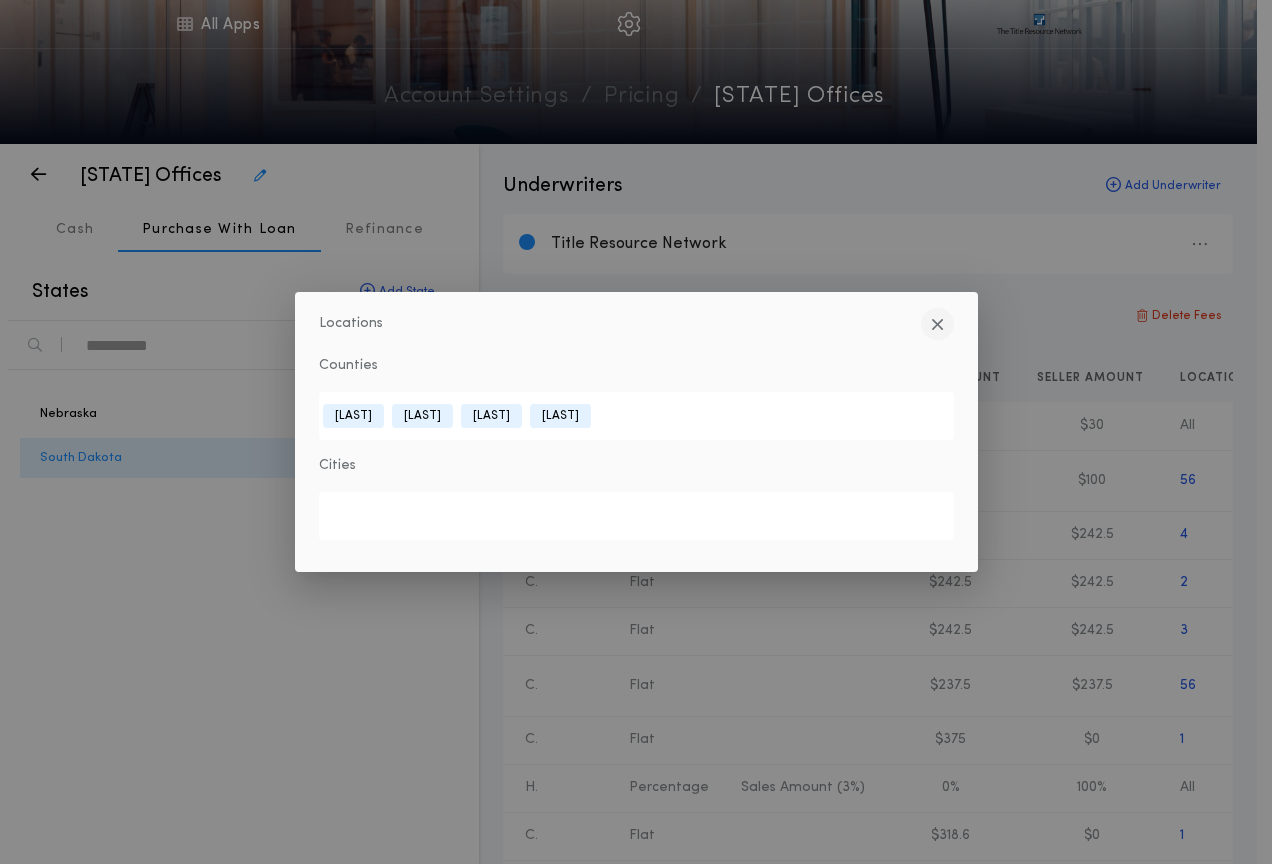 click at bounding box center (937, 324) 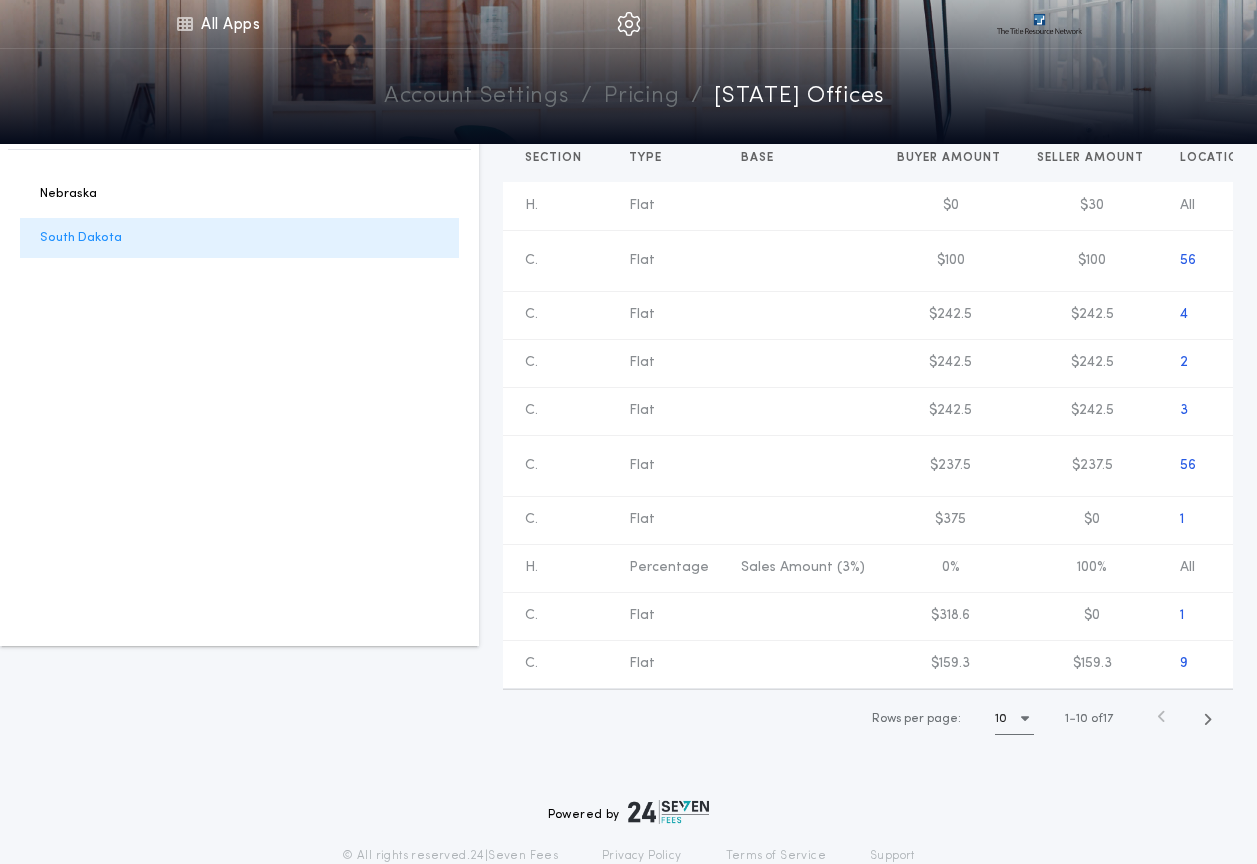 scroll, scrollTop: 284, scrollLeft: 0, axis: vertical 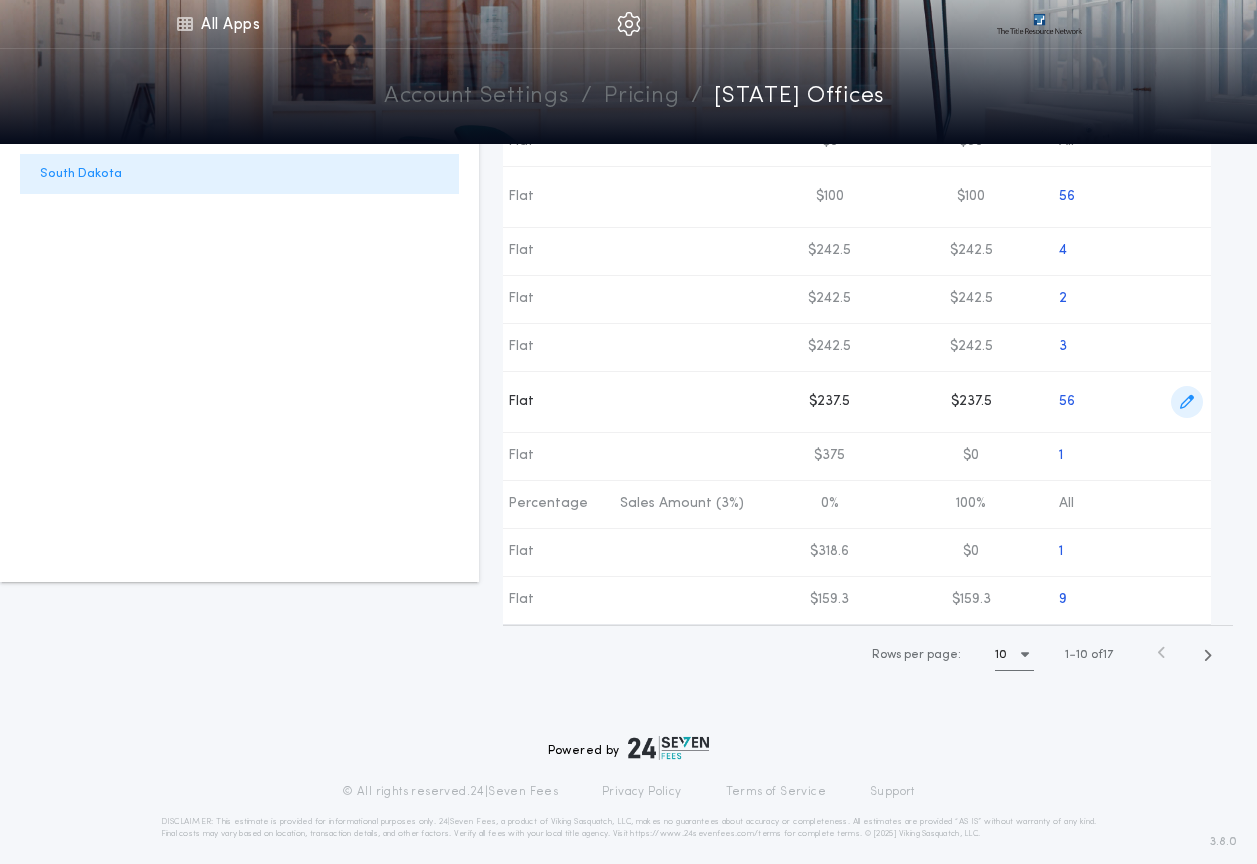 click at bounding box center [1187, 402] 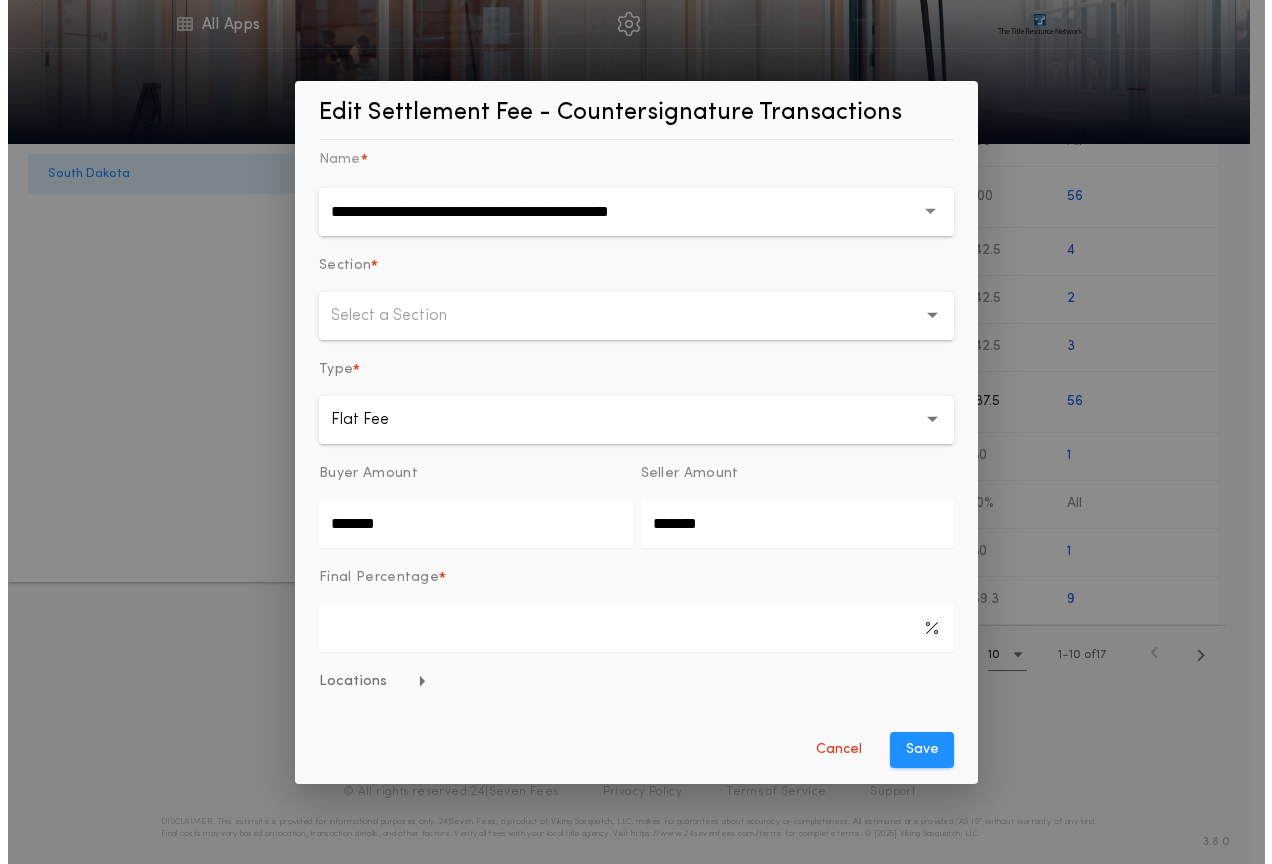 scroll, scrollTop: 0, scrollLeft: 349, axis: horizontal 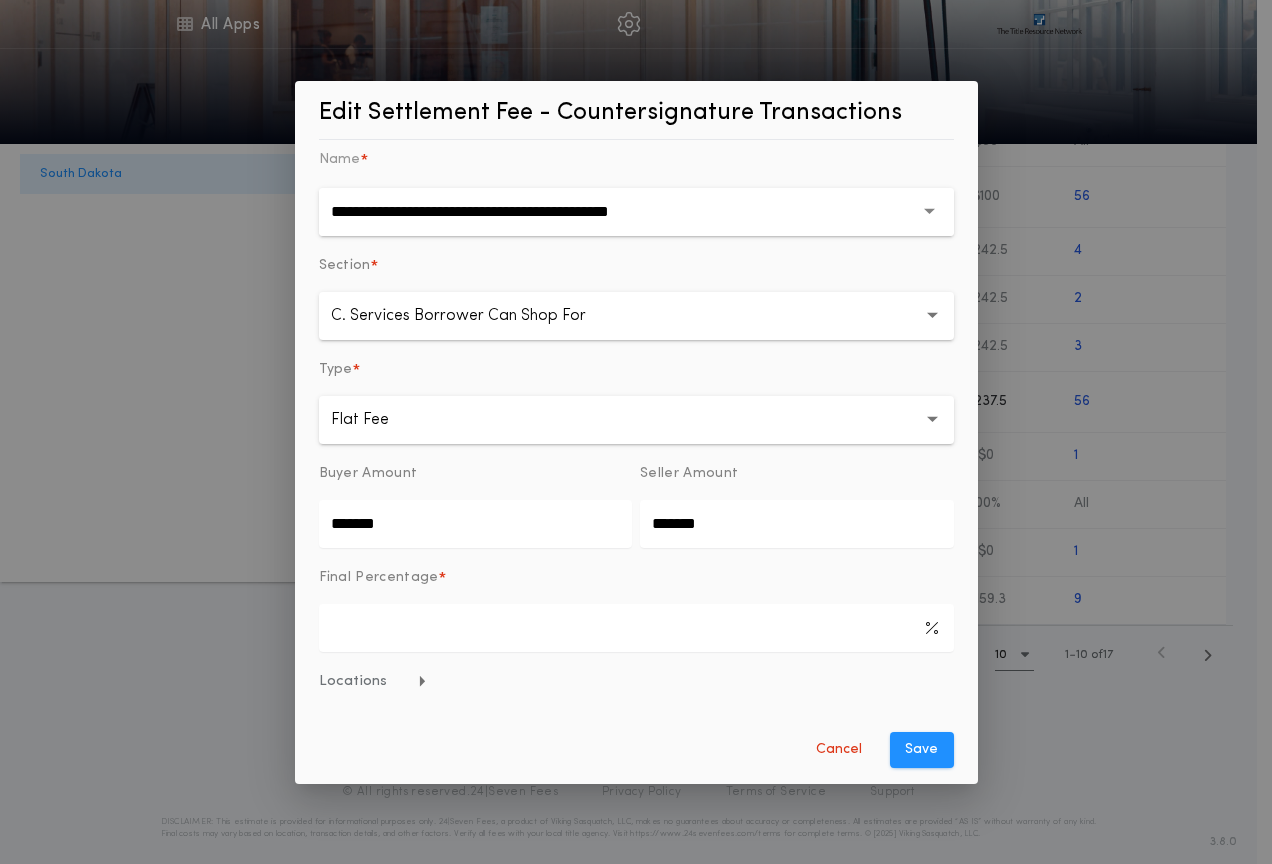 drag, startPoint x: 400, startPoint y: 534, endPoint x: 315, endPoint y: 528, distance: 85.2115 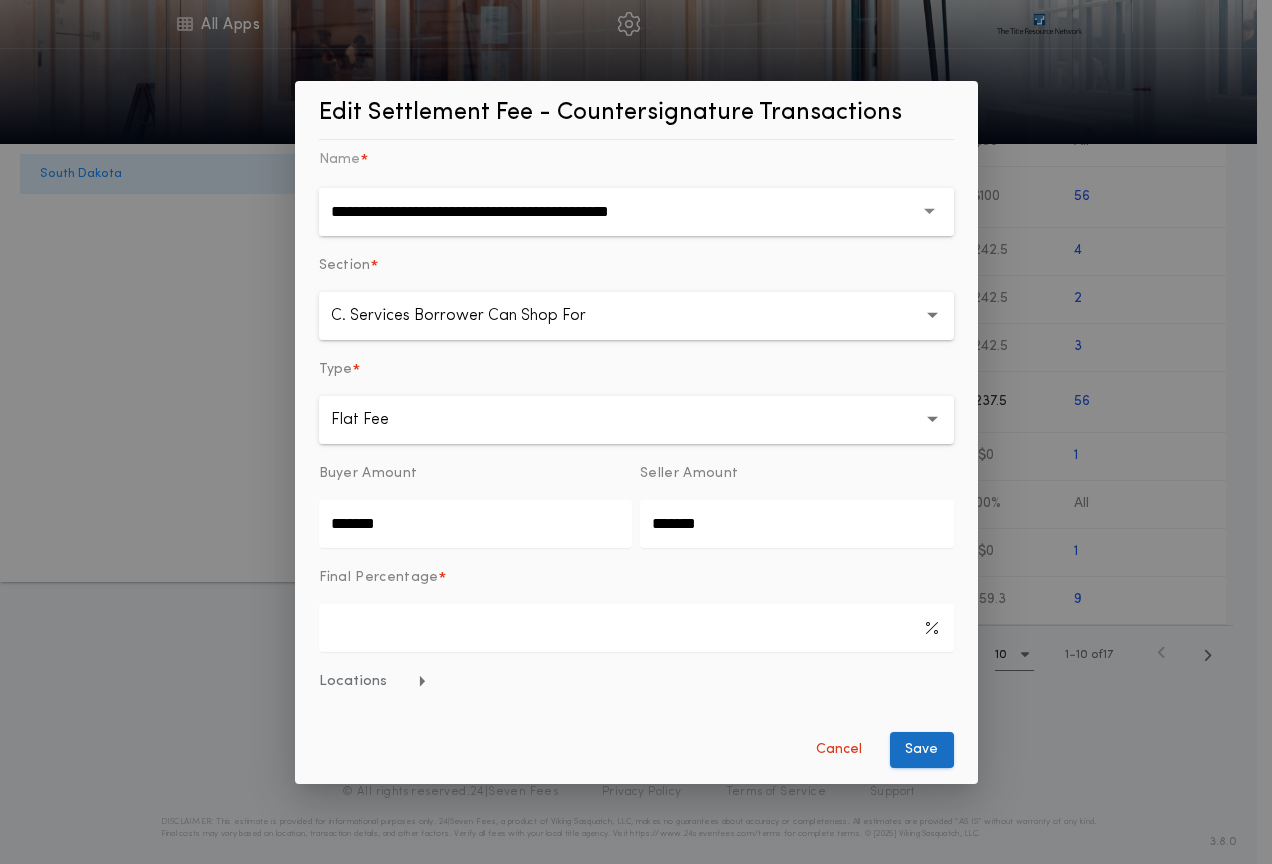type on "*******" 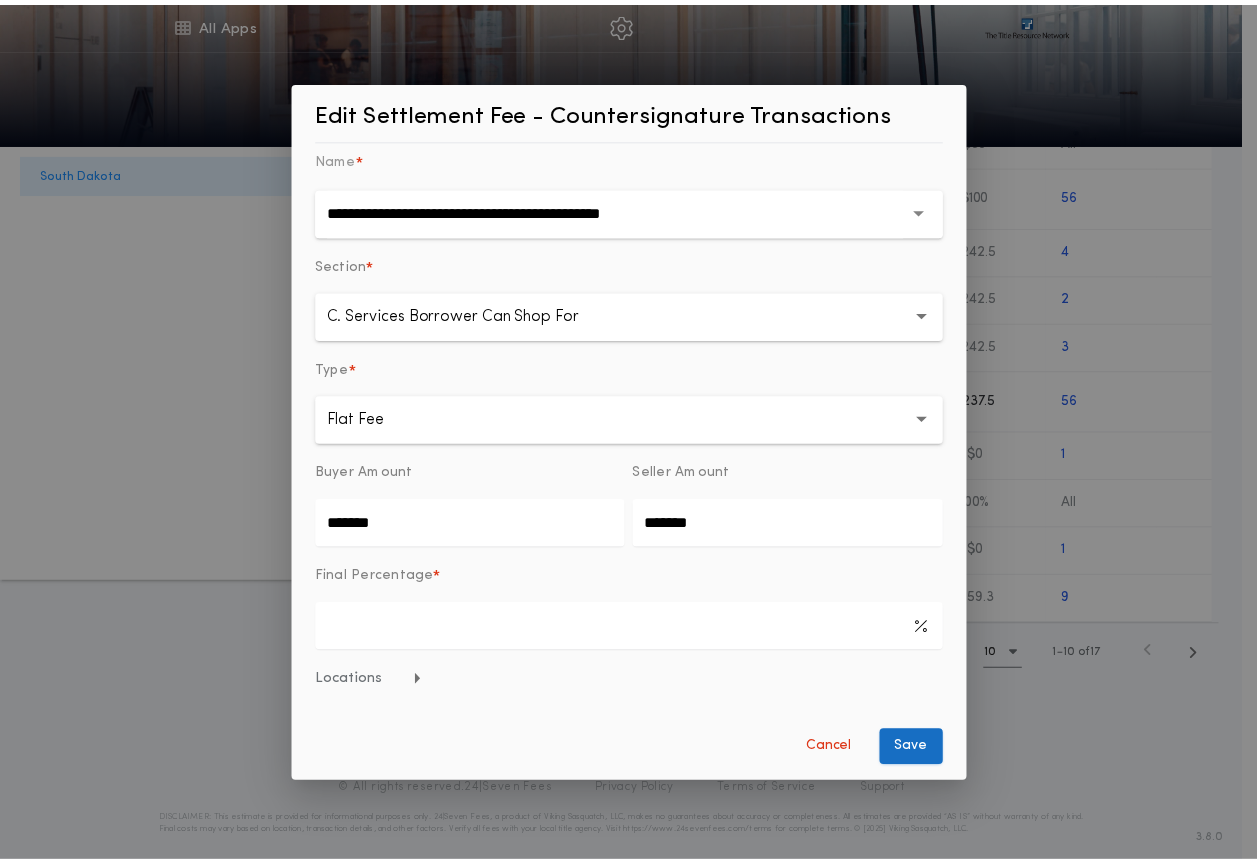 scroll, scrollTop: 0, scrollLeft: 0, axis: both 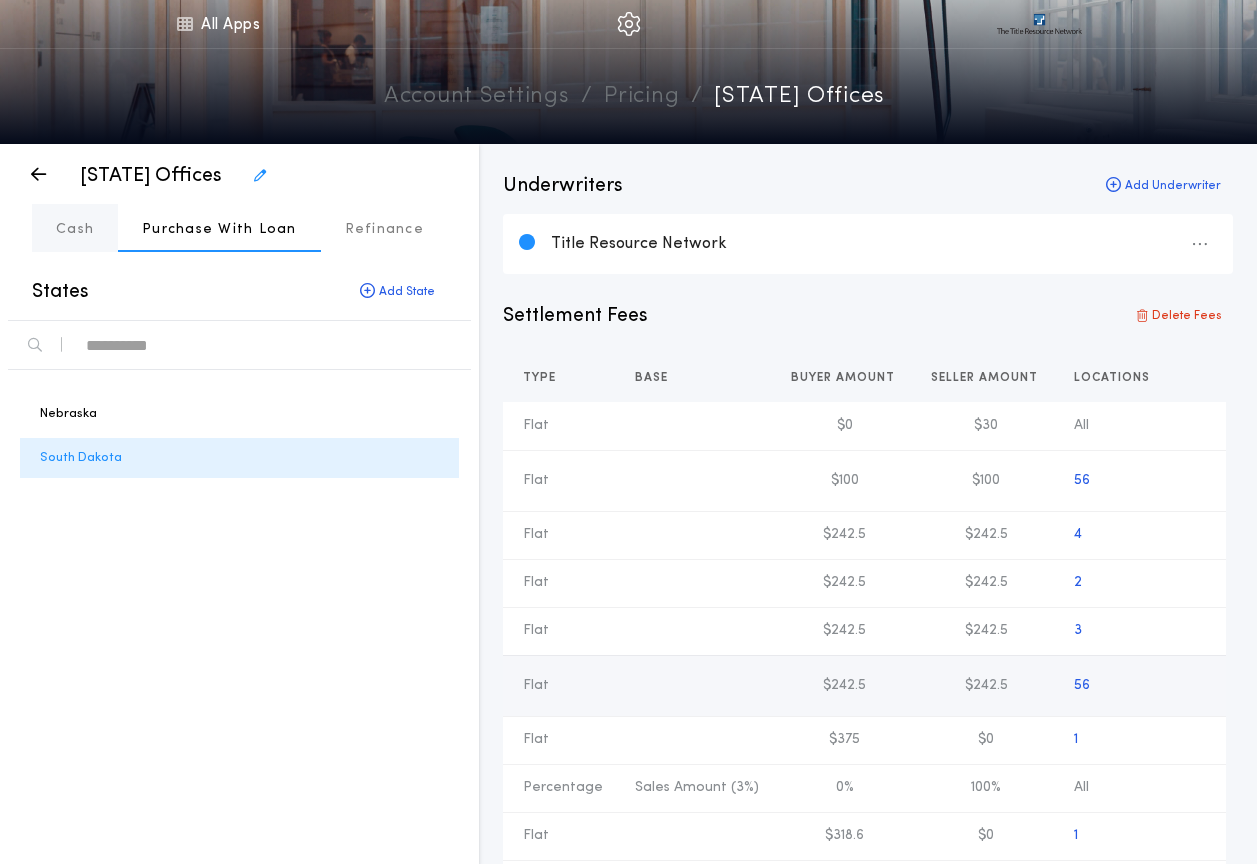 click on "Cash" at bounding box center (75, 230) 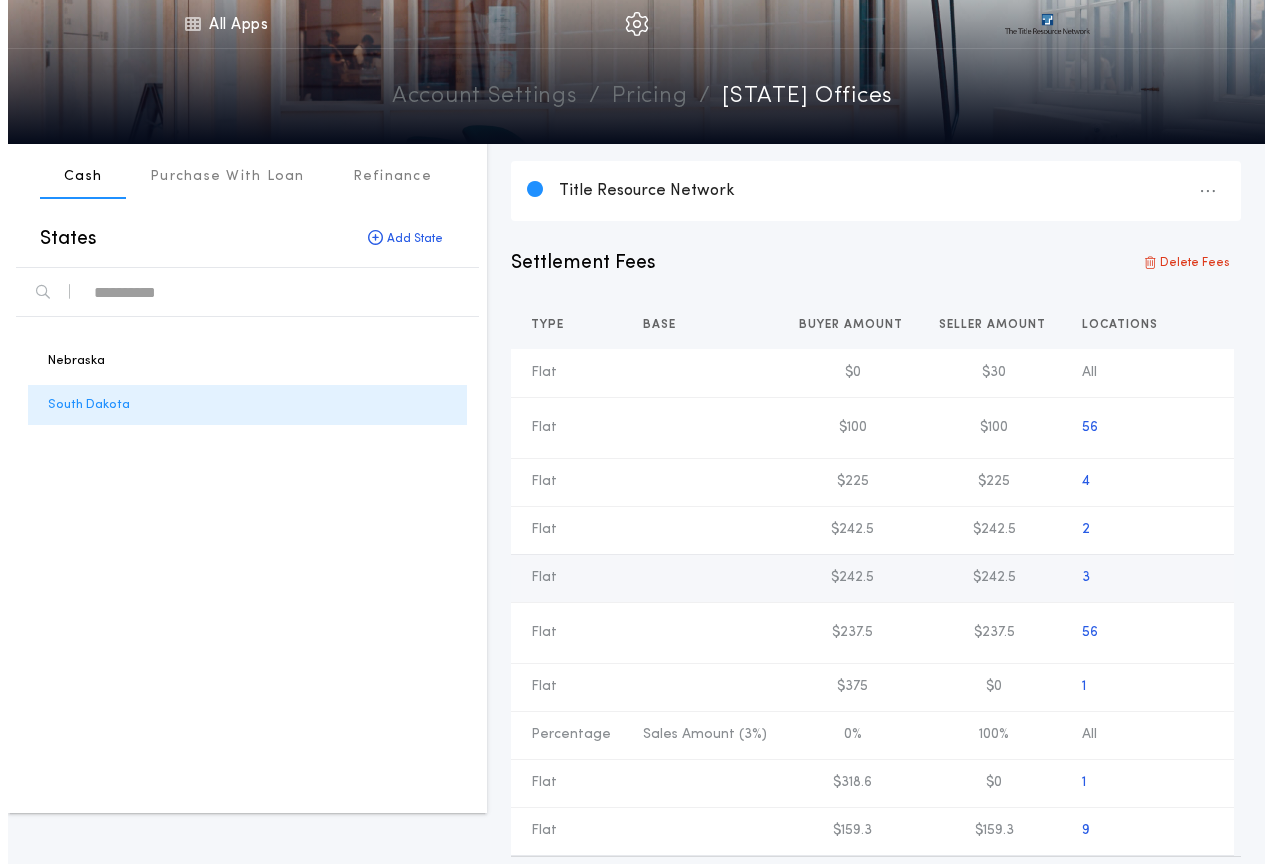 scroll, scrollTop: 95, scrollLeft: 0, axis: vertical 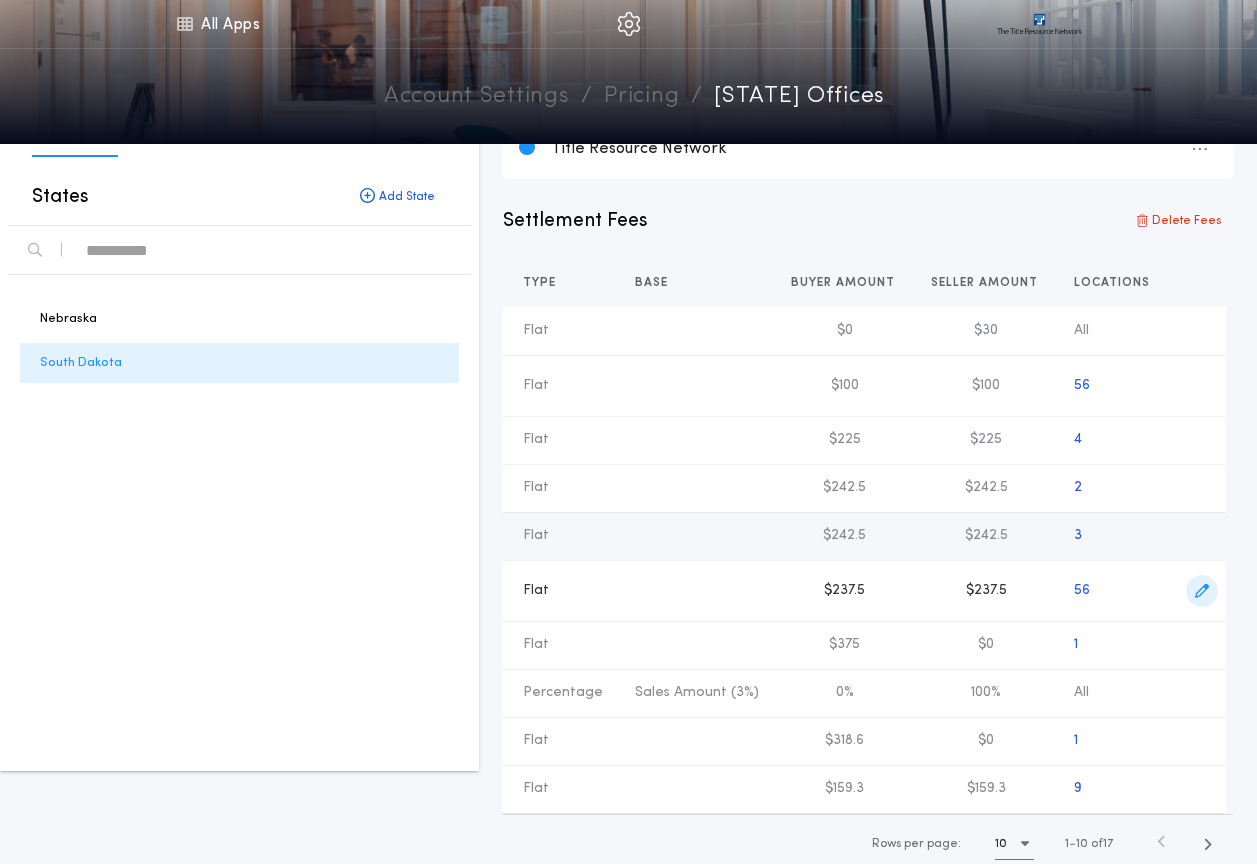 click at bounding box center (1202, 591) 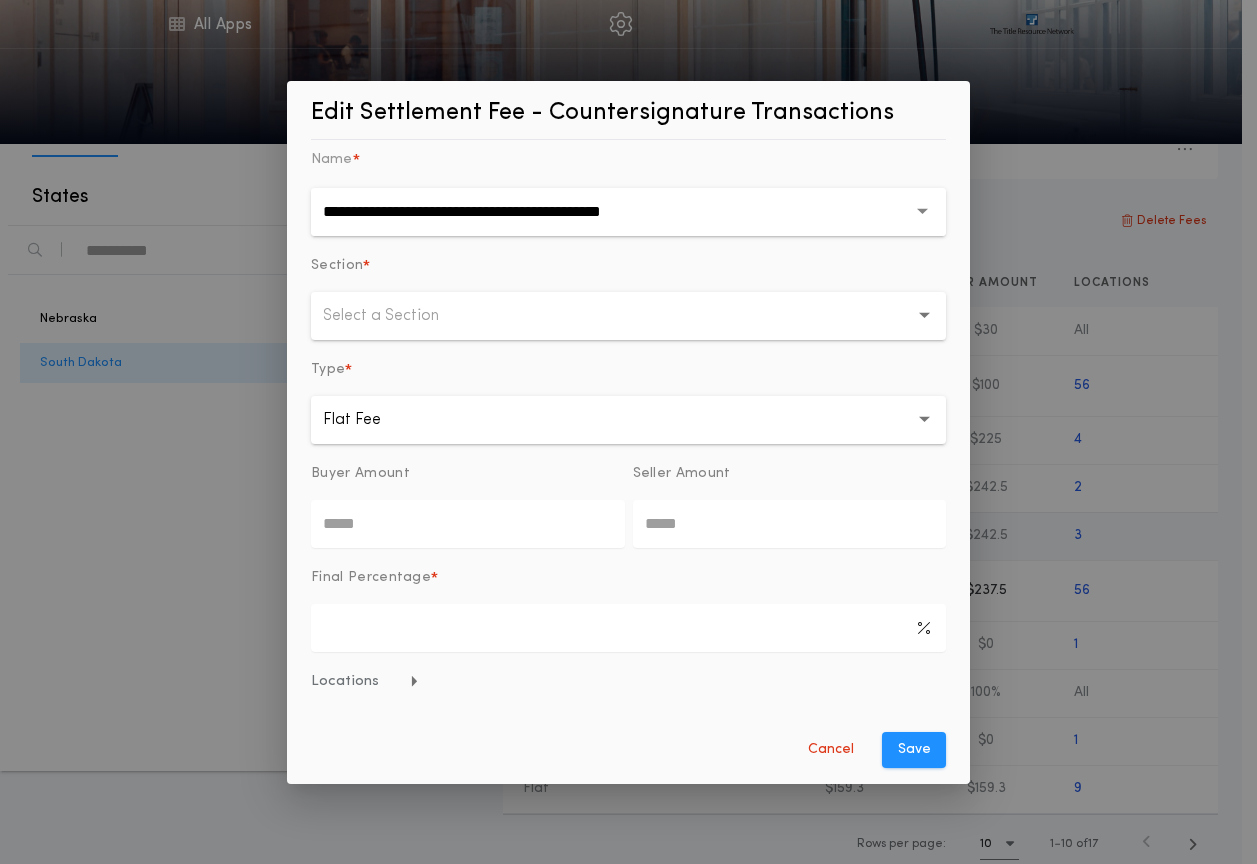 type on "*******" 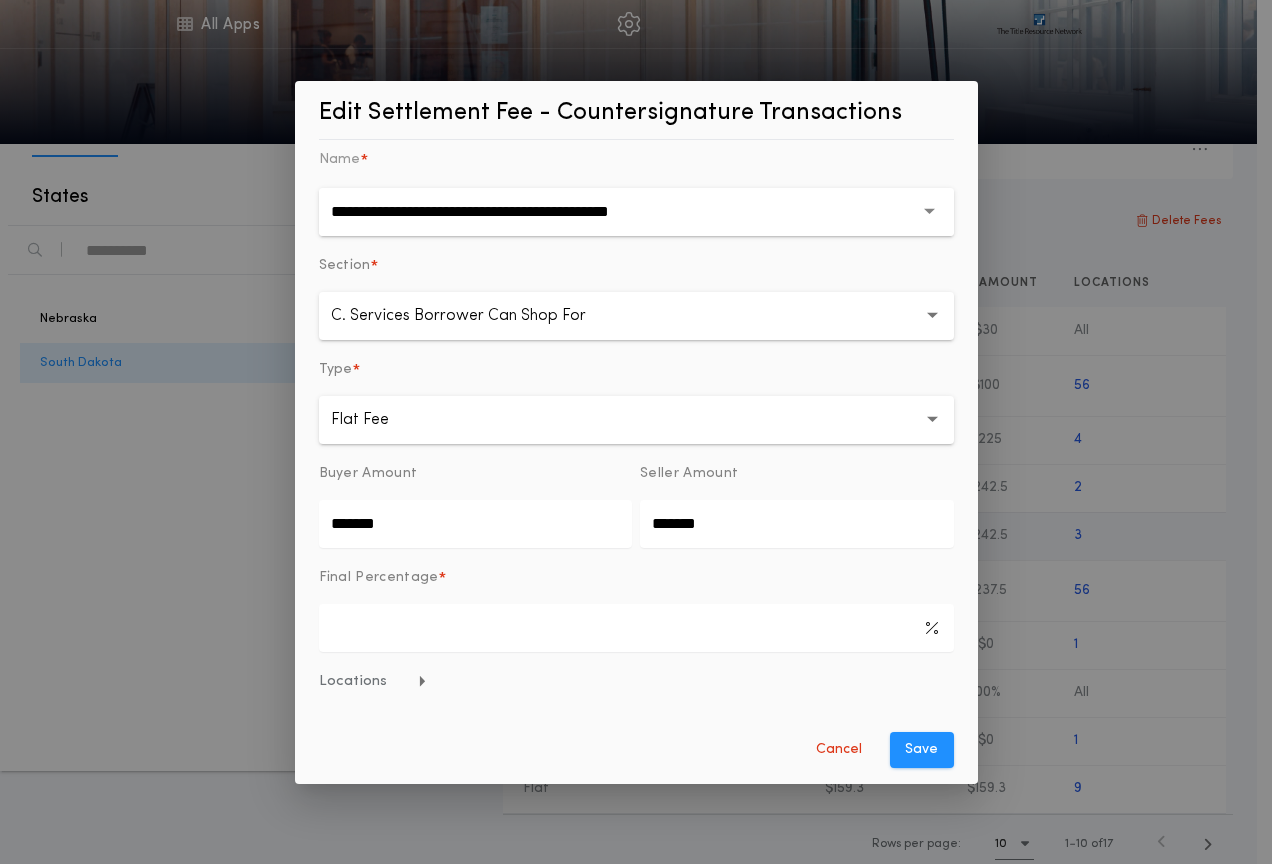 drag, startPoint x: 419, startPoint y: 519, endPoint x: 287, endPoint y: 519, distance: 132 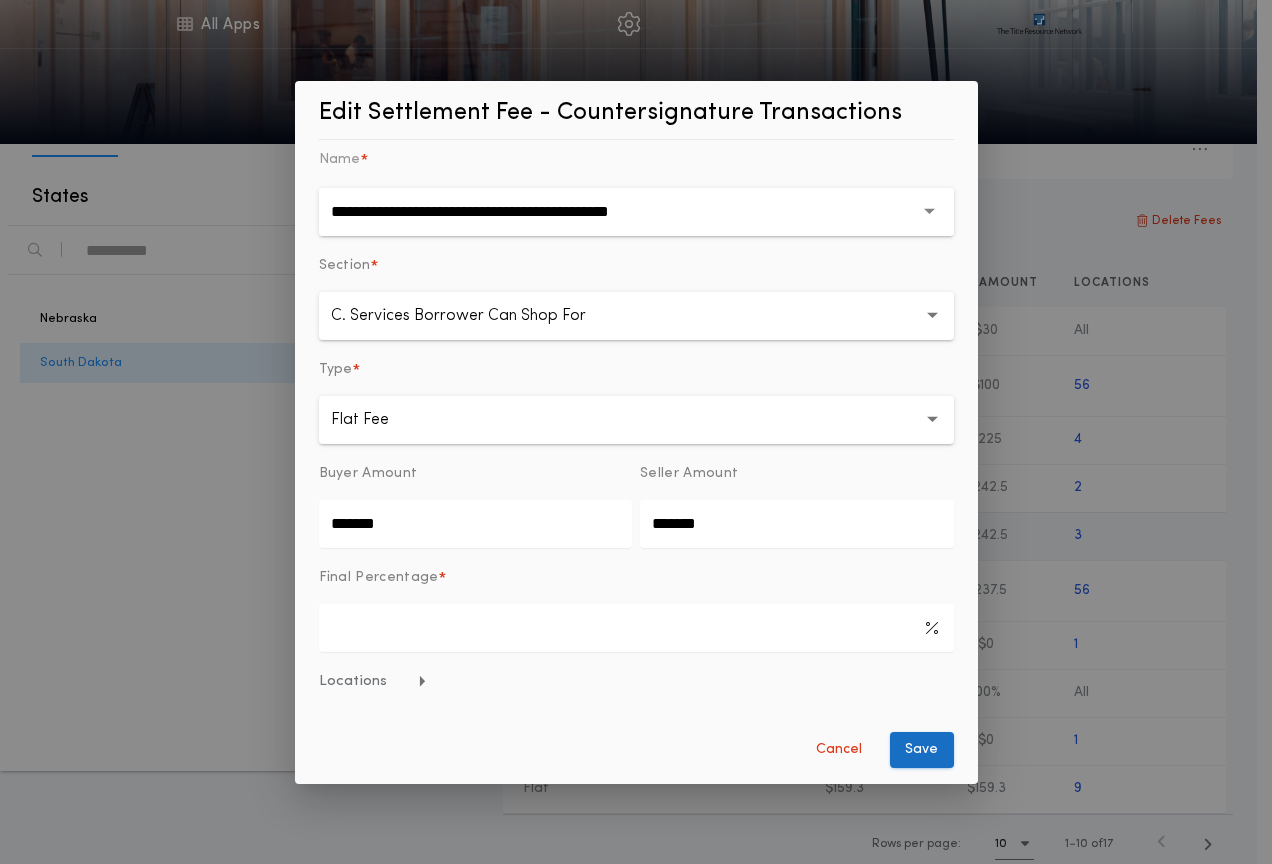 type on "*******" 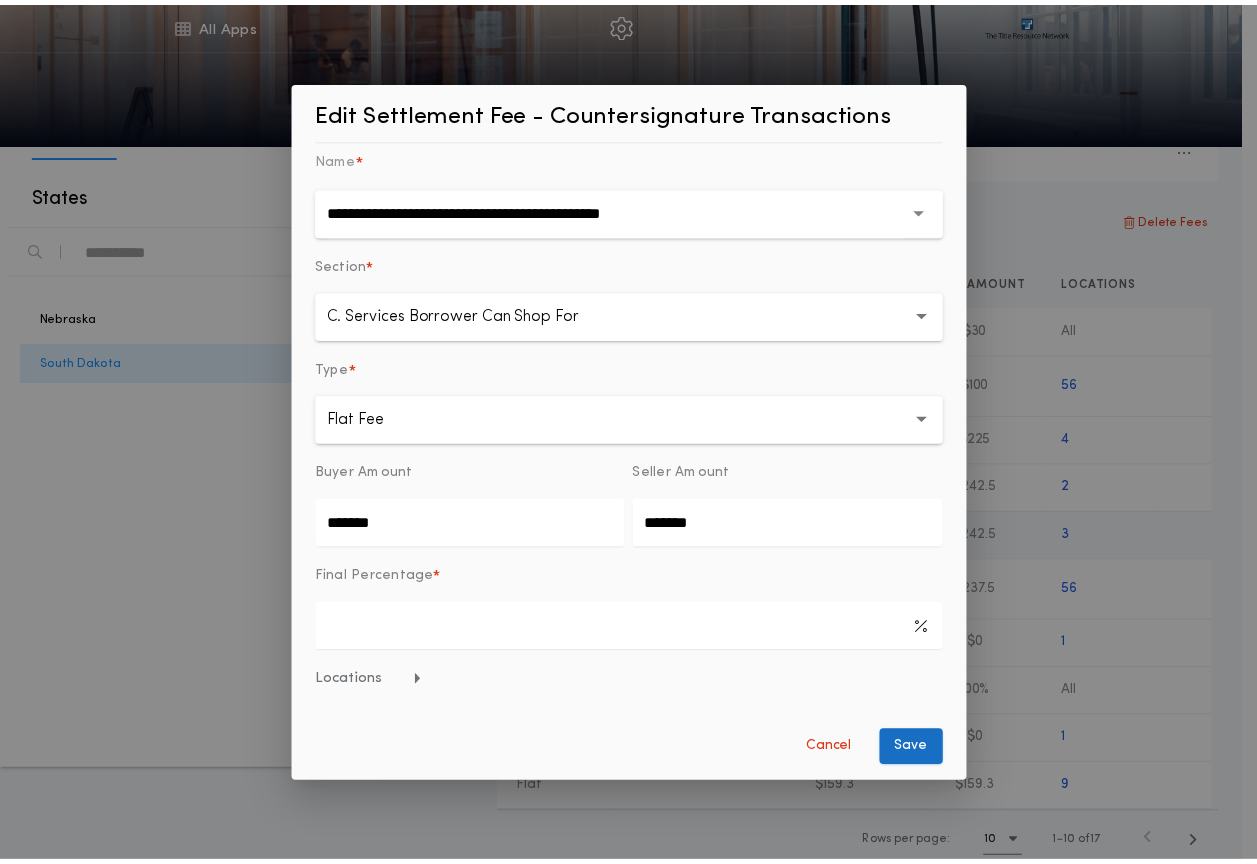 scroll, scrollTop: 0, scrollLeft: 0, axis: both 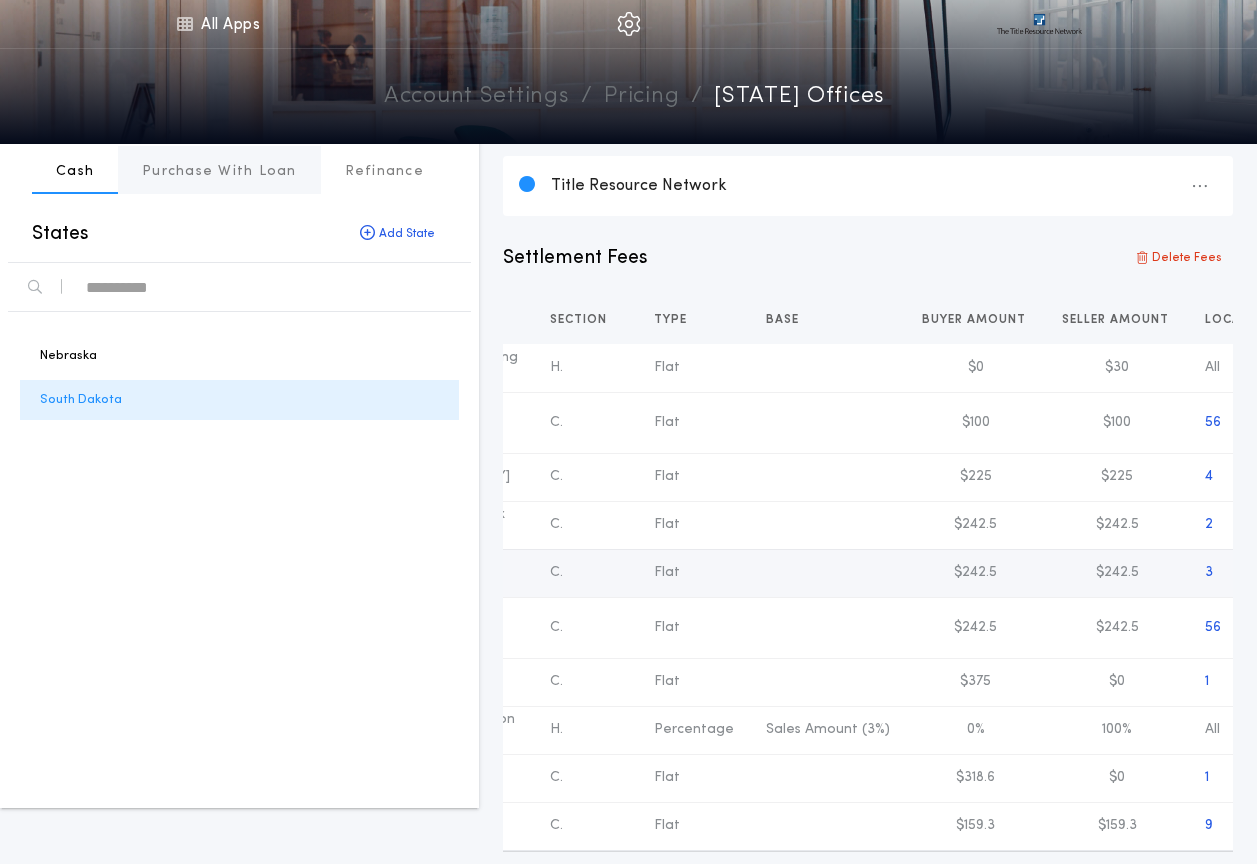 click on "Purchase With Loan" at bounding box center (219, 172) 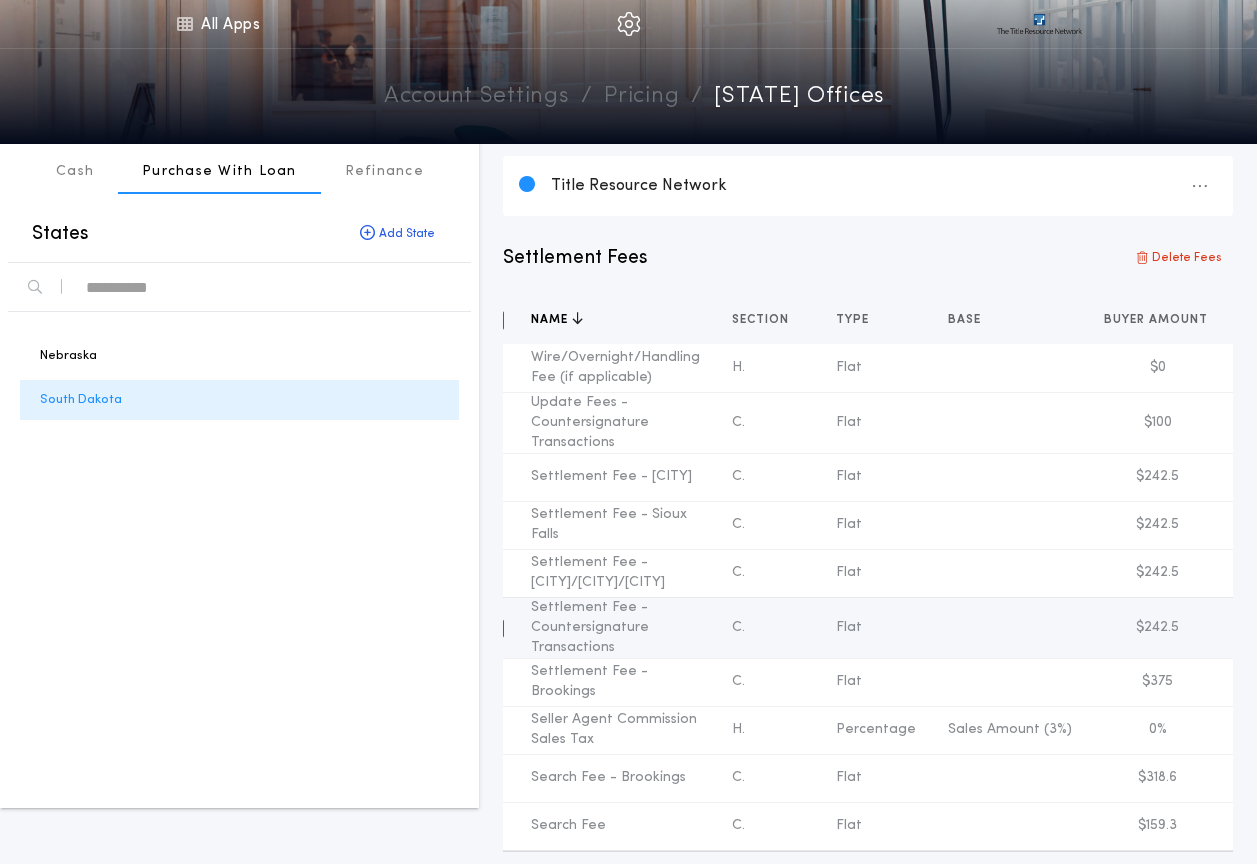 scroll, scrollTop: 0, scrollLeft: 33, axis: horizontal 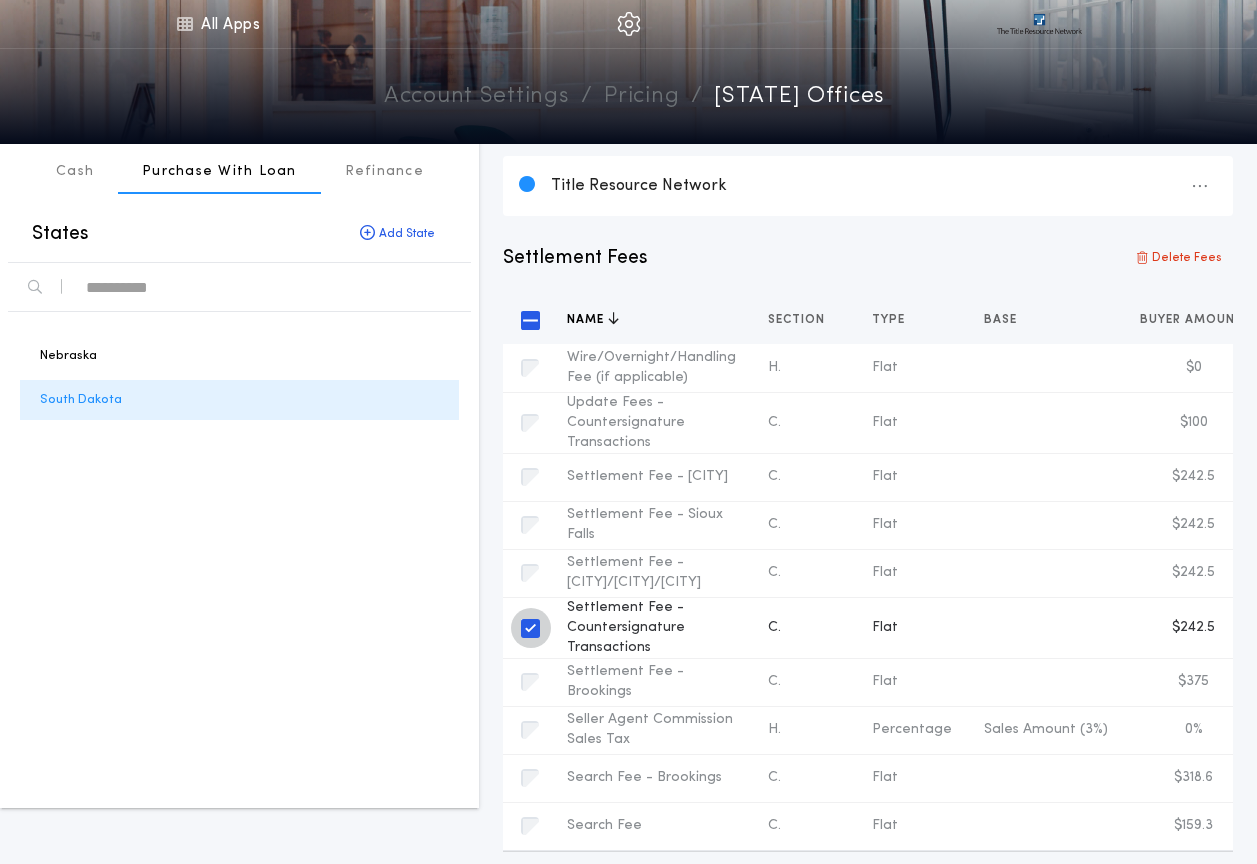 click at bounding box center (530, 628) 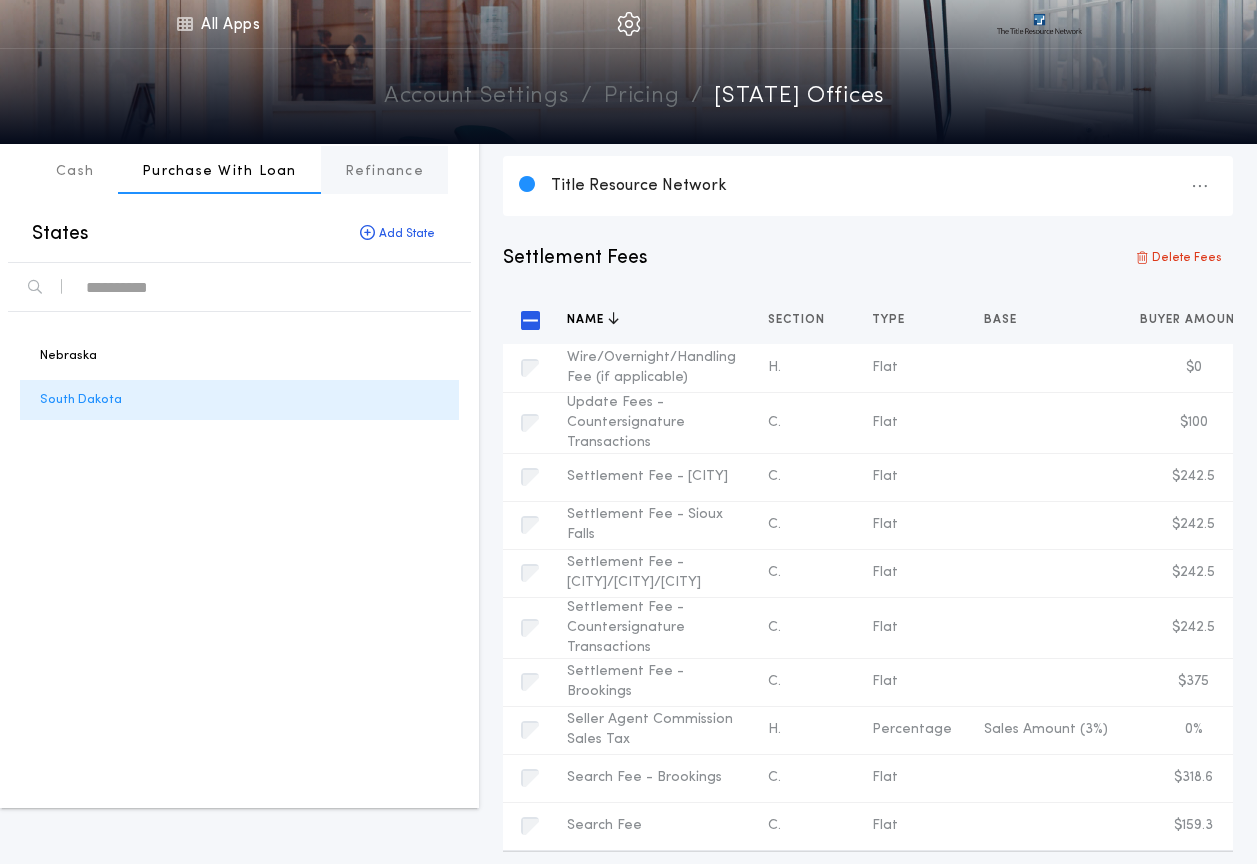 click on "Refinance" at bounding box center (384, 172) 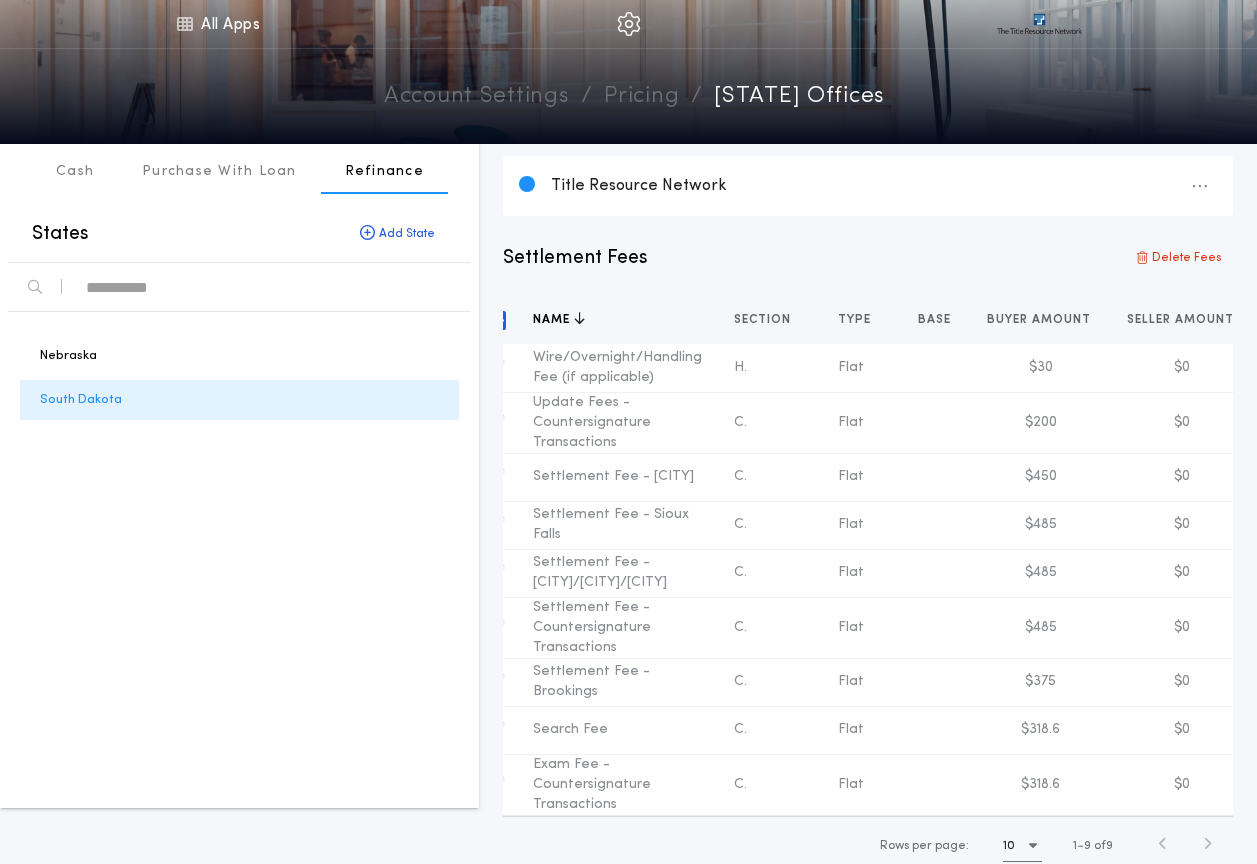scroll, scrollTop: 0, scrollLeft: 37, axis: horizontal 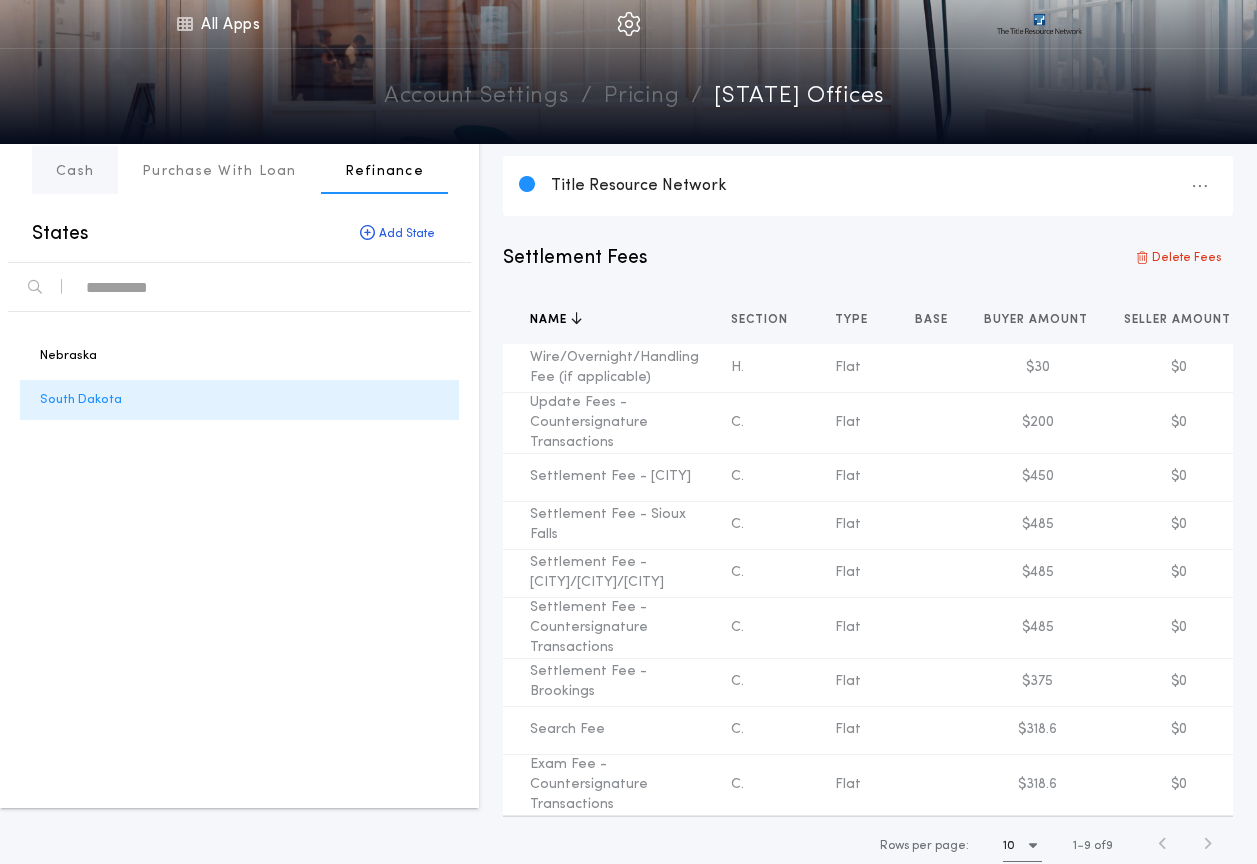 click on "Cash" at bounding box center (75, 172) 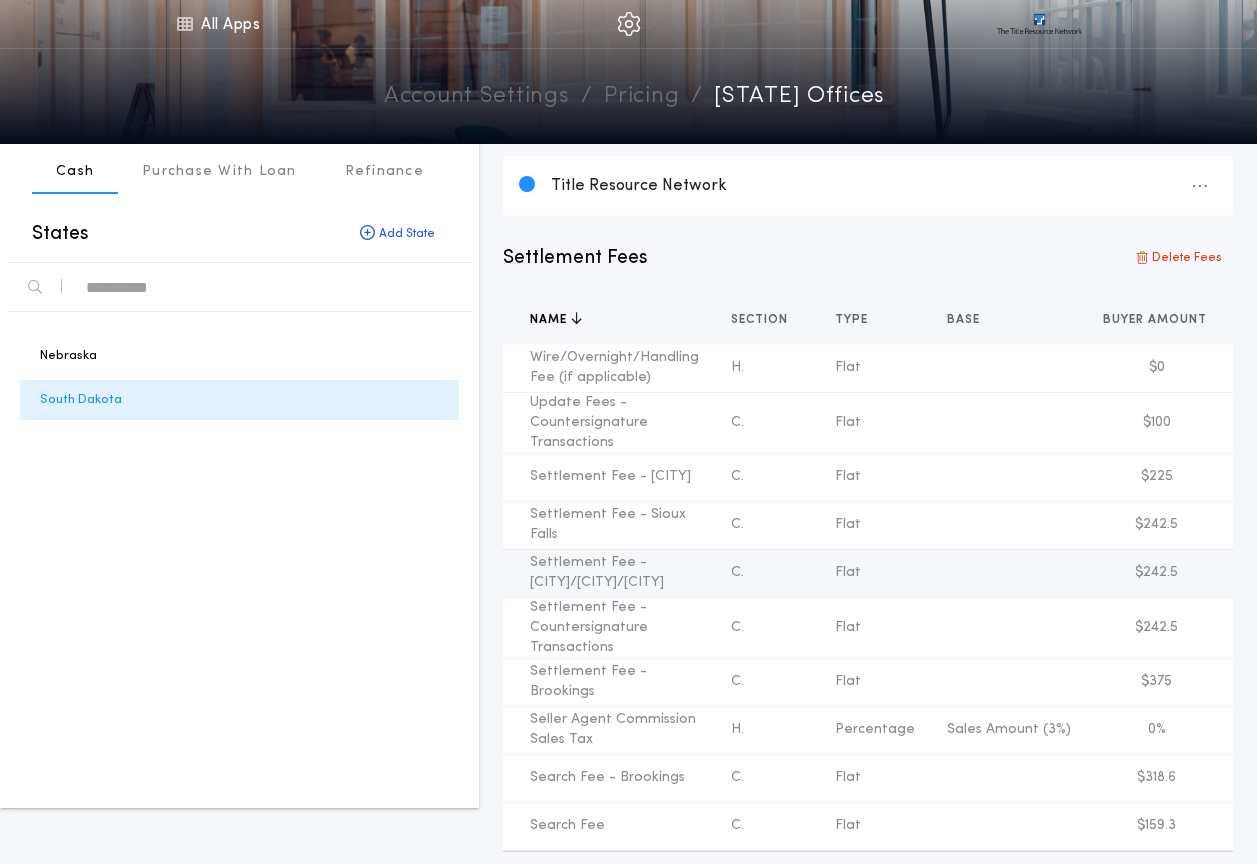 click on "Account Settings" at bounding box center [476, 97] 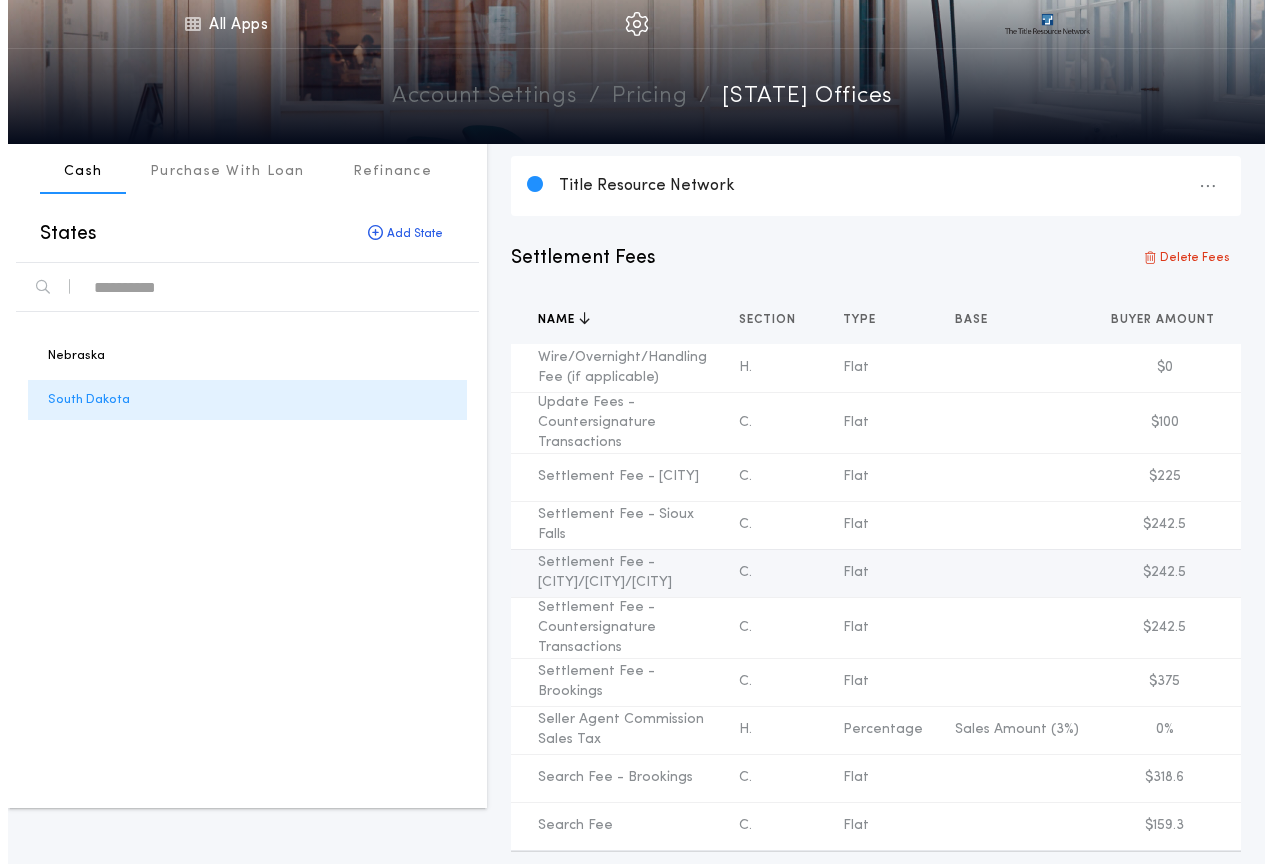 scroll, scrollTop: 0, scrollLeft: 0, axis: both 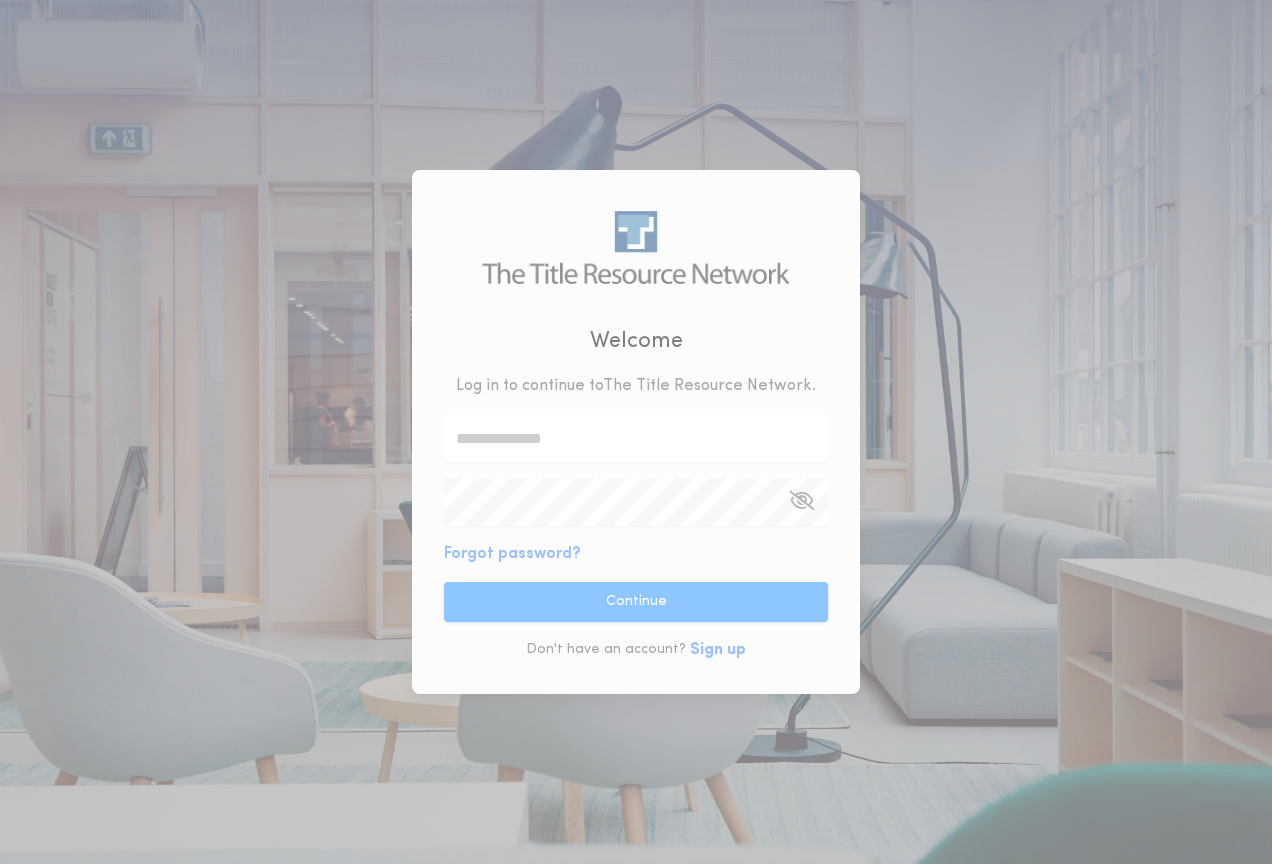 type on "**********" 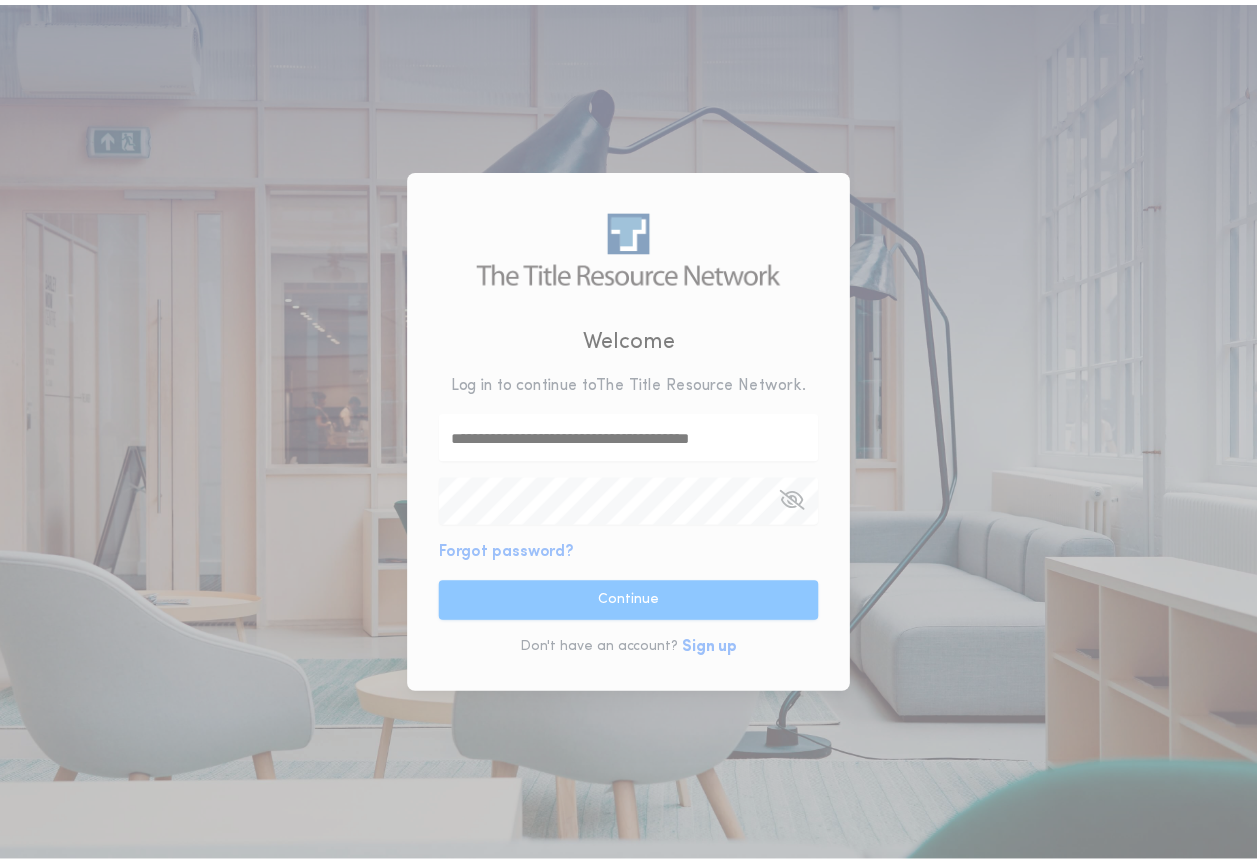 scroll, scrollTop: 0, scrollLeft: 0, axis: both 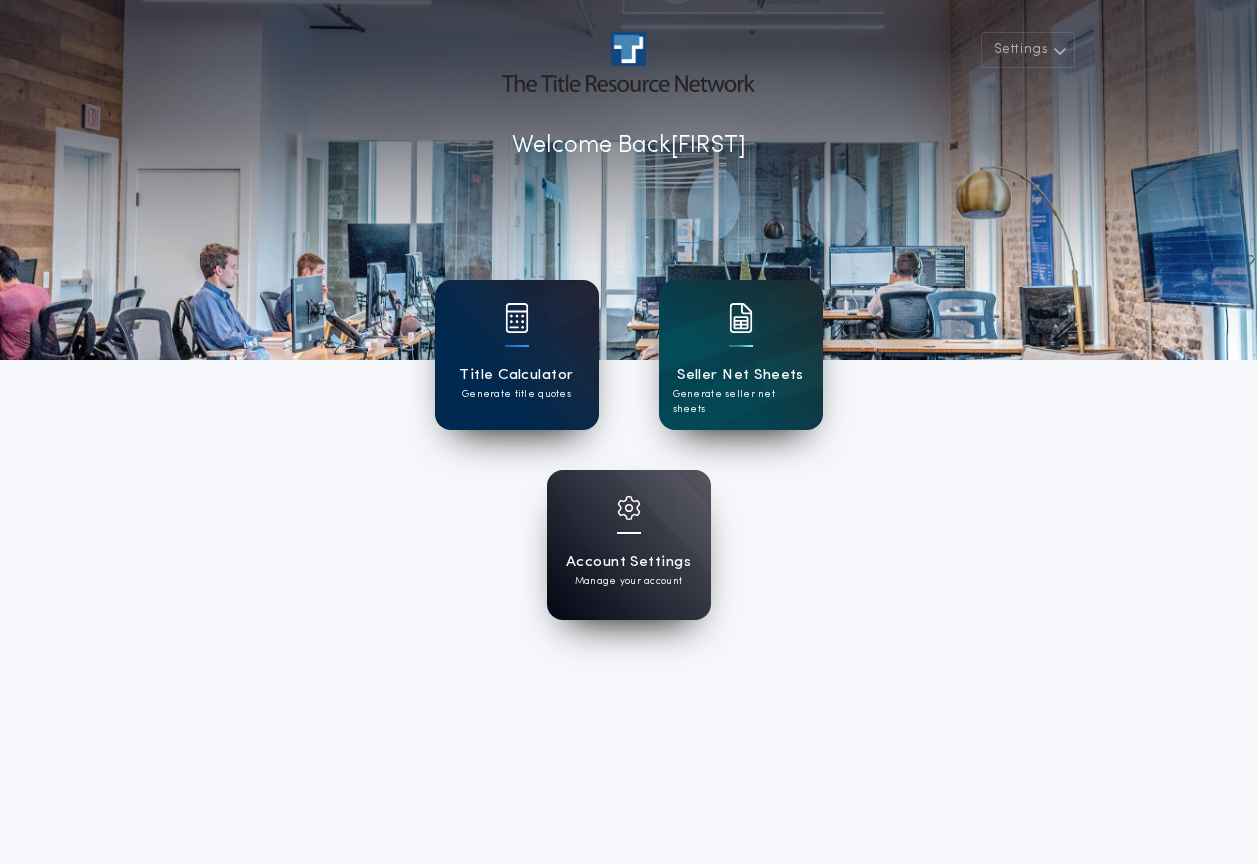 click on "Title Calculator Generate title quotes" at bounding box center (517, 355) 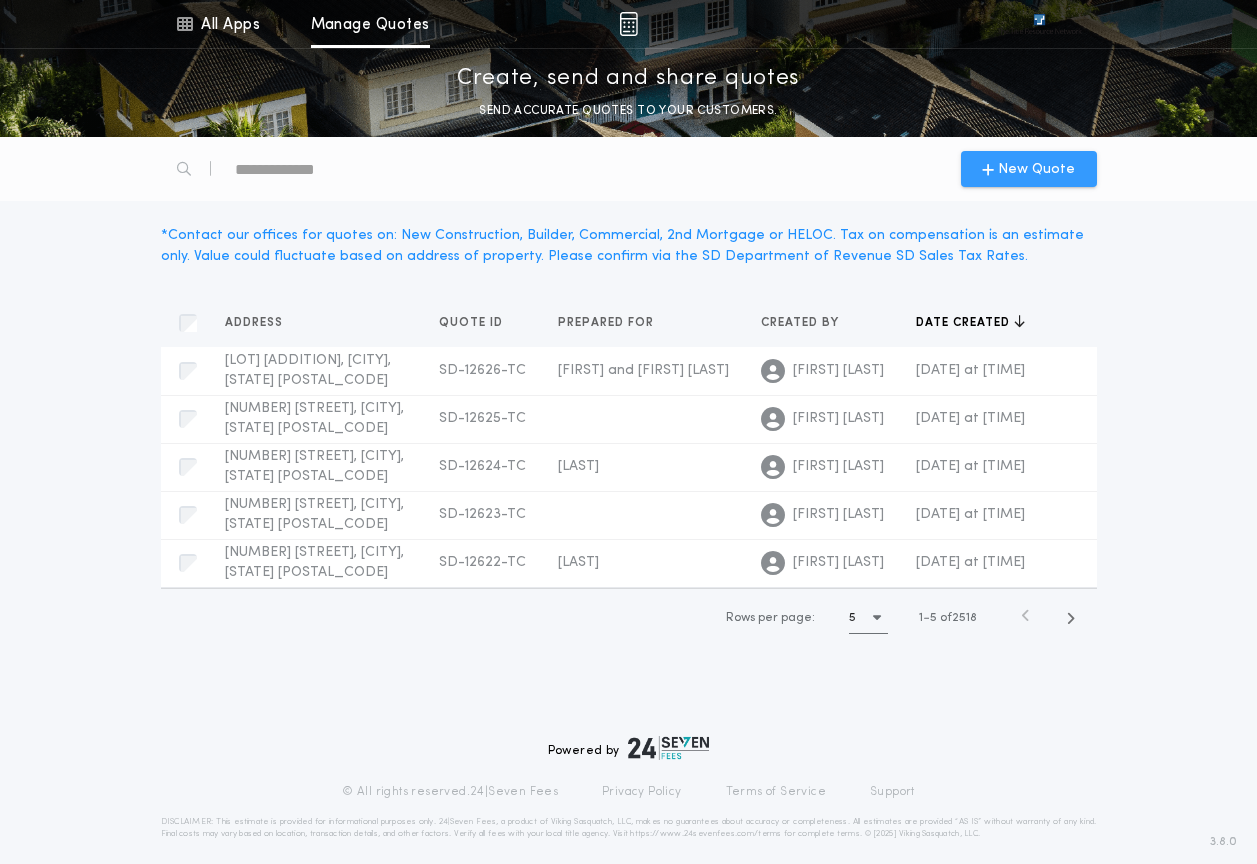 click on "New Quote" at bounding box center [1029, 169] 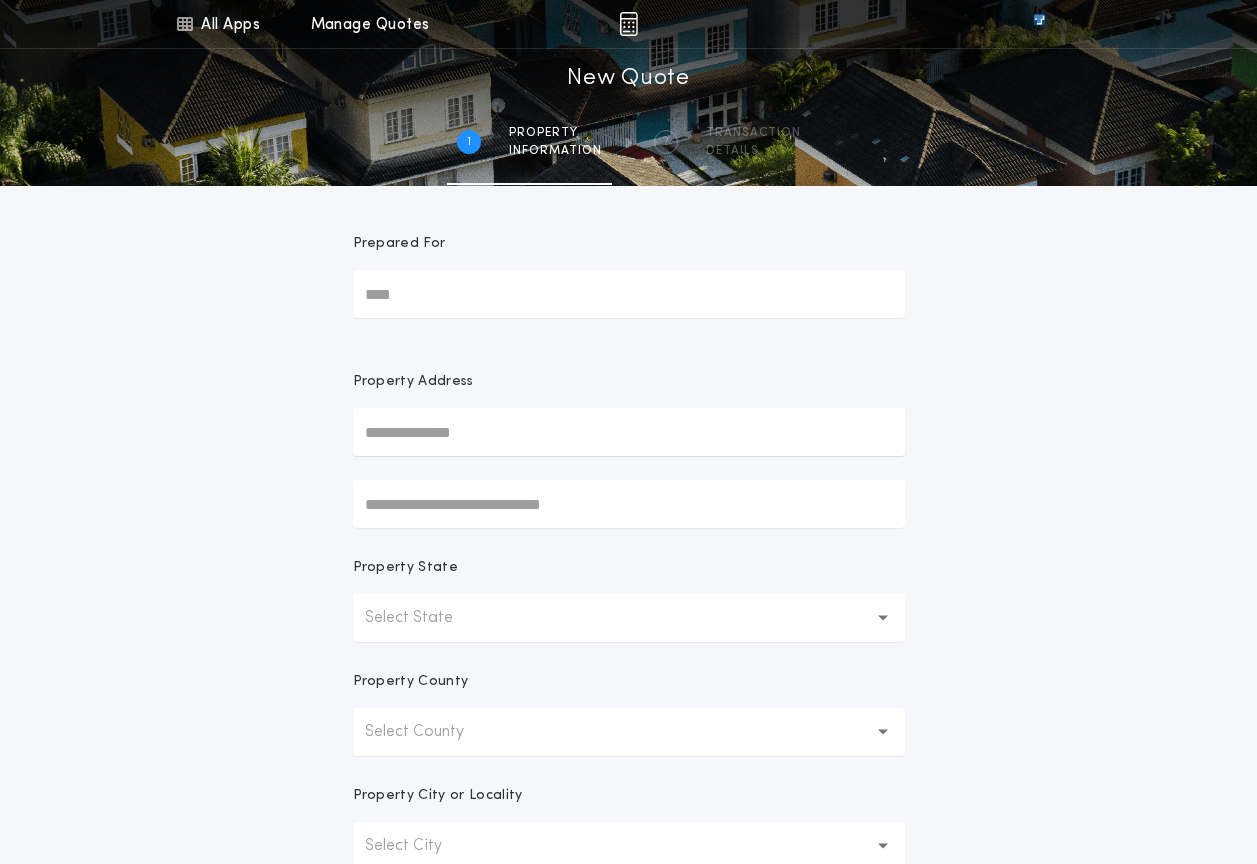 click on "Prepared For" at bounding box center (629, 294) 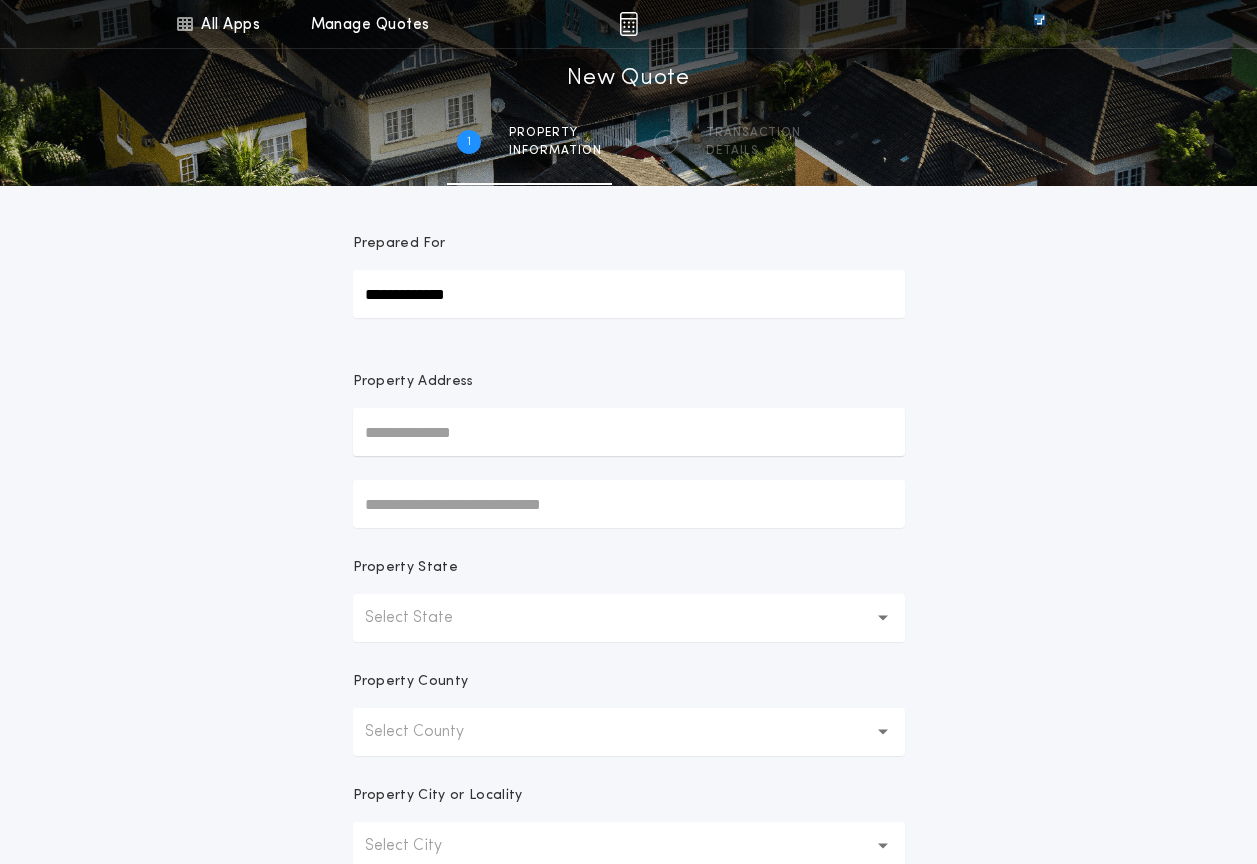 type on "**********" 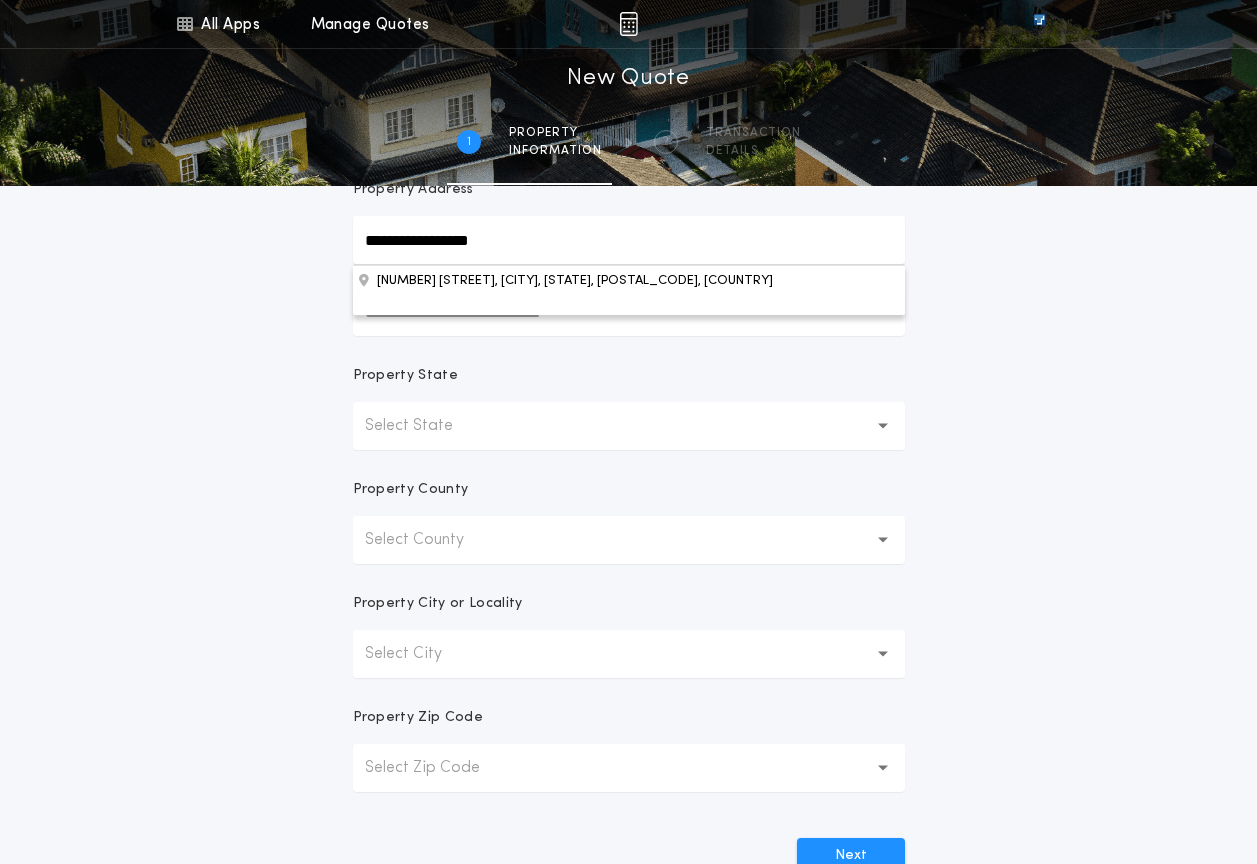 scroll, scrollTop: 200, scrollLeft: 0, axis: vertical 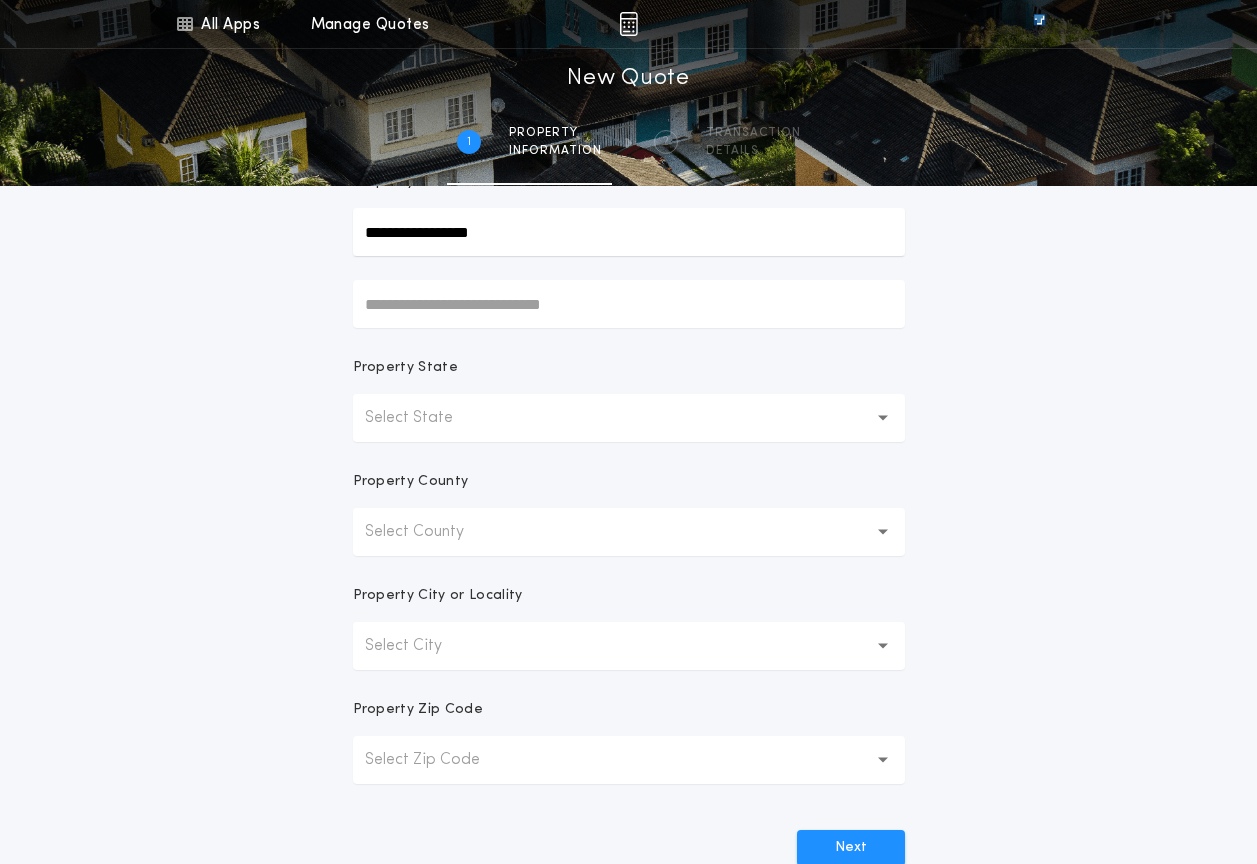 click on "Select State" at bounding box center (425, 418) 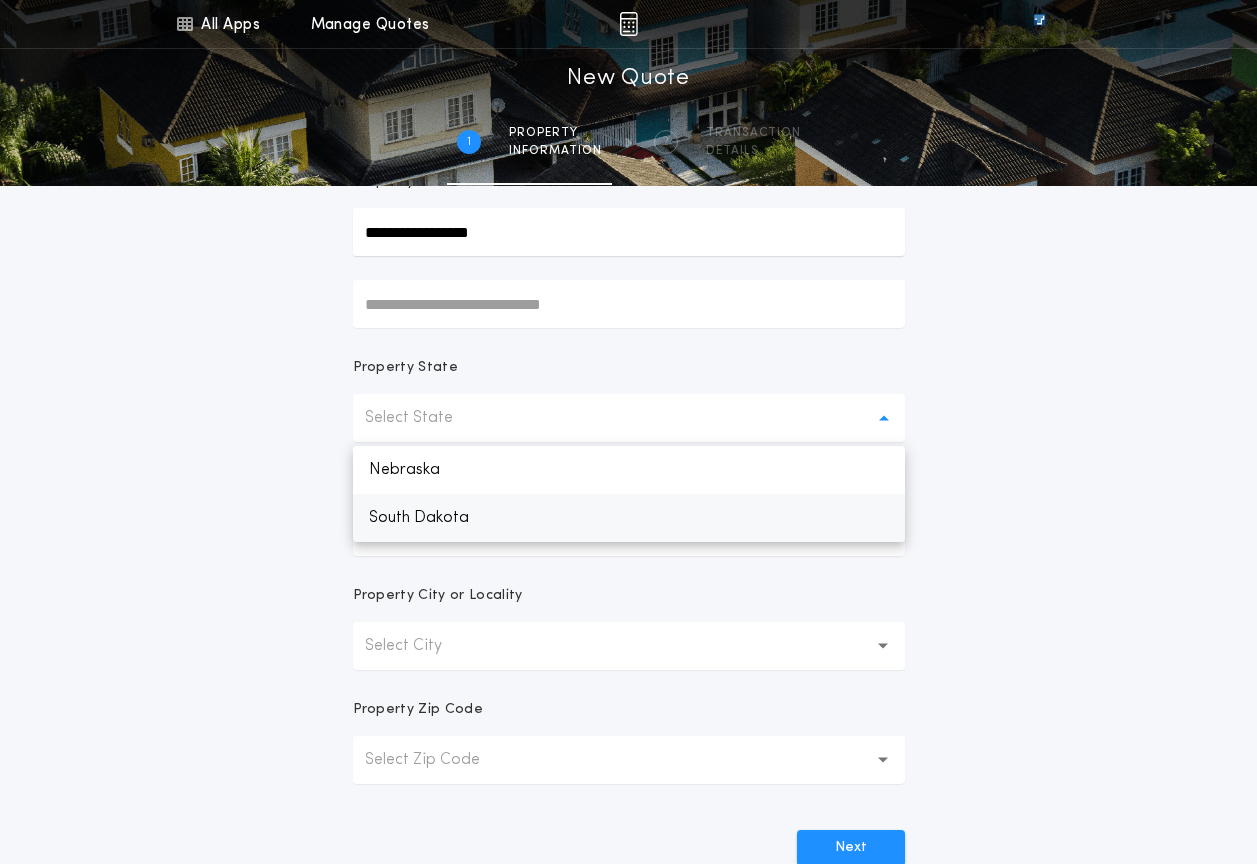 click on "South Dakota" at bounding box center (629, 518) 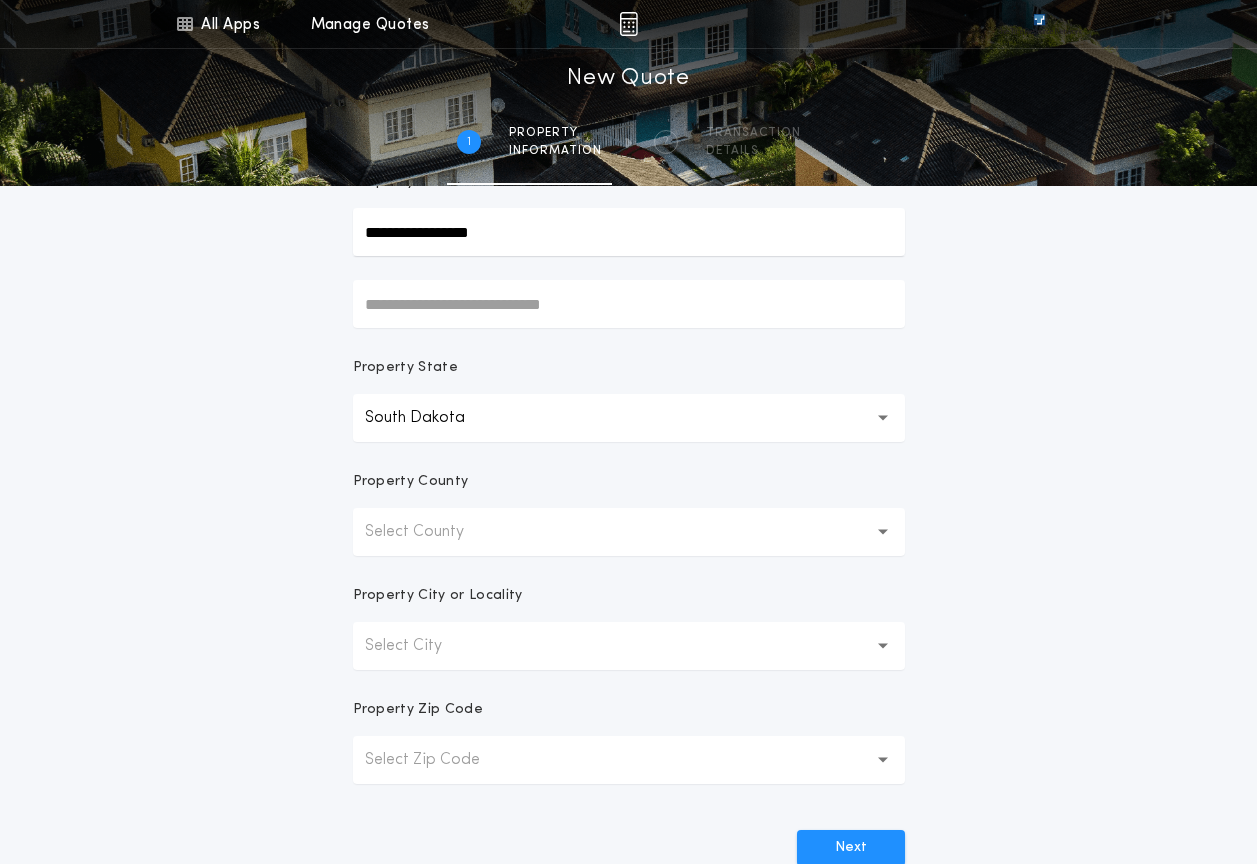 click on "Select County" at bounding box center (430, 532) 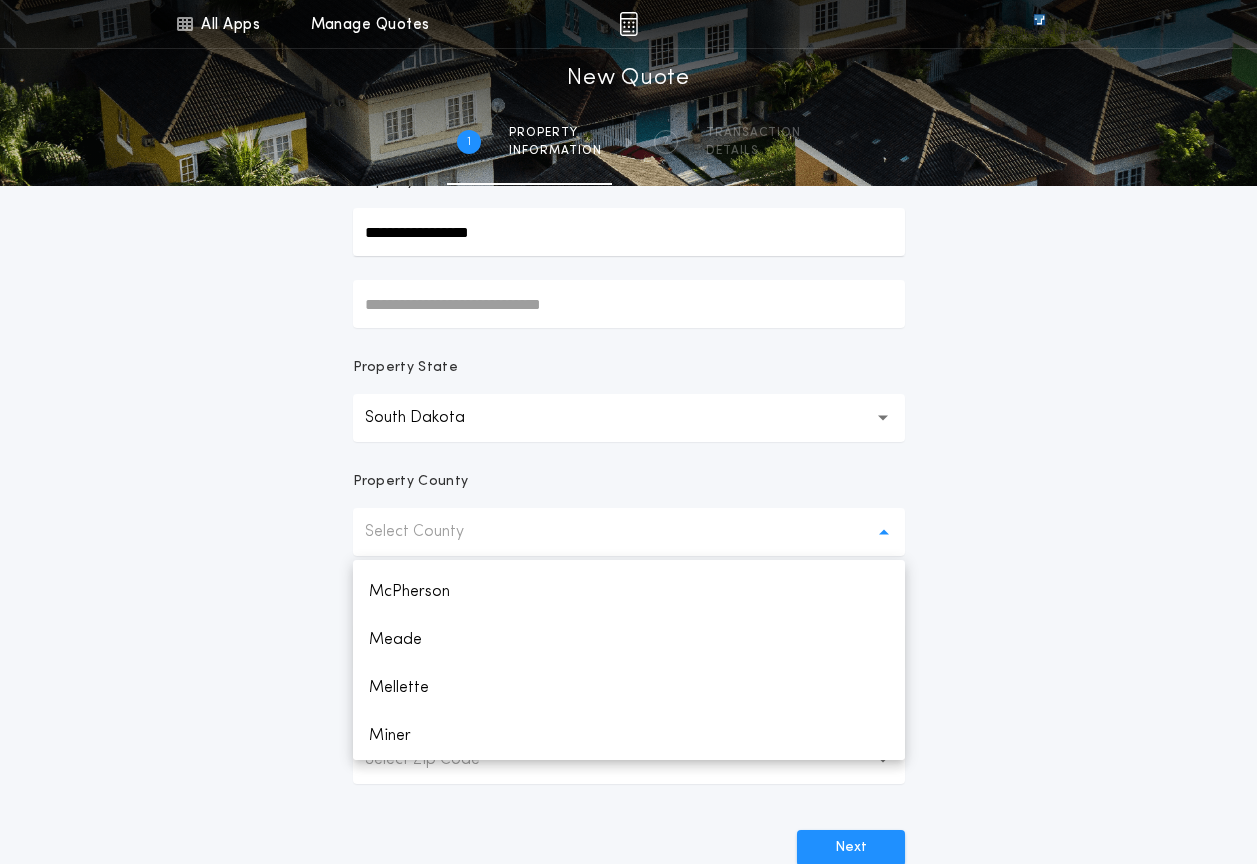 scroll, scrollTop: 2152, scrollLeft: 0, axis: vertical 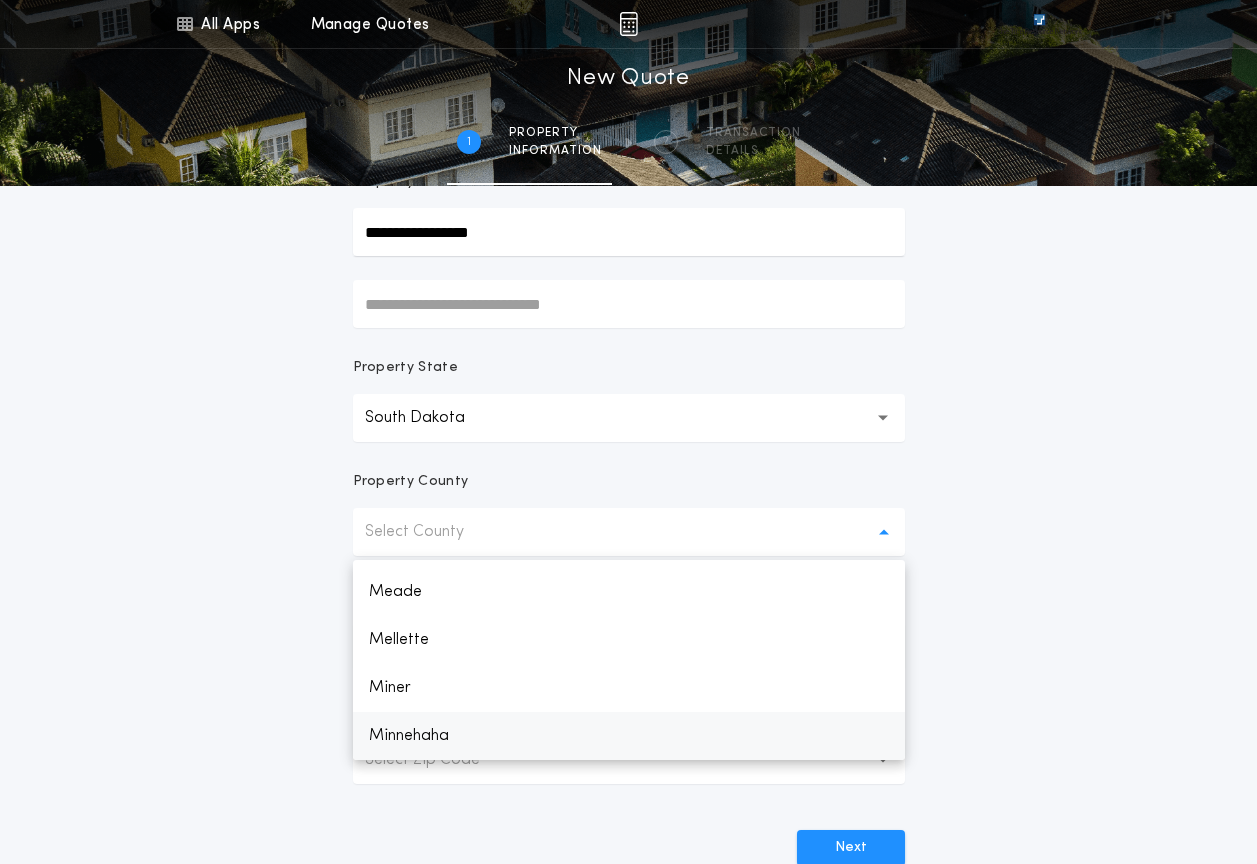click on "Minnehaha" at bounding box center (629, 736) 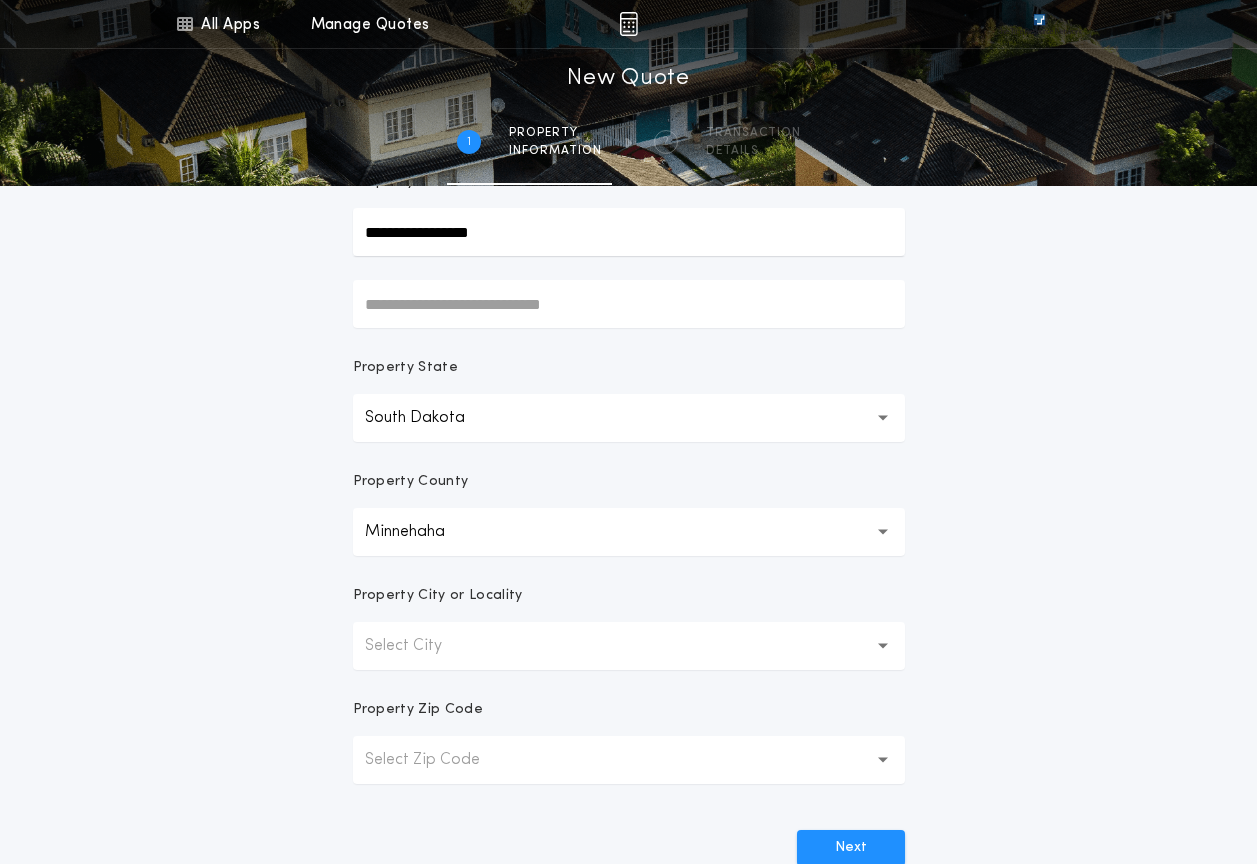 click on "Select City" at bounding box center (629, 646) 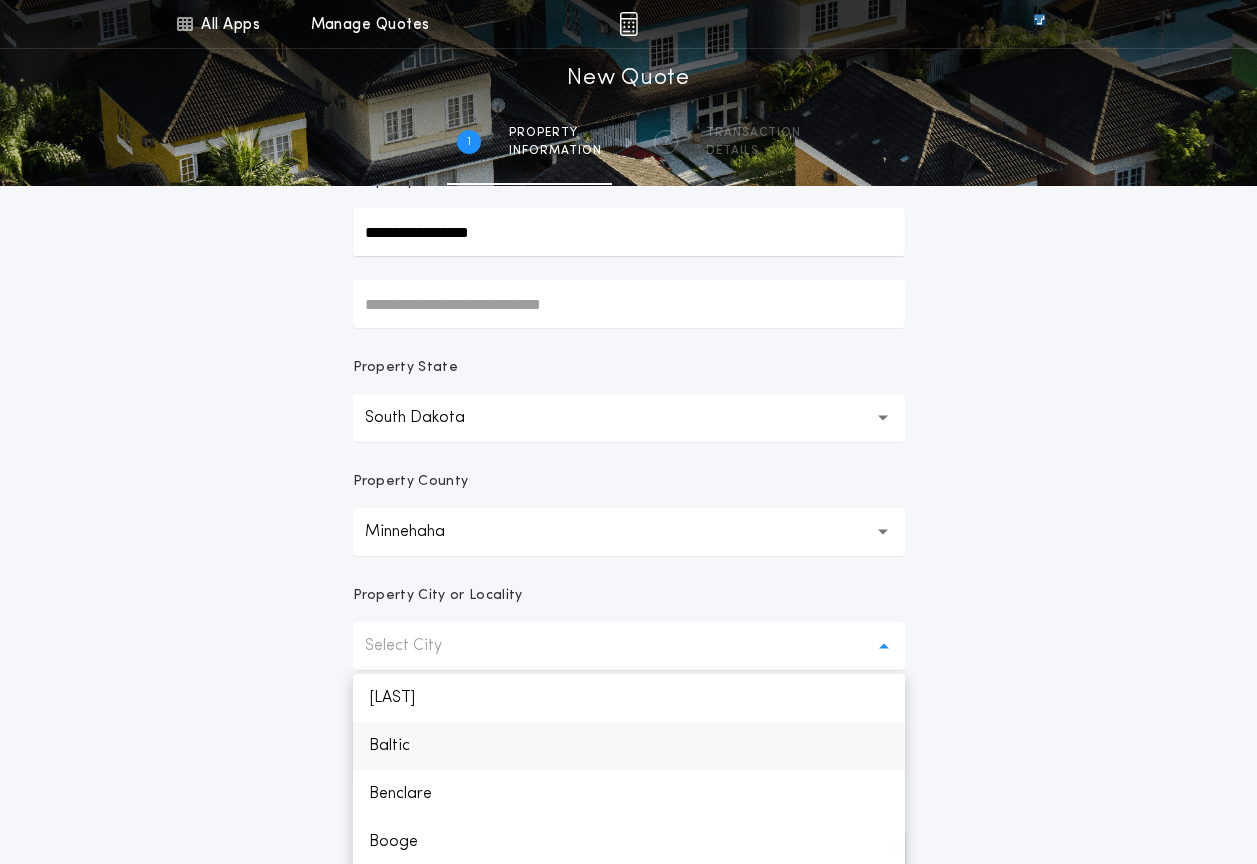 click on "Baltic" at bounding box center [629, 746] 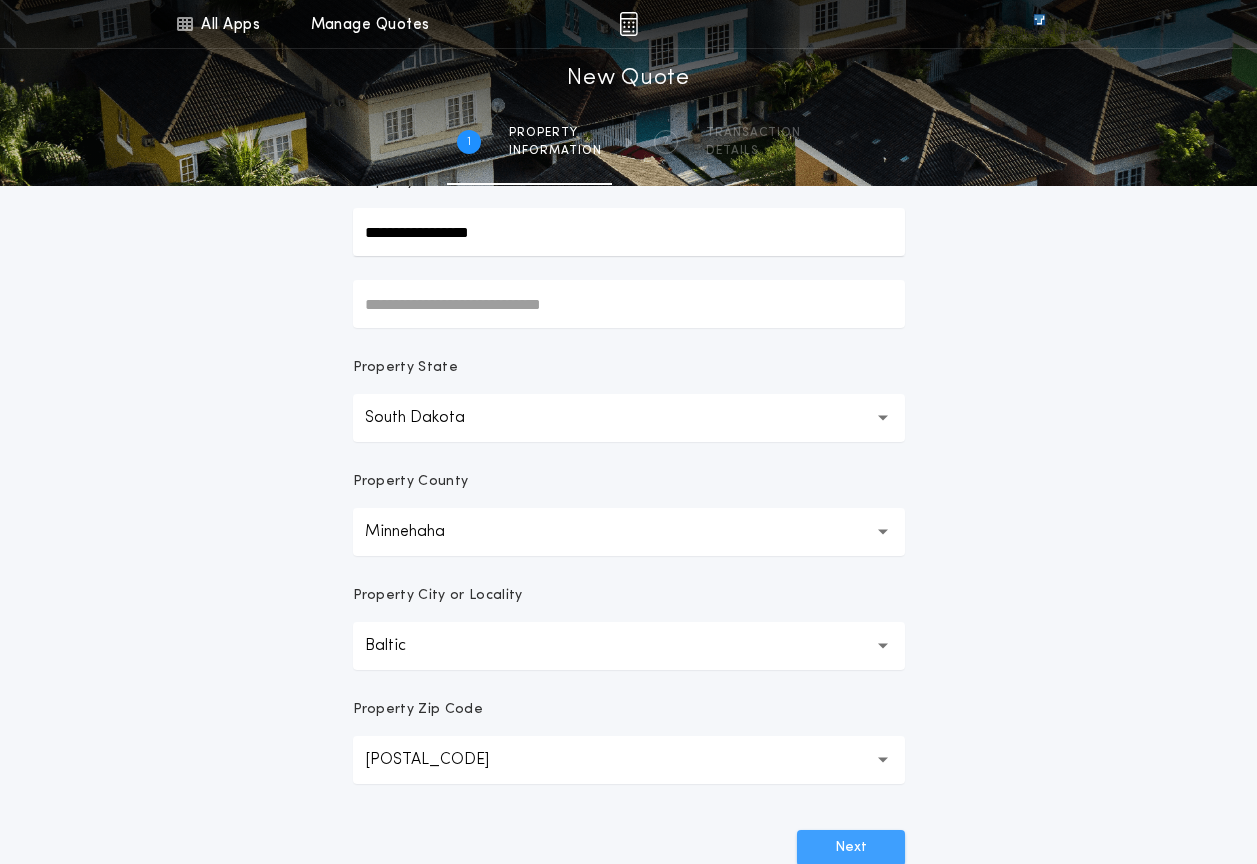 click on "Next" at bounding box center (851, 848) 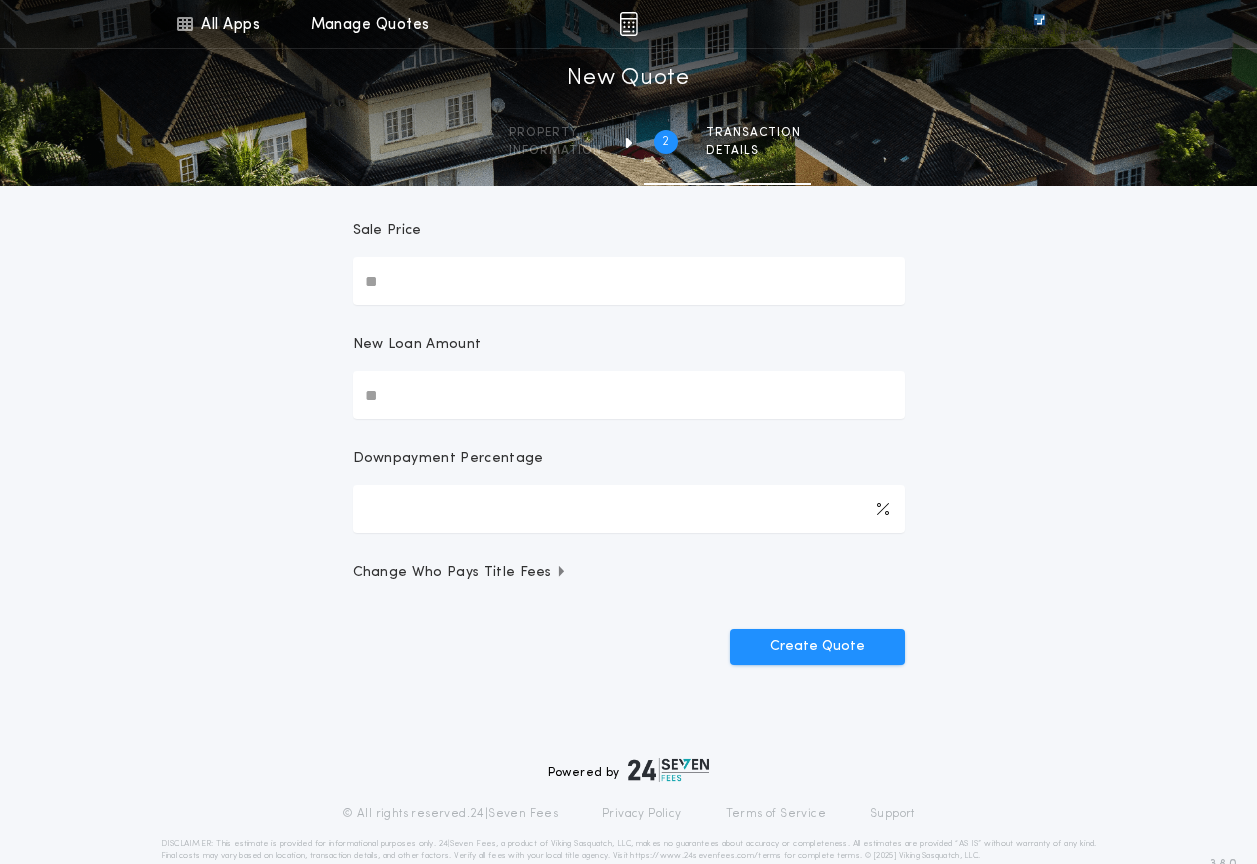 click on "Sale Price" at bounding box center [629, 281] 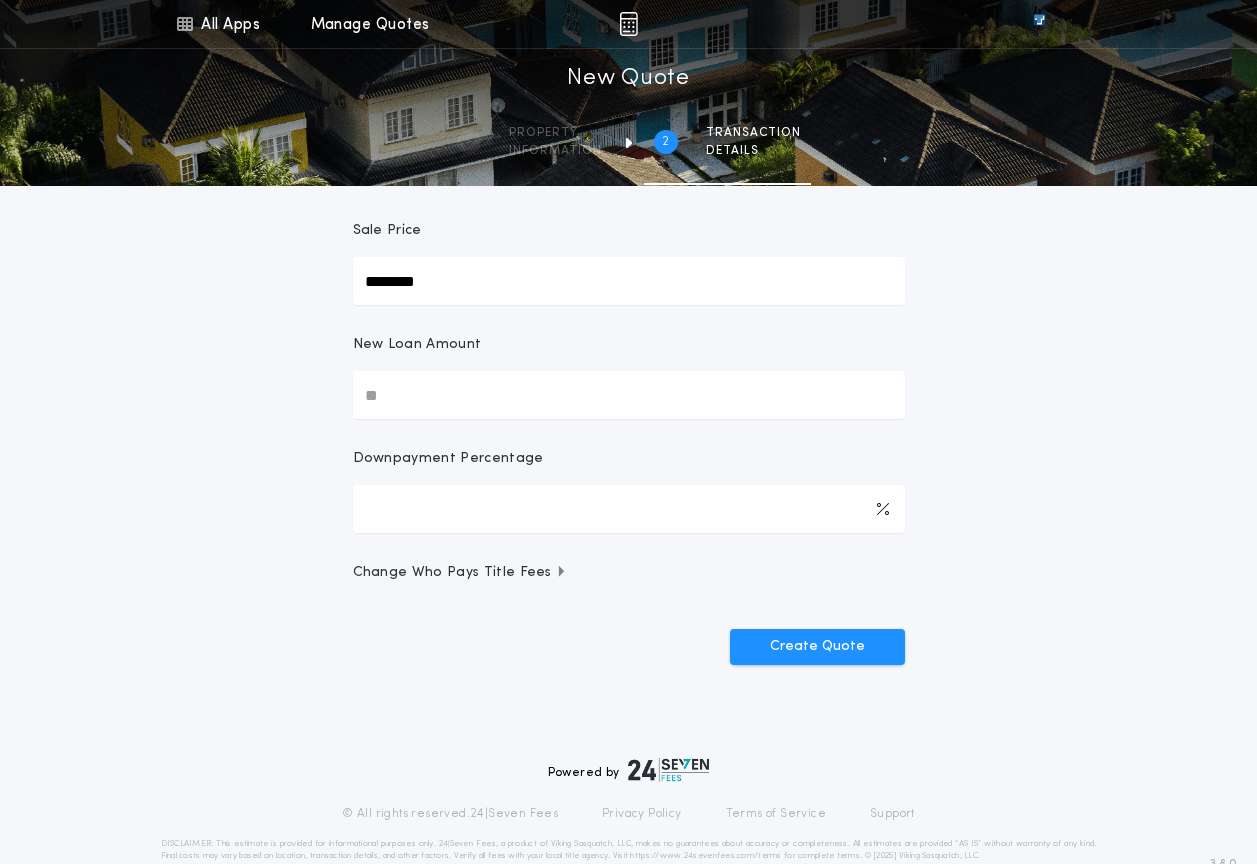 type on "********" 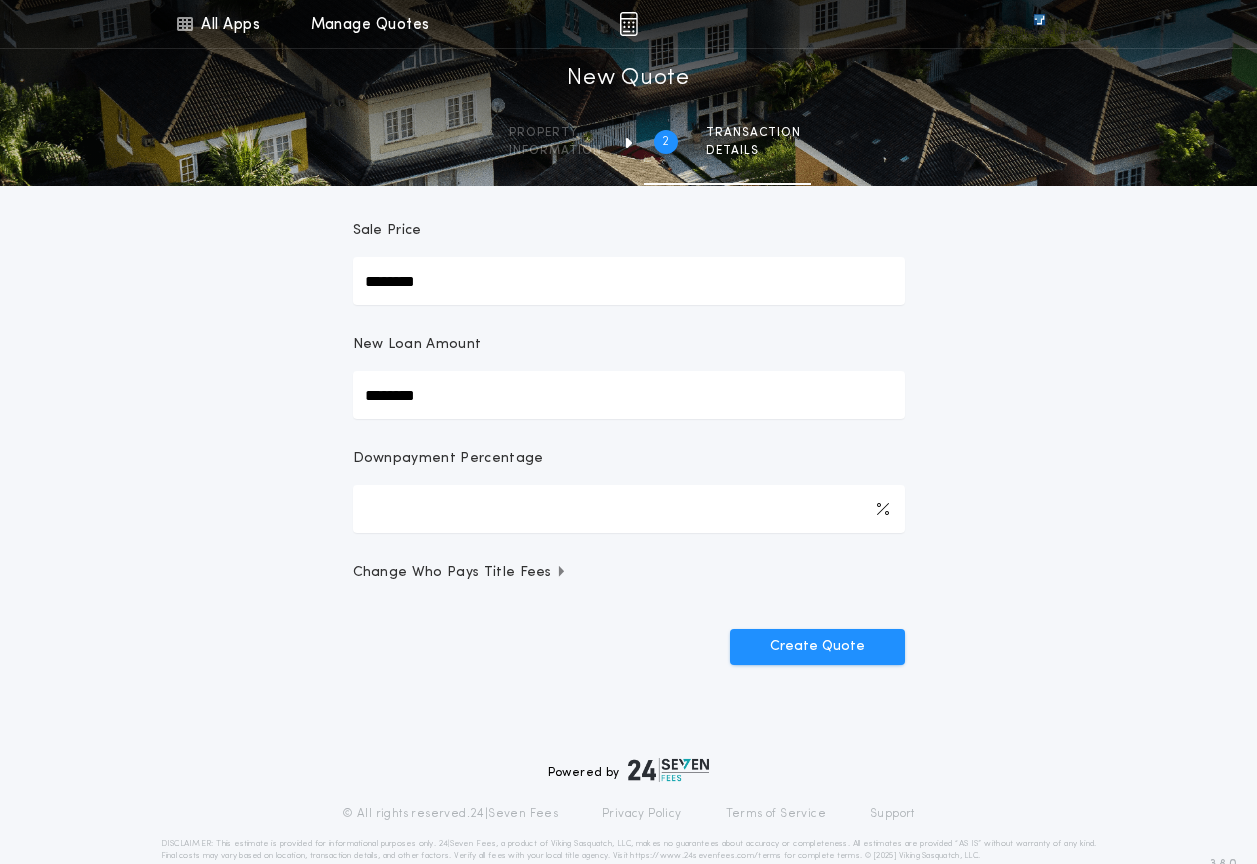 type on "********" 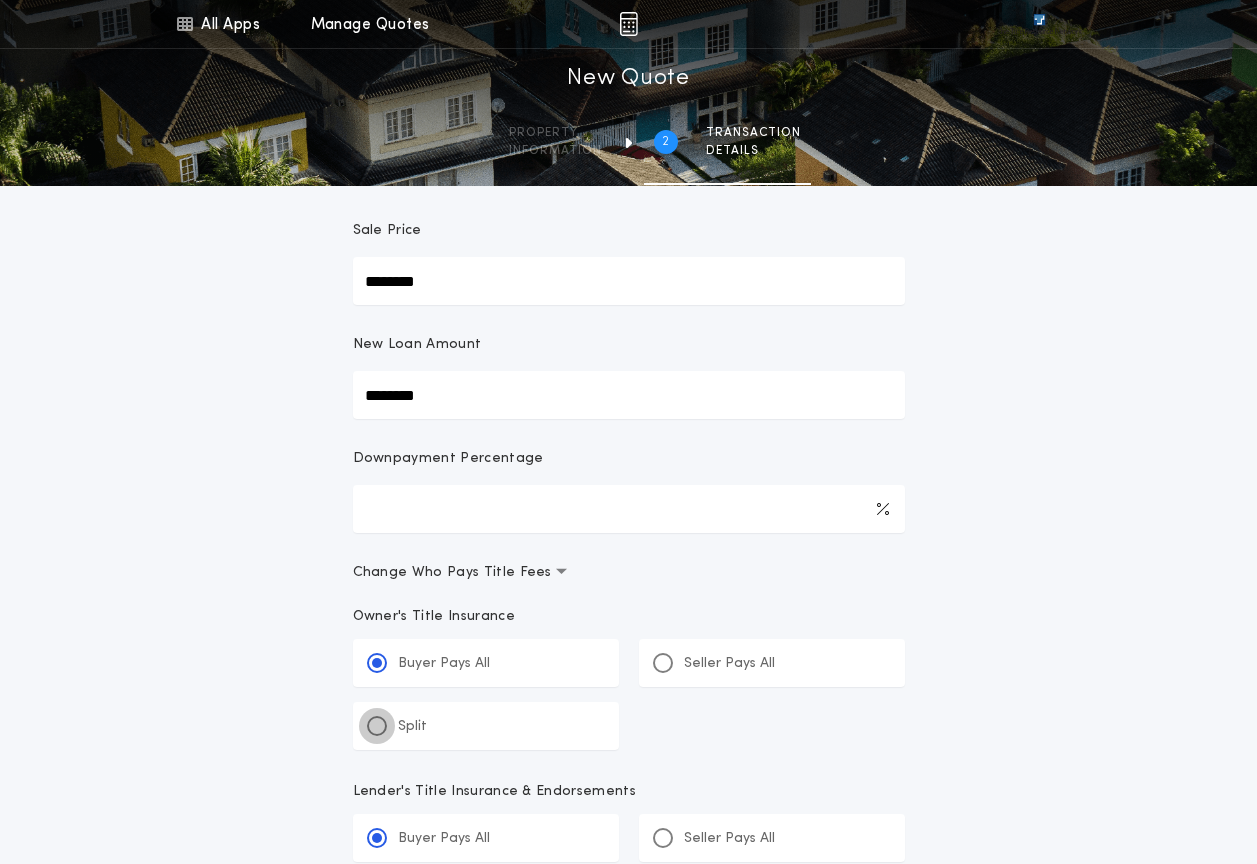 click at bounding box center [377, 726] 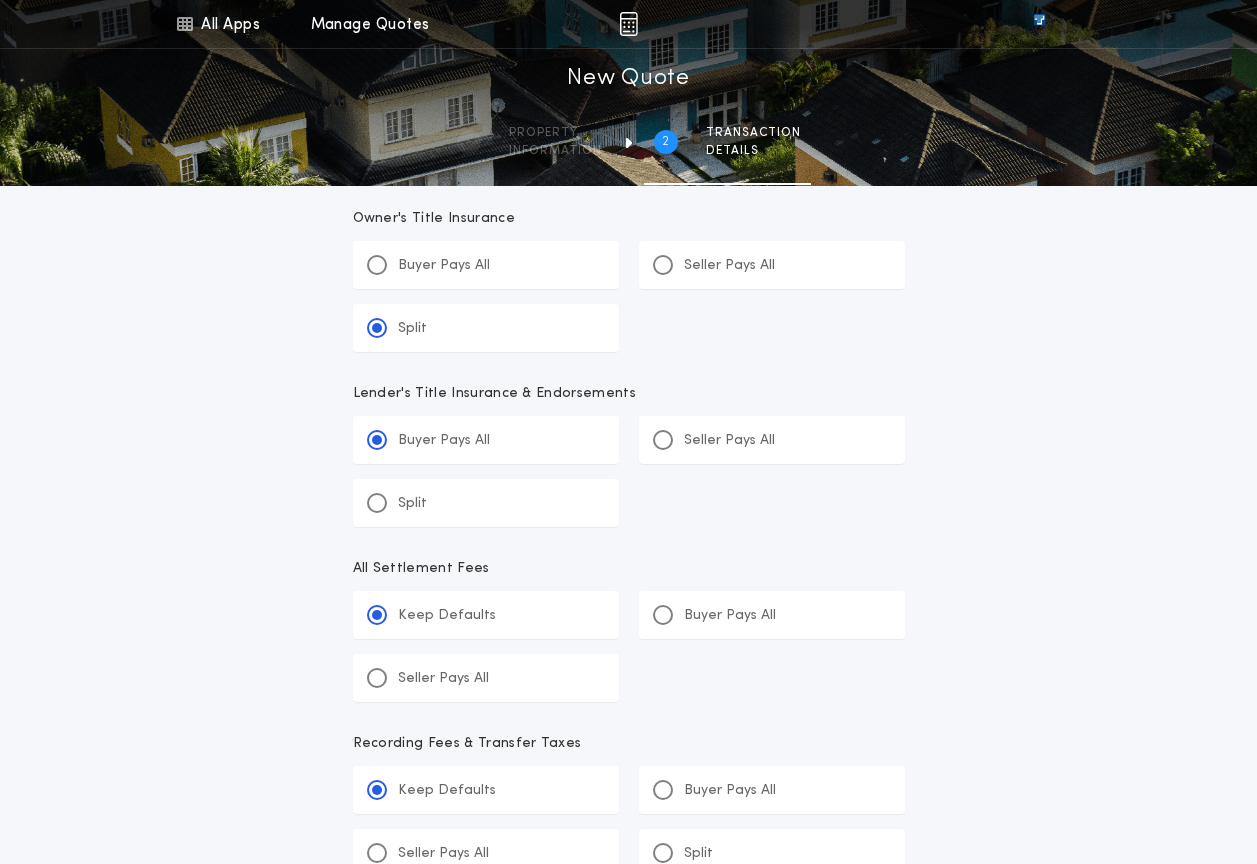 scroll, scrollTop: 600, scrollLeft: 0, axis: vertical 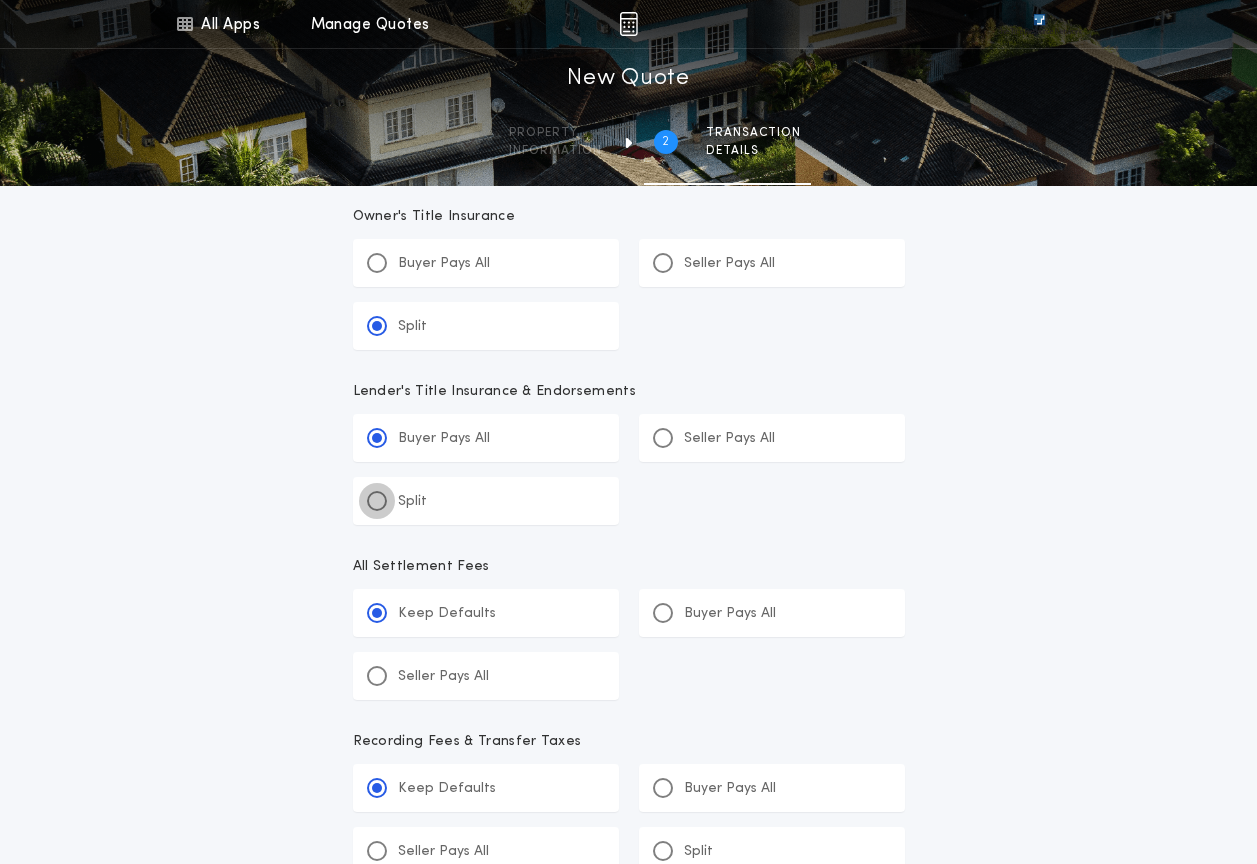 click at bounding box center (377, 501) 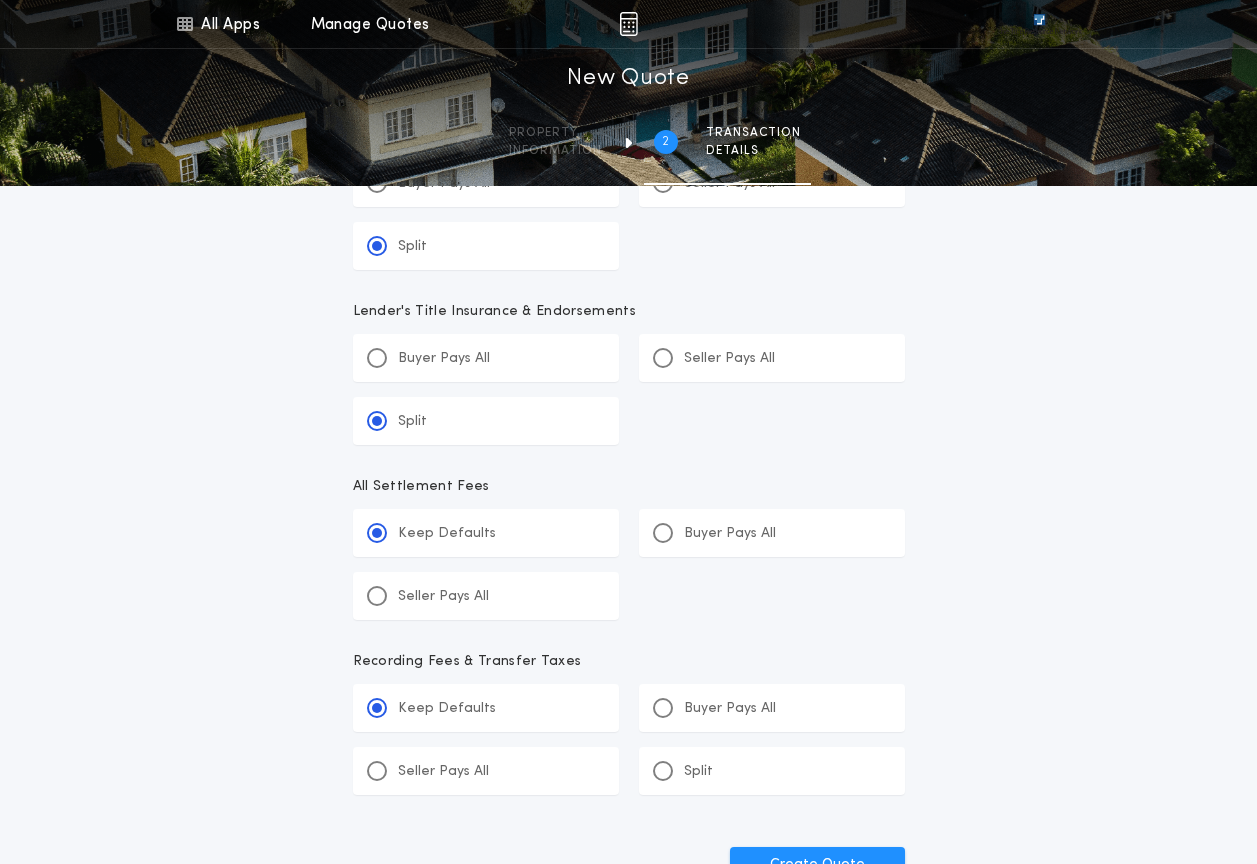 scroll, scrollTop: 900, scrollLeft: 0, axis: vertical 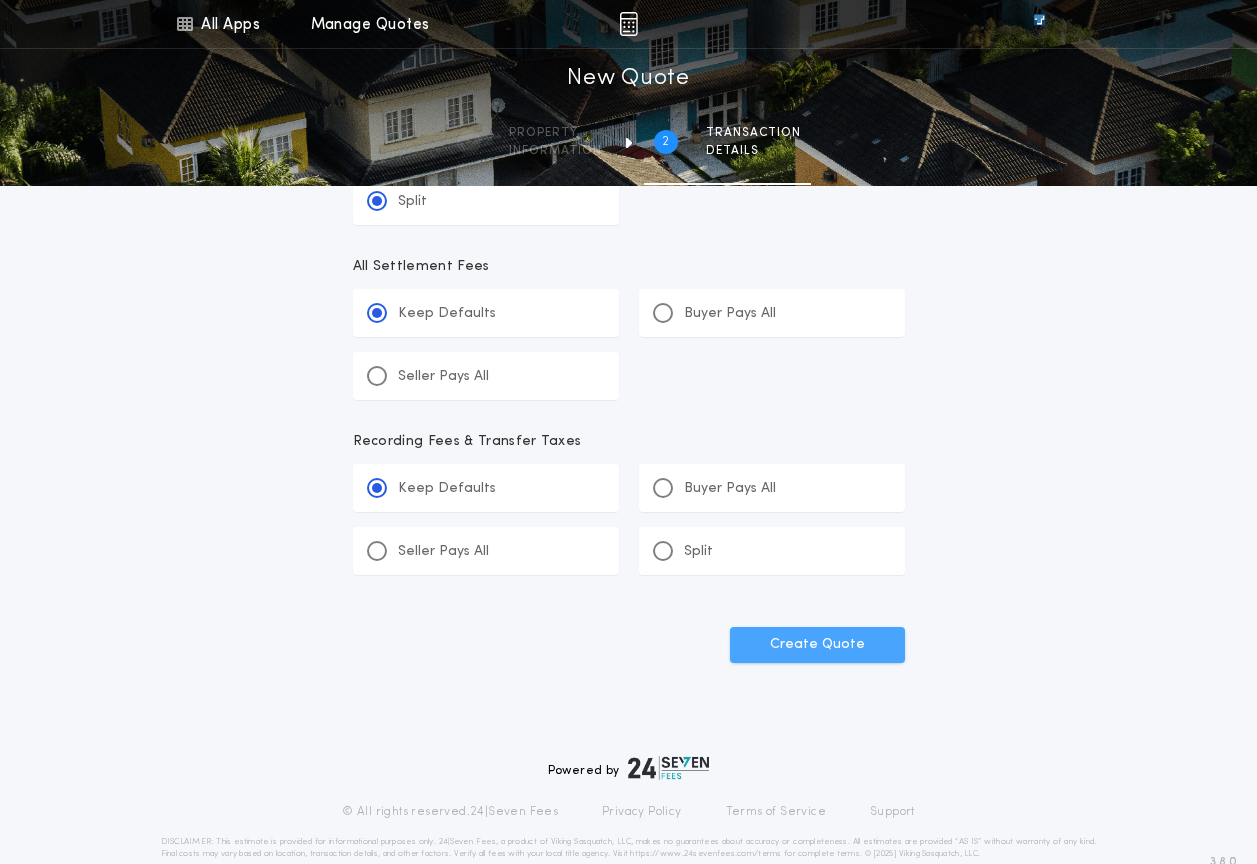 click on "Create Quote" at bounding box center [817, 645] 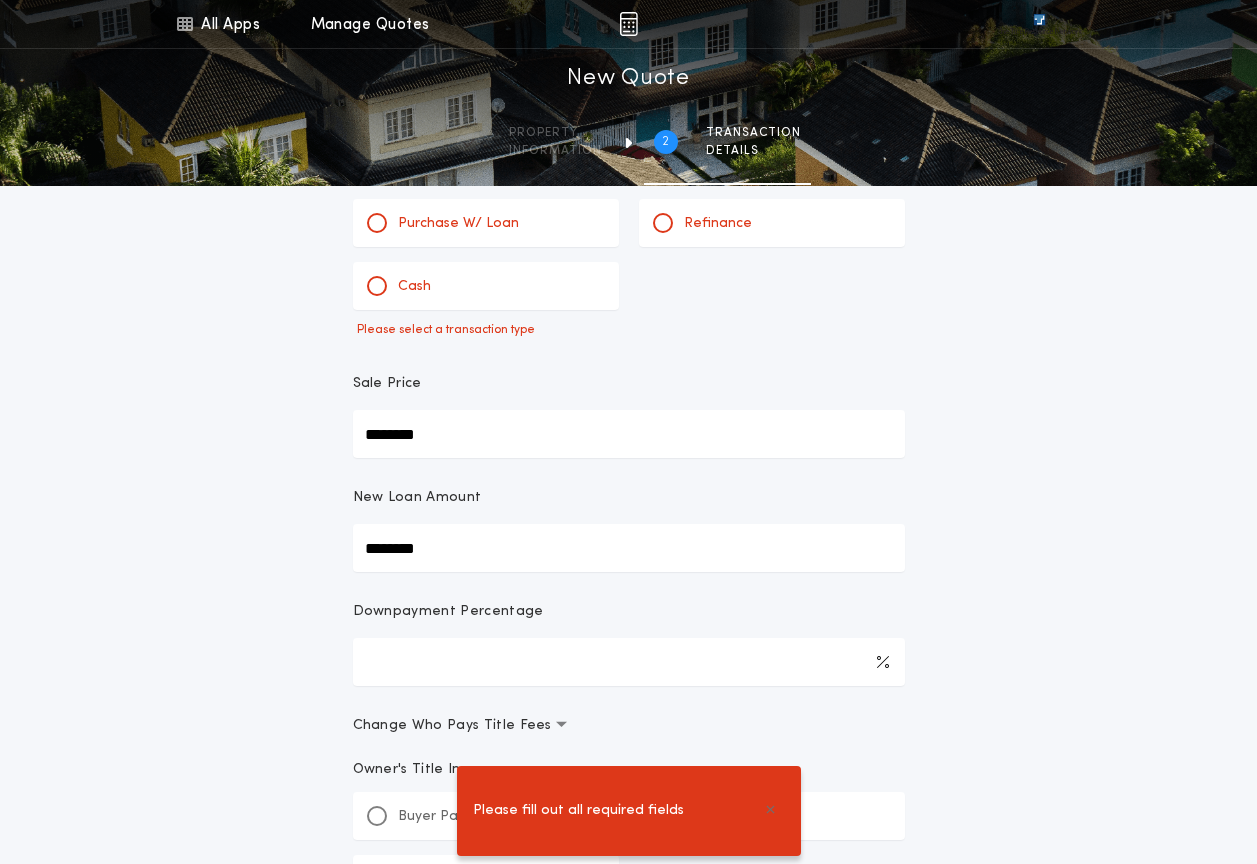 scroll, scrollTop: 28, scrollLeft: 0, axis: vertical 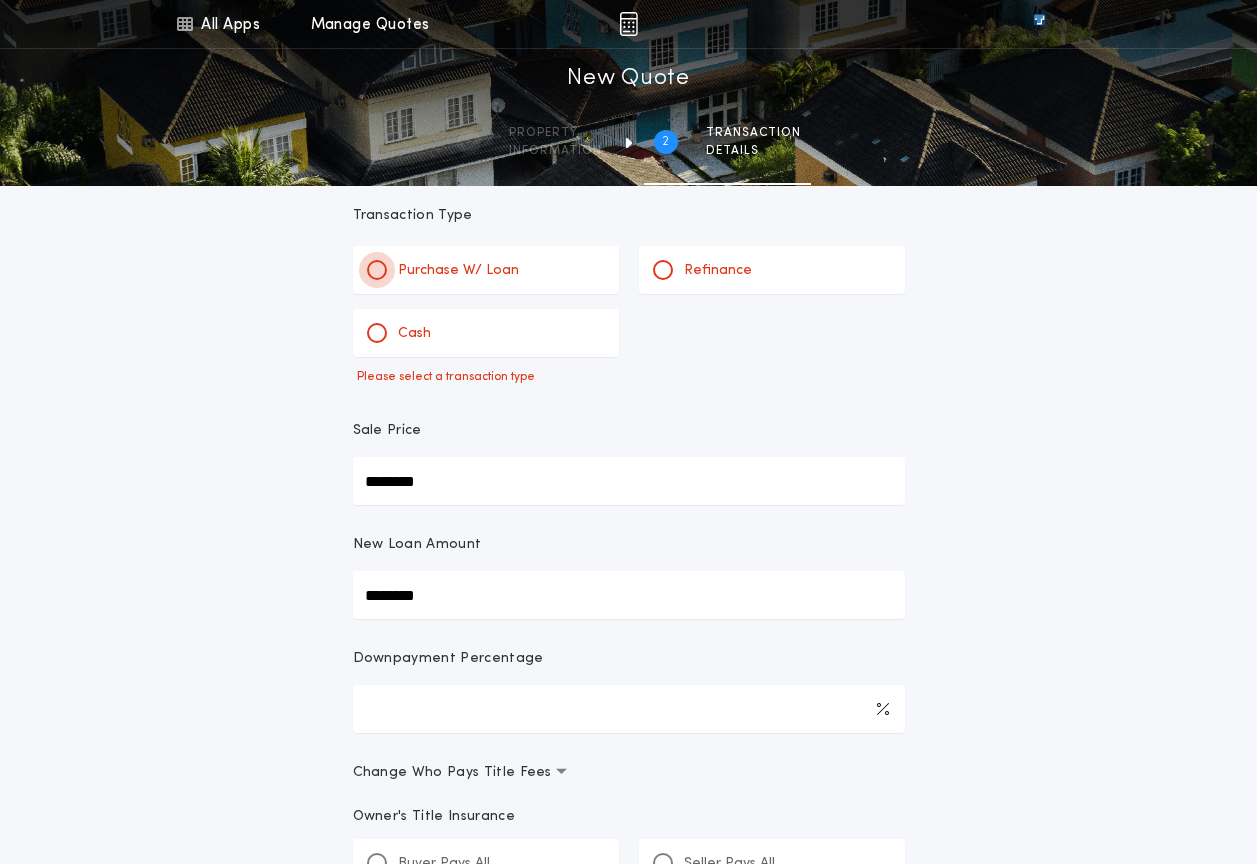 click at bounding box center (377, 270) 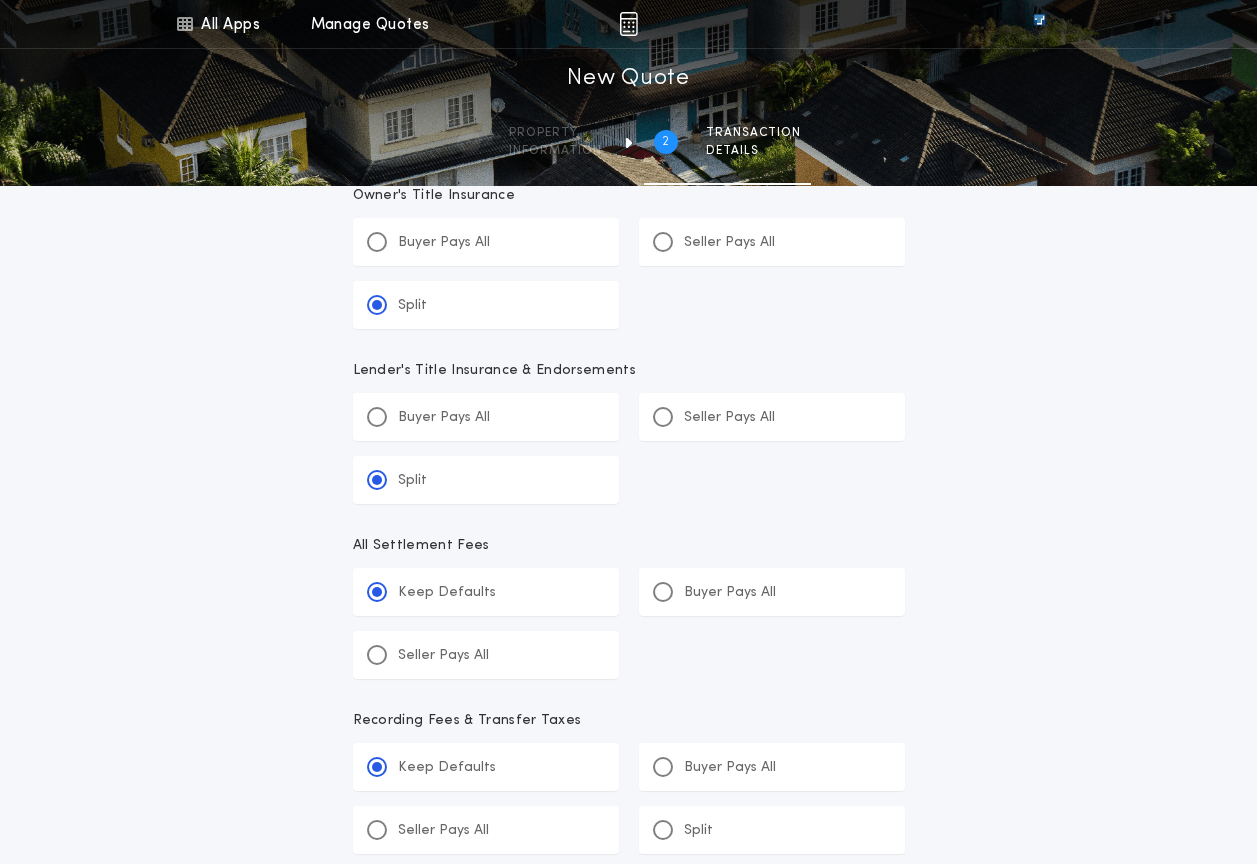 scroll, scrollTop: 1028, scrollLeft: 0, axis: vertical 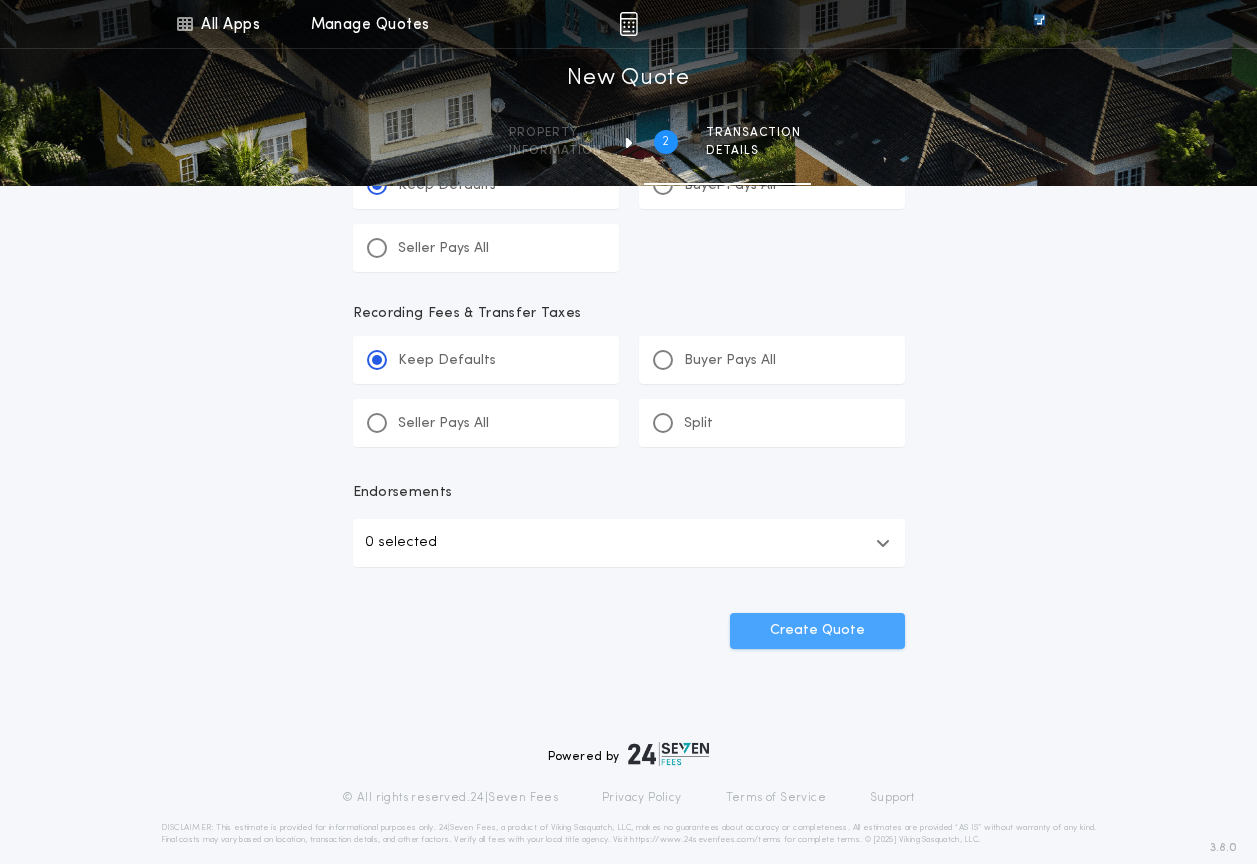 click on "Create Quote" at bounding box center [817, 631] 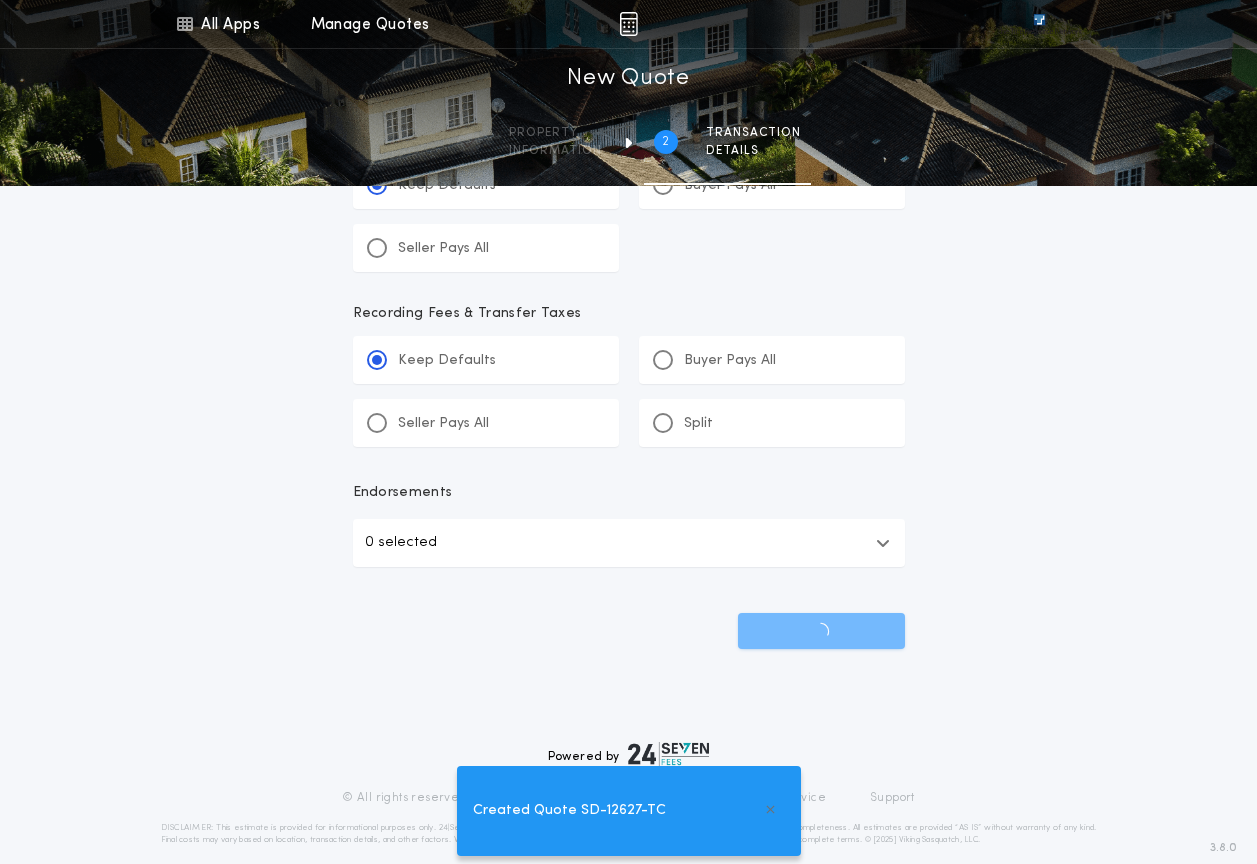 scroll, scrollTop: 0, scrollLeft: 0, axis: both 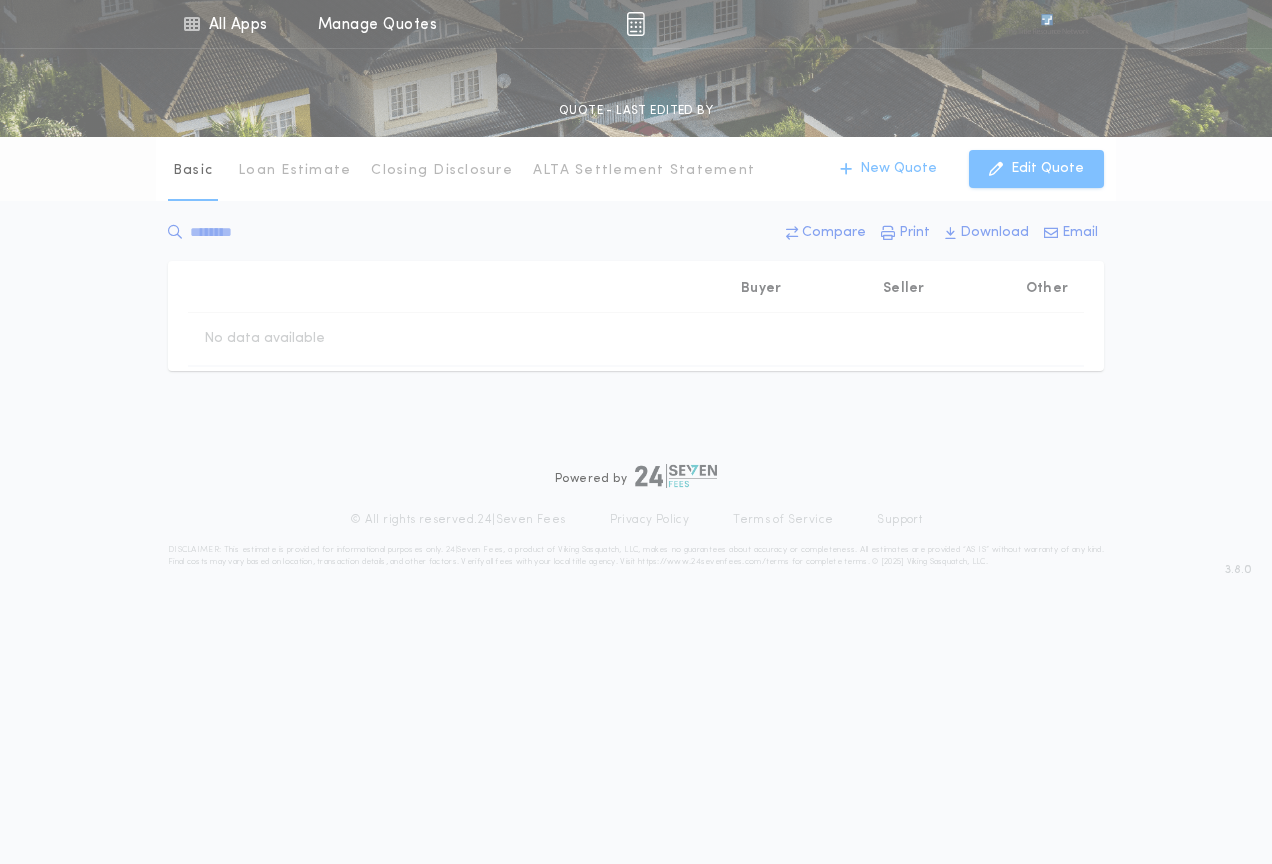 type on "********" 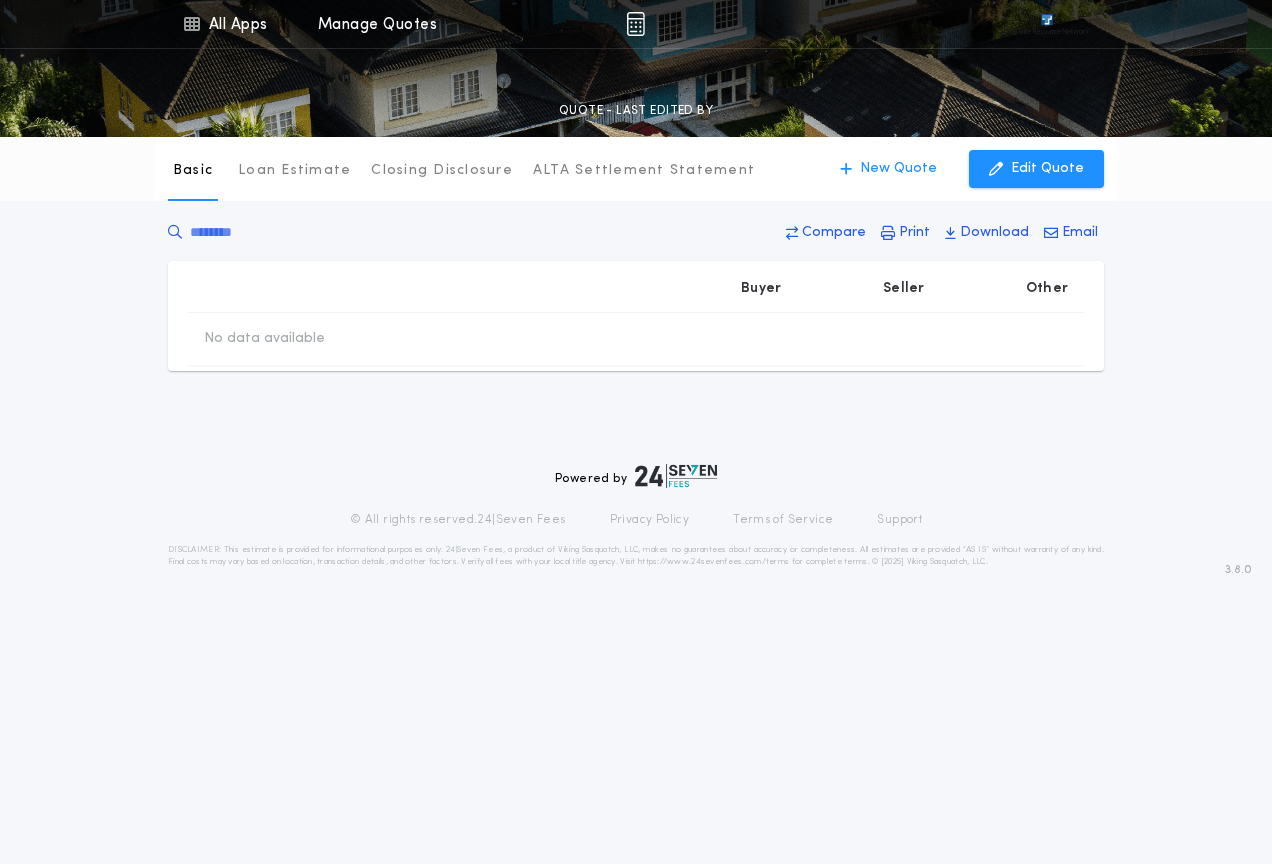 type on "********" 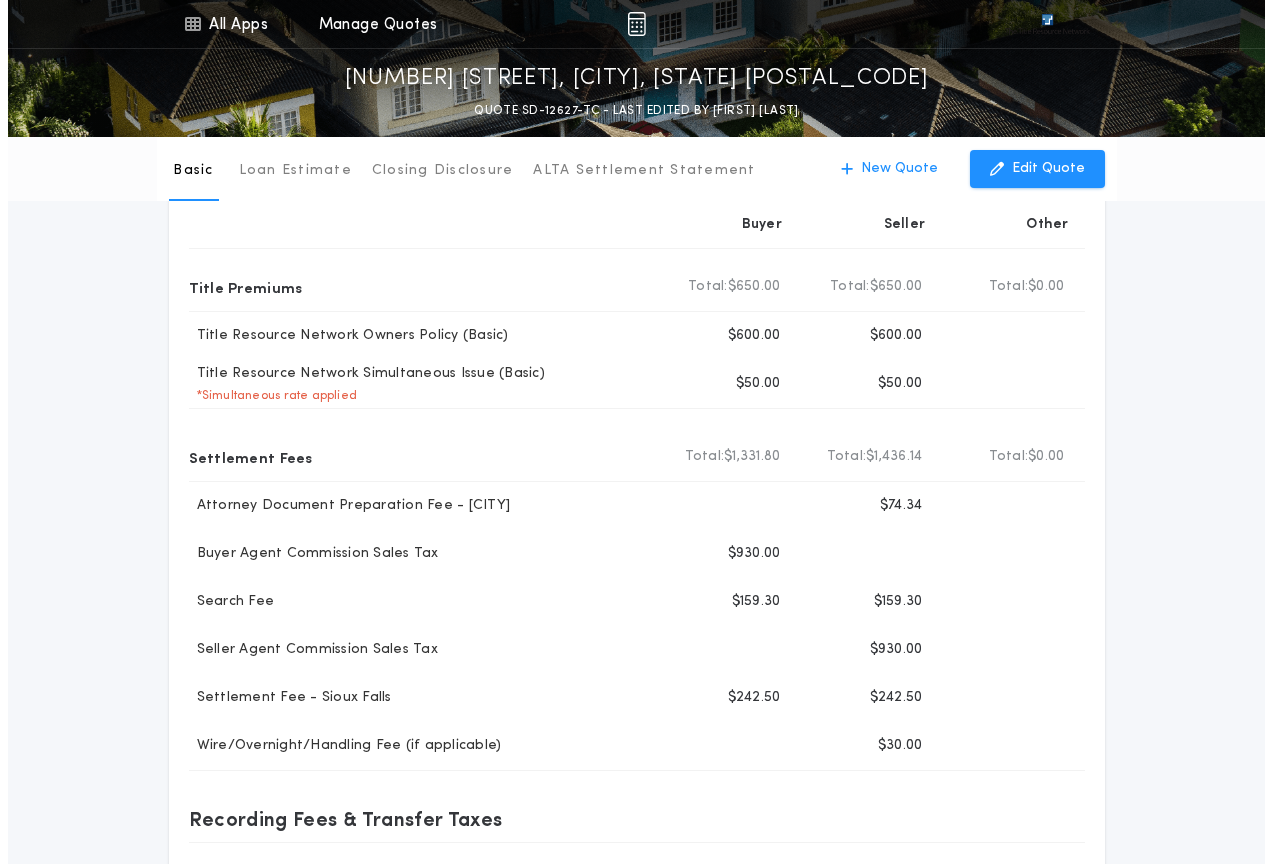 scroll, scrollTop: 0, scrollLeft: 0, axis: both 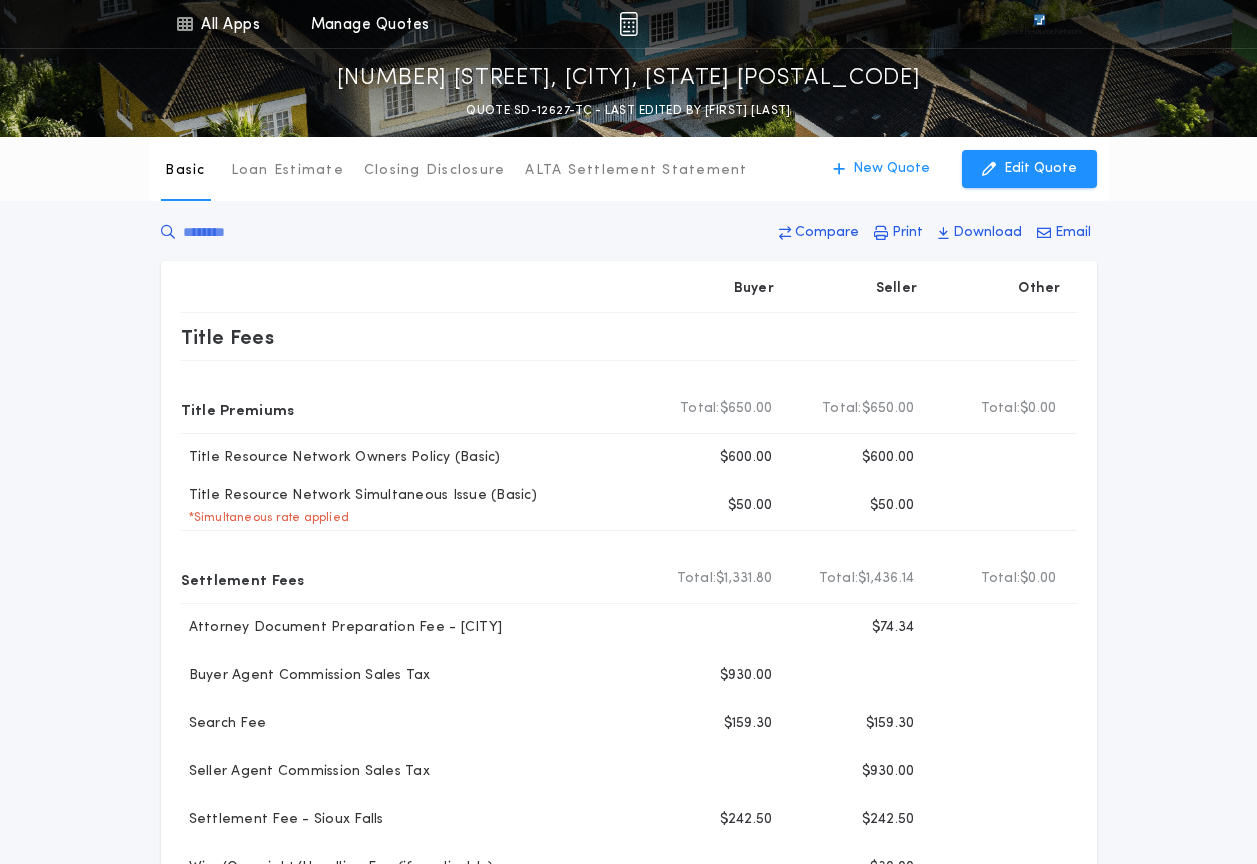 click on "825 Major Lake Dr,  Baltic, SD 57003 QUOTE SD-12627-TC - LAST EDITED BY BOBBI JO DONDELINGER" at bounding box center [628, 85] 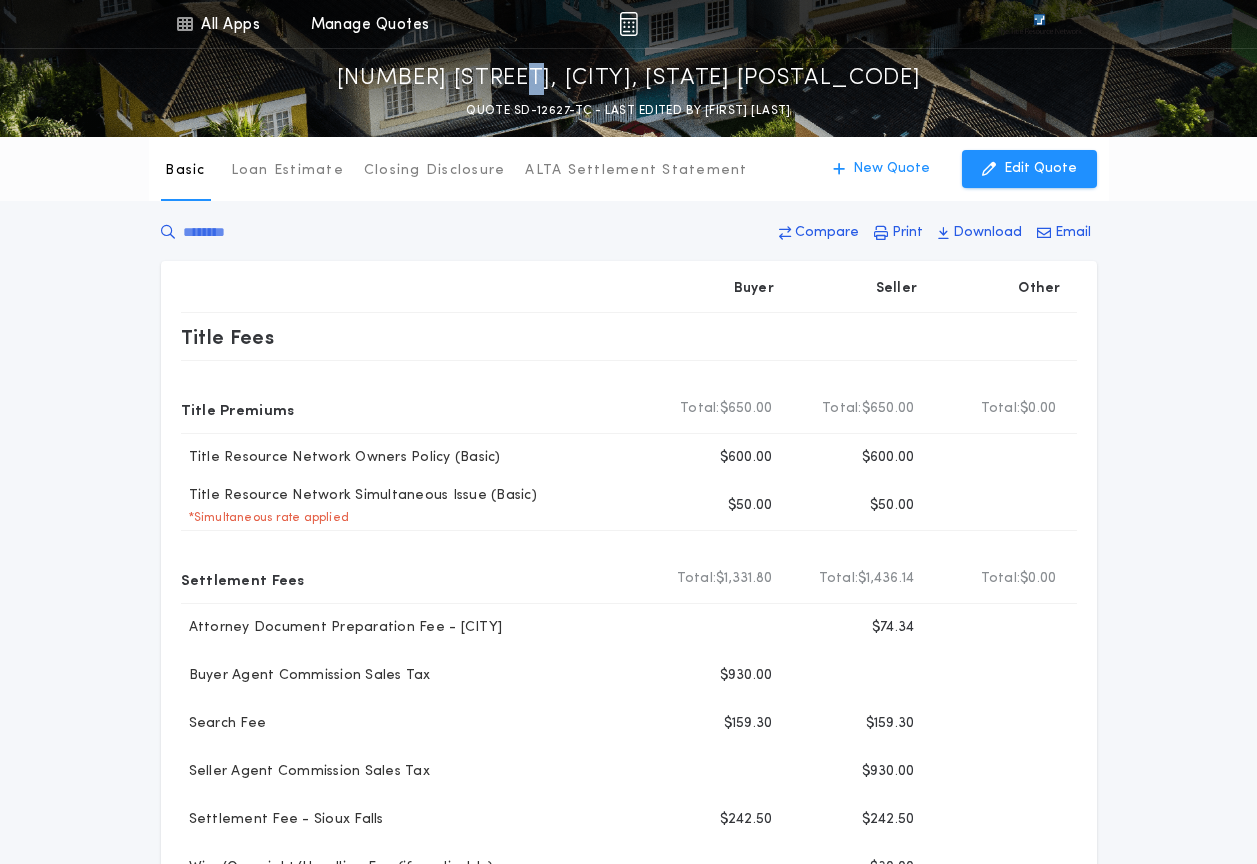 click at bounding box center (1039, 24) 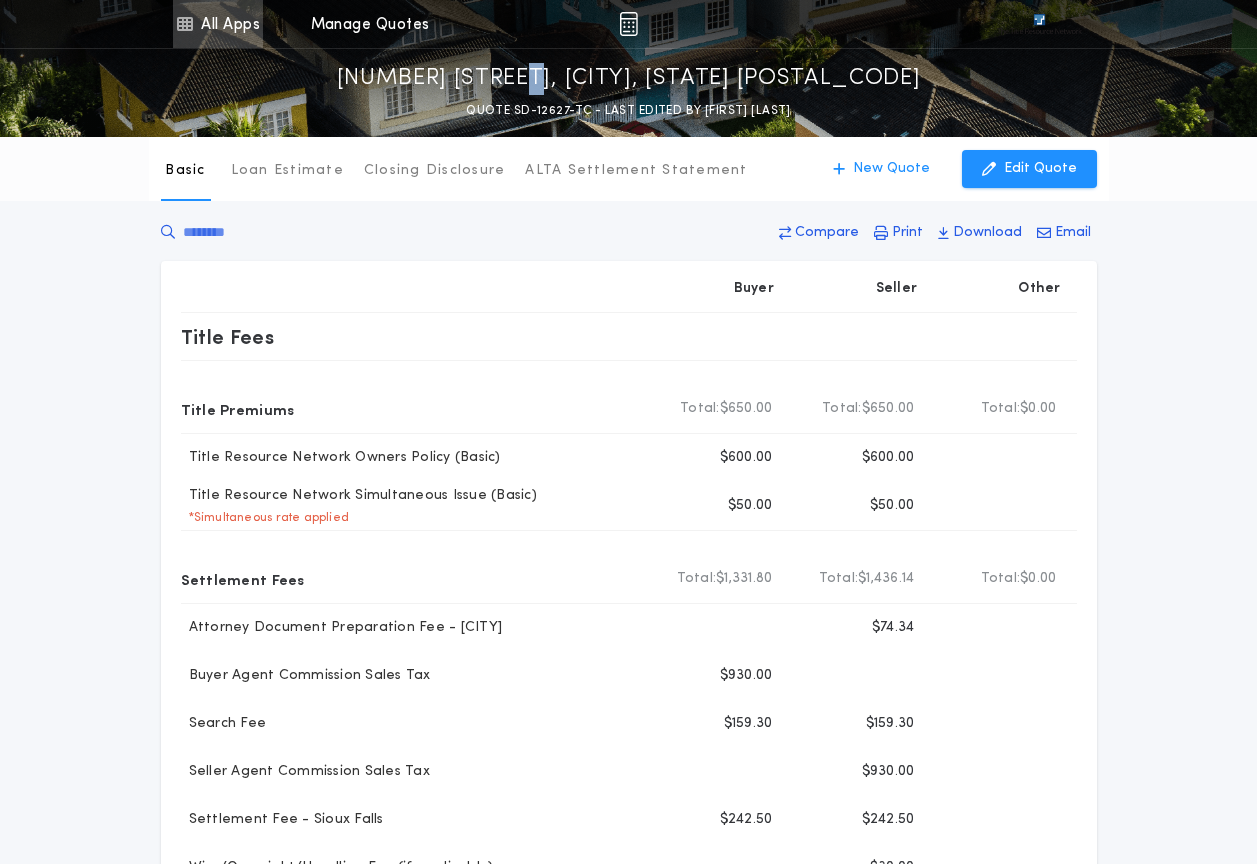 click on "All Apps" at bounding box center (218, 24) 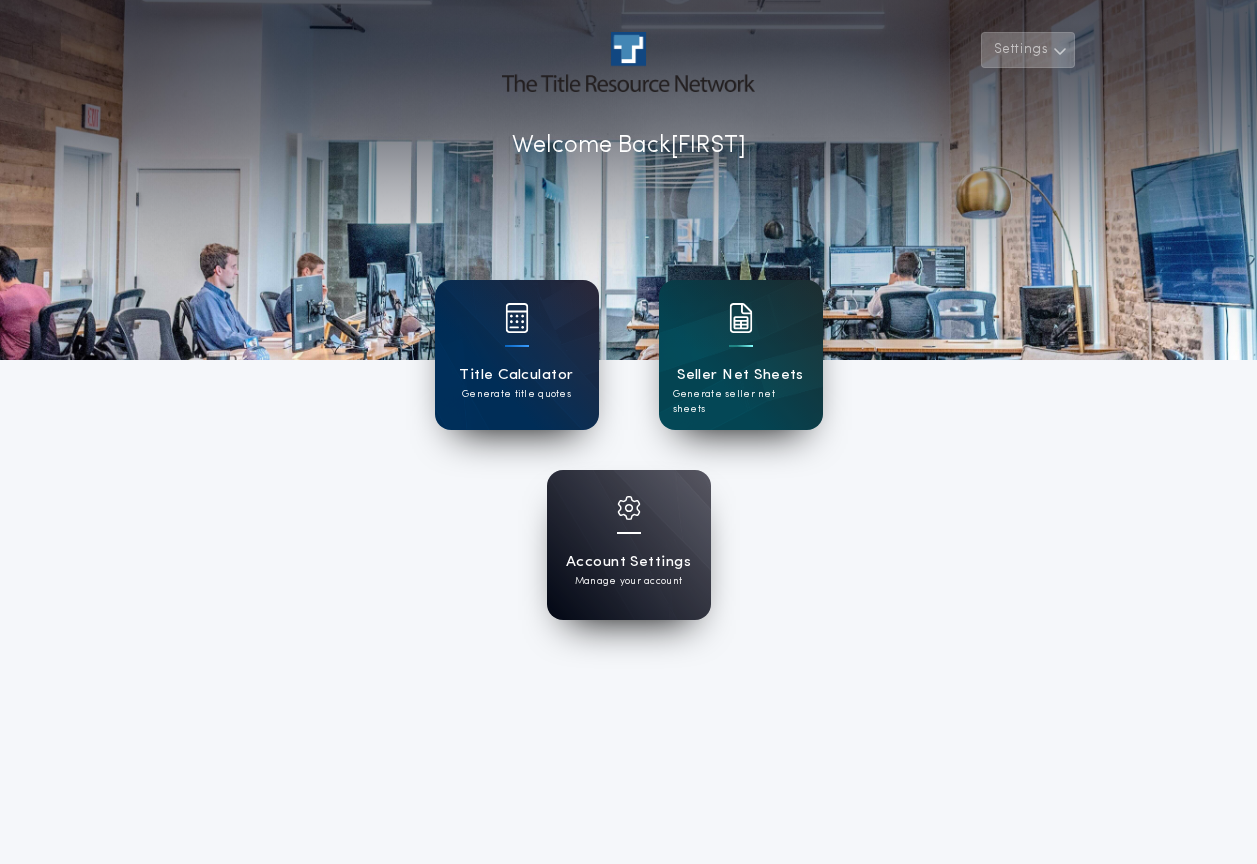 click on "Settings" at bounding box center [1028, 50] 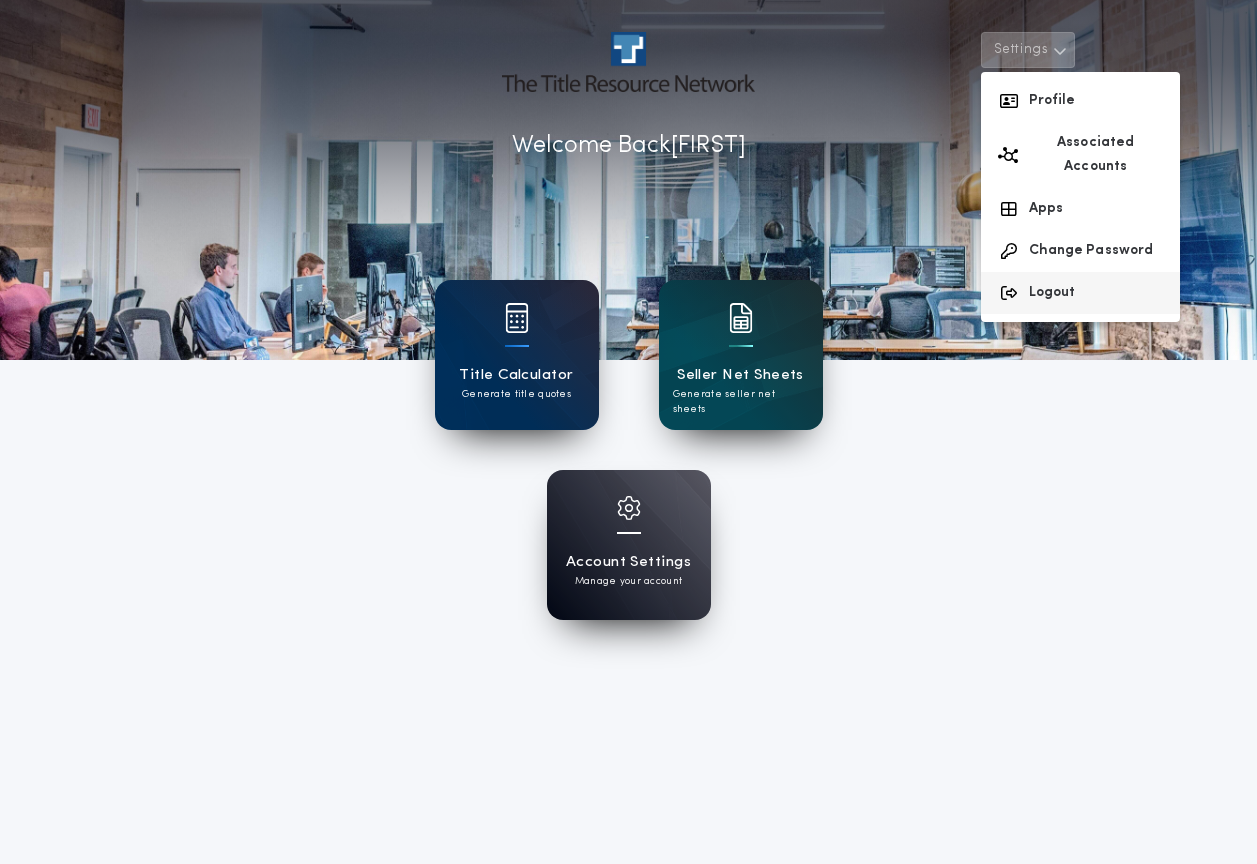 click at bounding box center [1009, 293] 